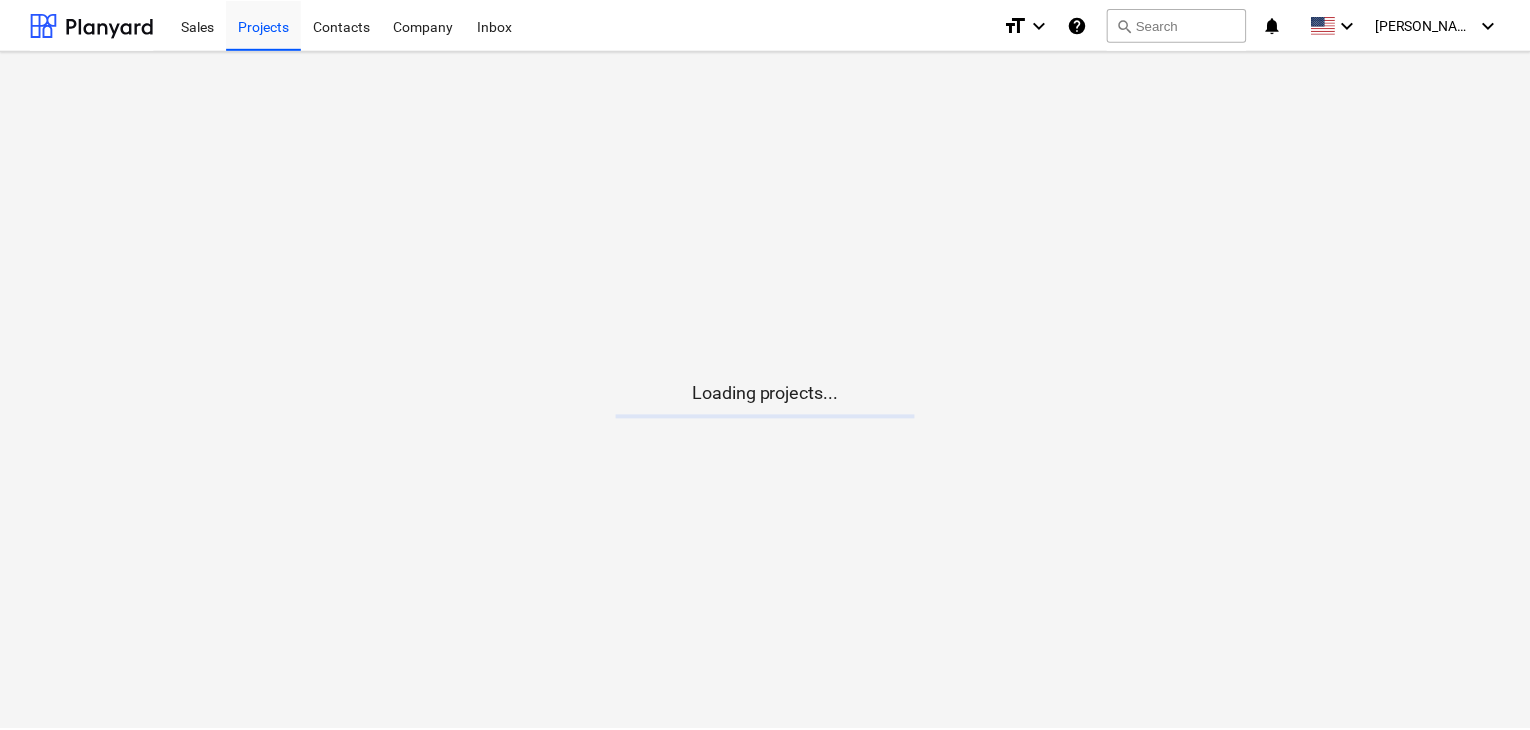 scroll, scrollTop: 0, scrollLeft: 0, axis: both 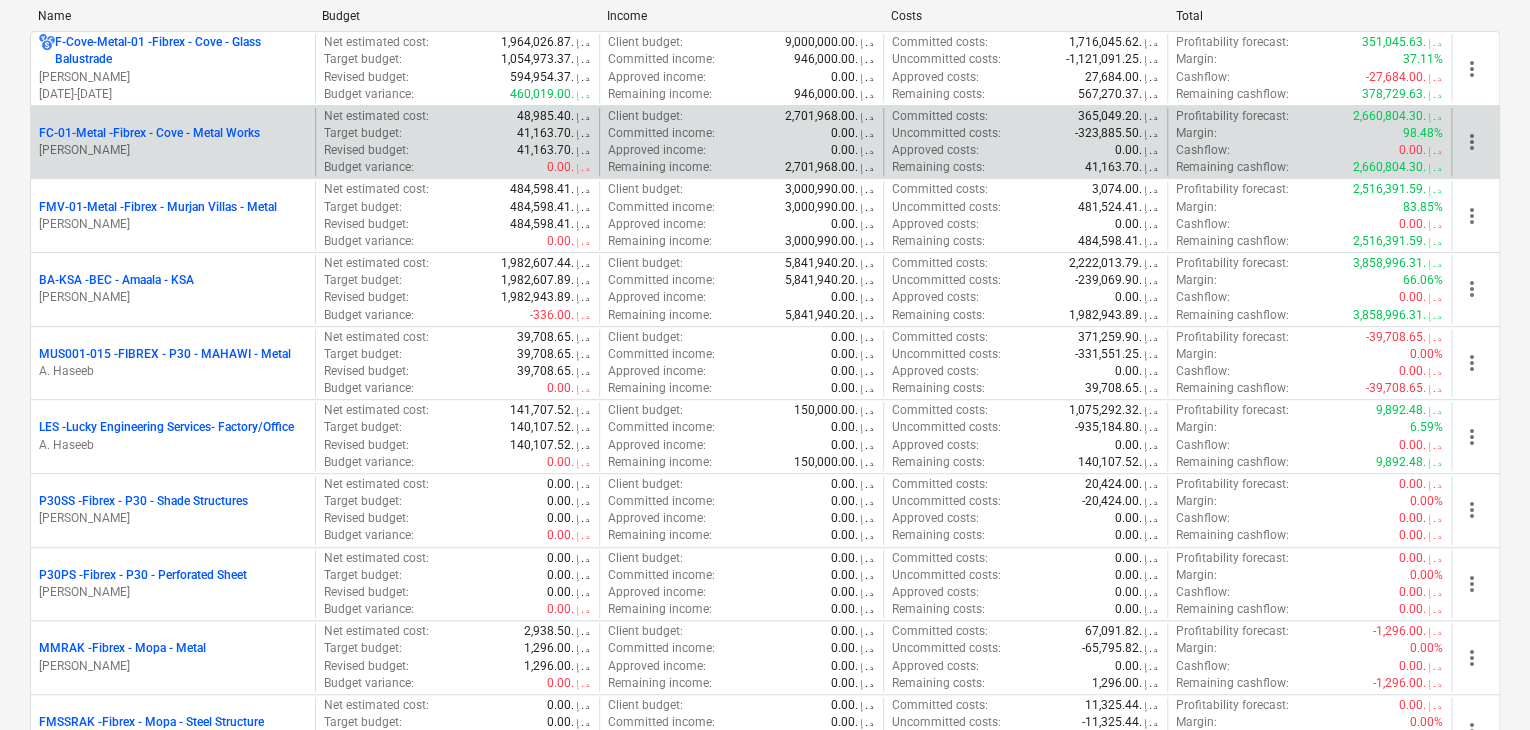 click on "[PERSON_NAME]" at bounding box center (173, 150) 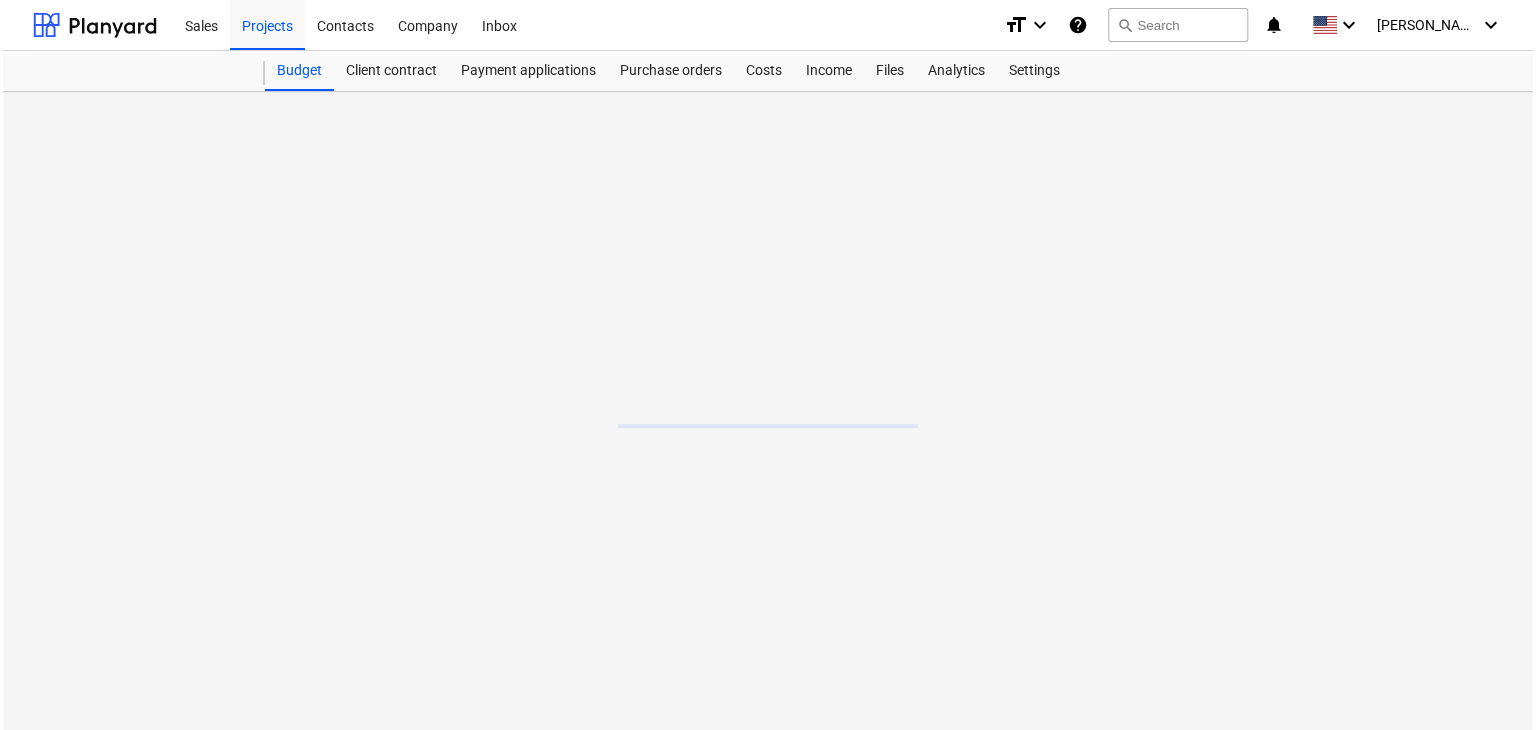 scroll, scrollTop: 0, scrollLeft: 0, axis: both 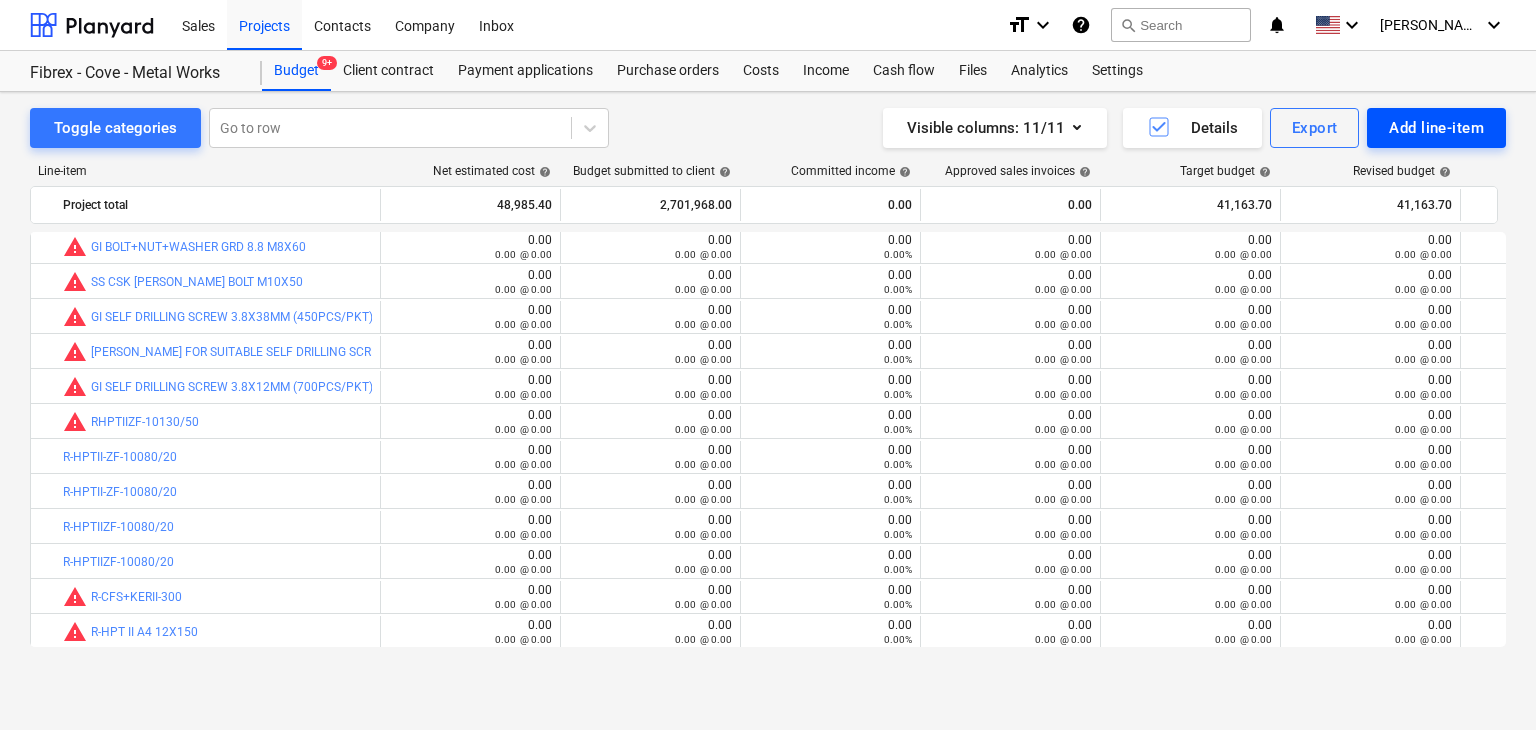 click on "Add line-item" at bounding box center [1436, 128] 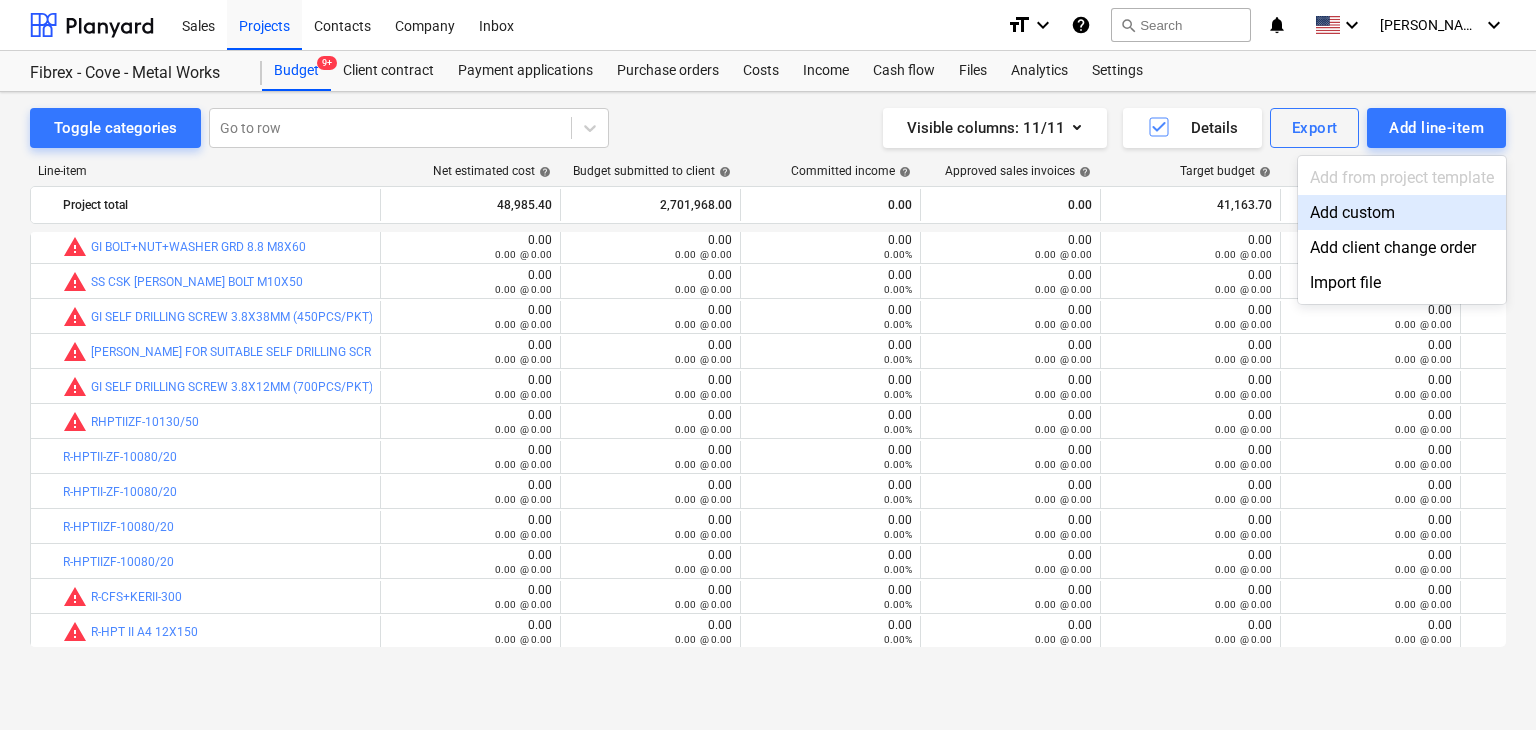 click on "Add custom" at bounding box center [1402, 212] 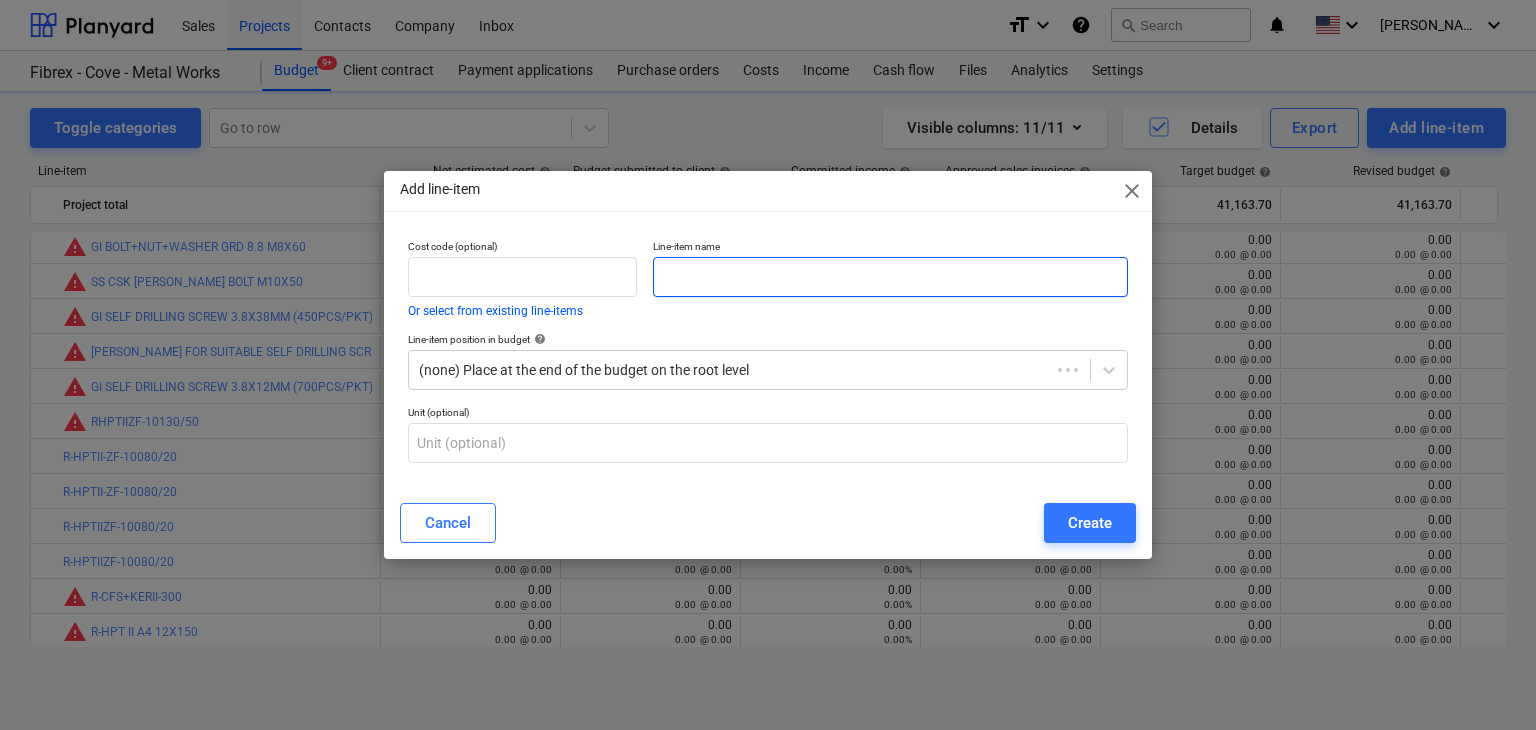 click at bounding box center [890, 277] 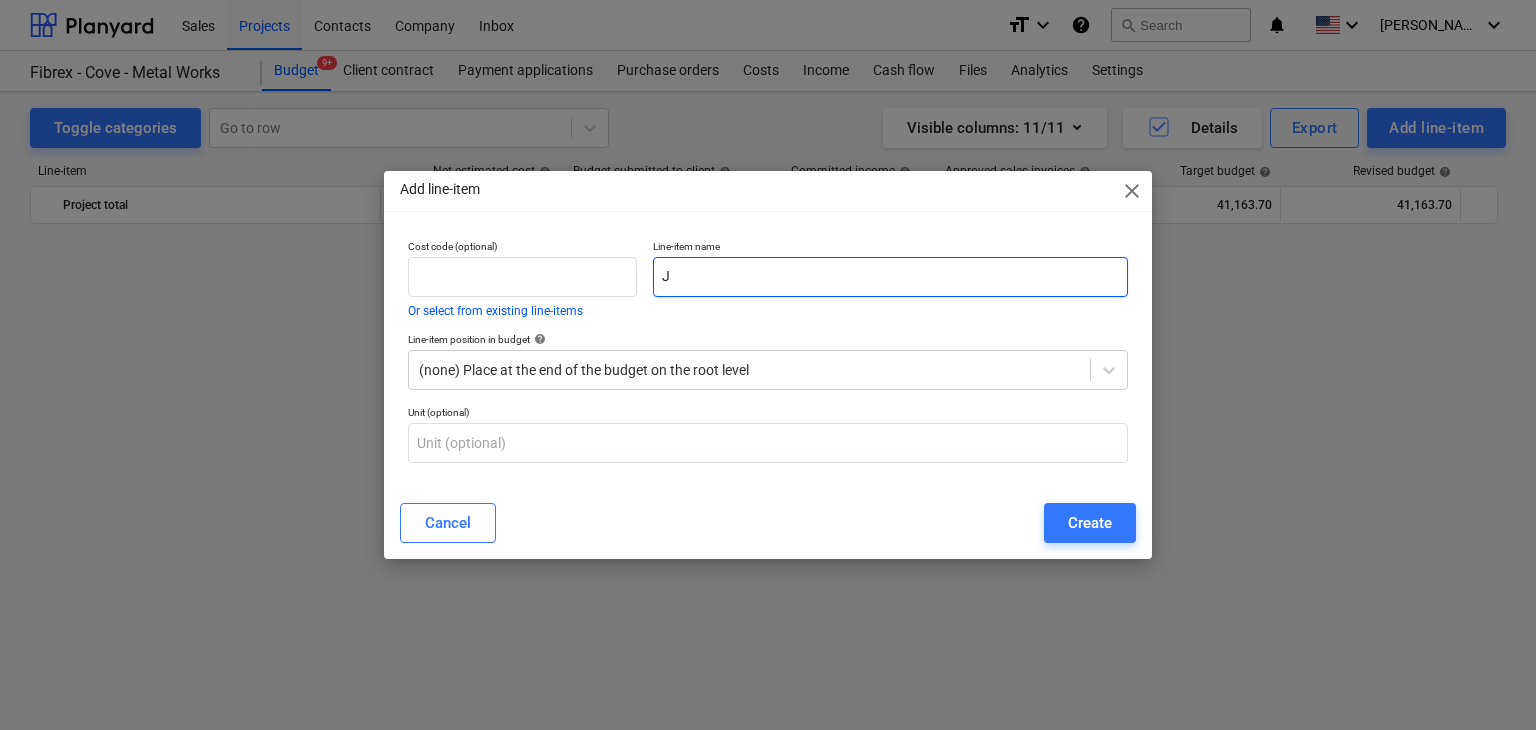 scroll, scrollTop: 23104, scrollLeft: 0, axis: vertical 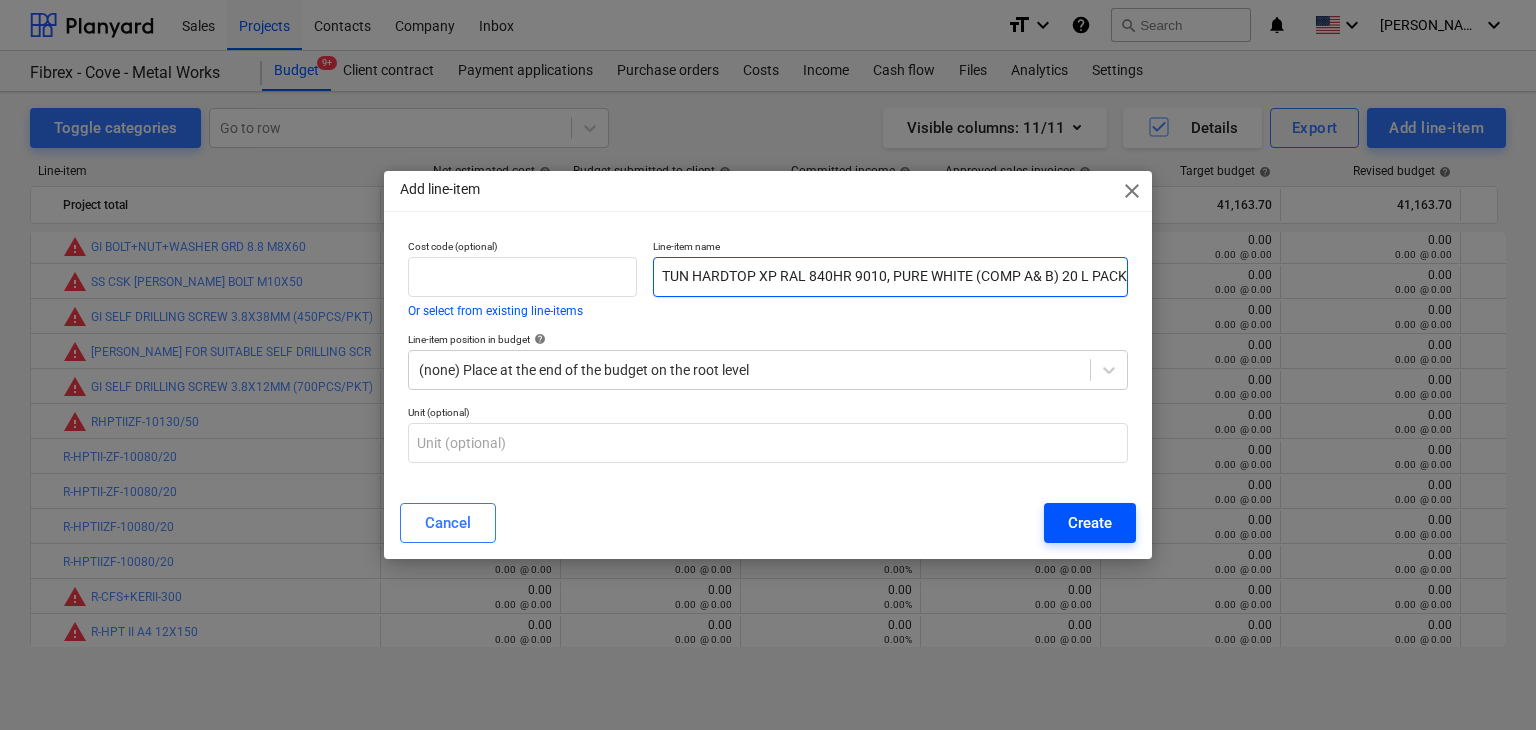 type on "JOTUN HARDTOP XP RAL 840HR 9010, PURE WHITE (COMP A& B) 20 L PACK" 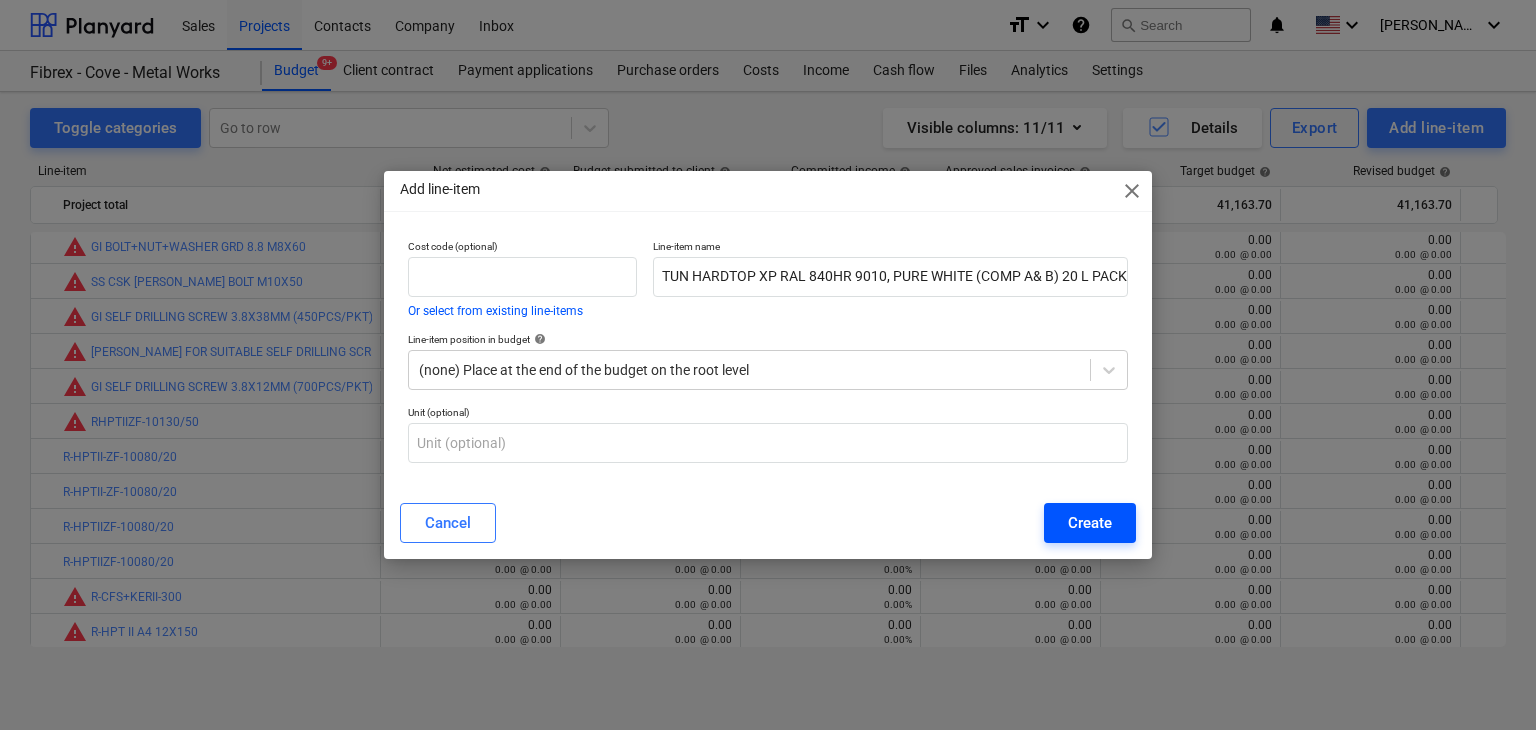 scroll, scrollTop: 0, scrollLeft: 0, axis: both 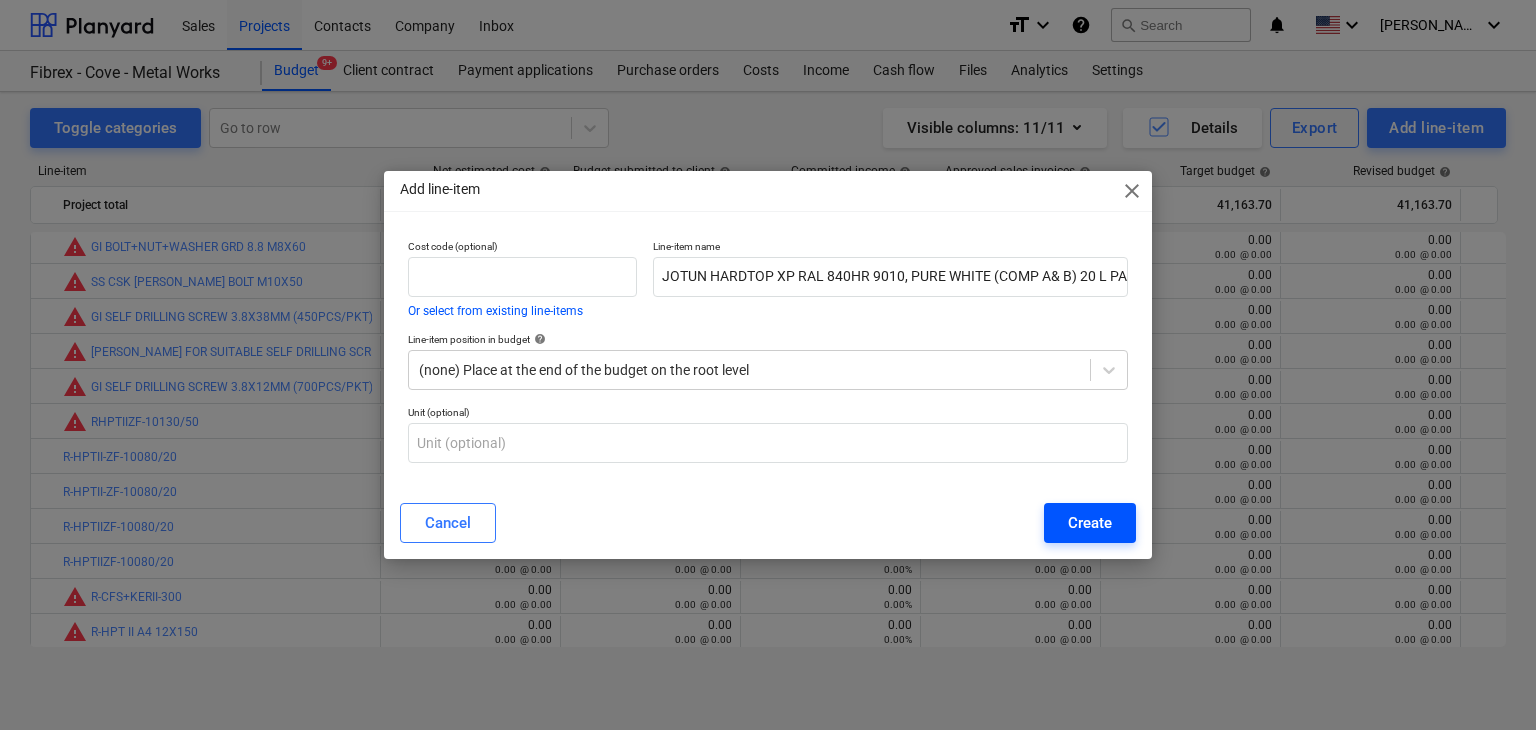 click on "Create" at bounding box center (1090, 523) 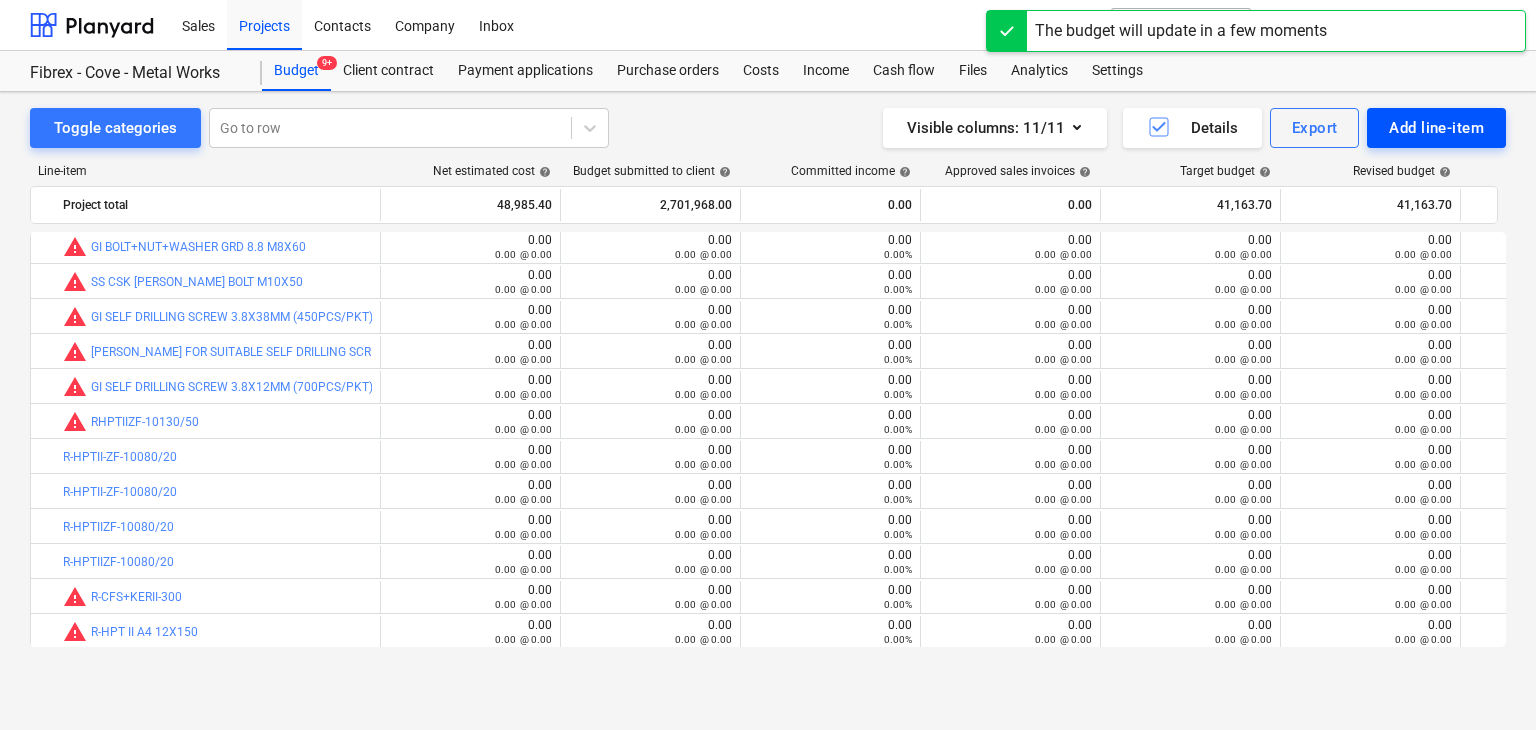 click on "Add line-item" at bounding box center [1436, 128] 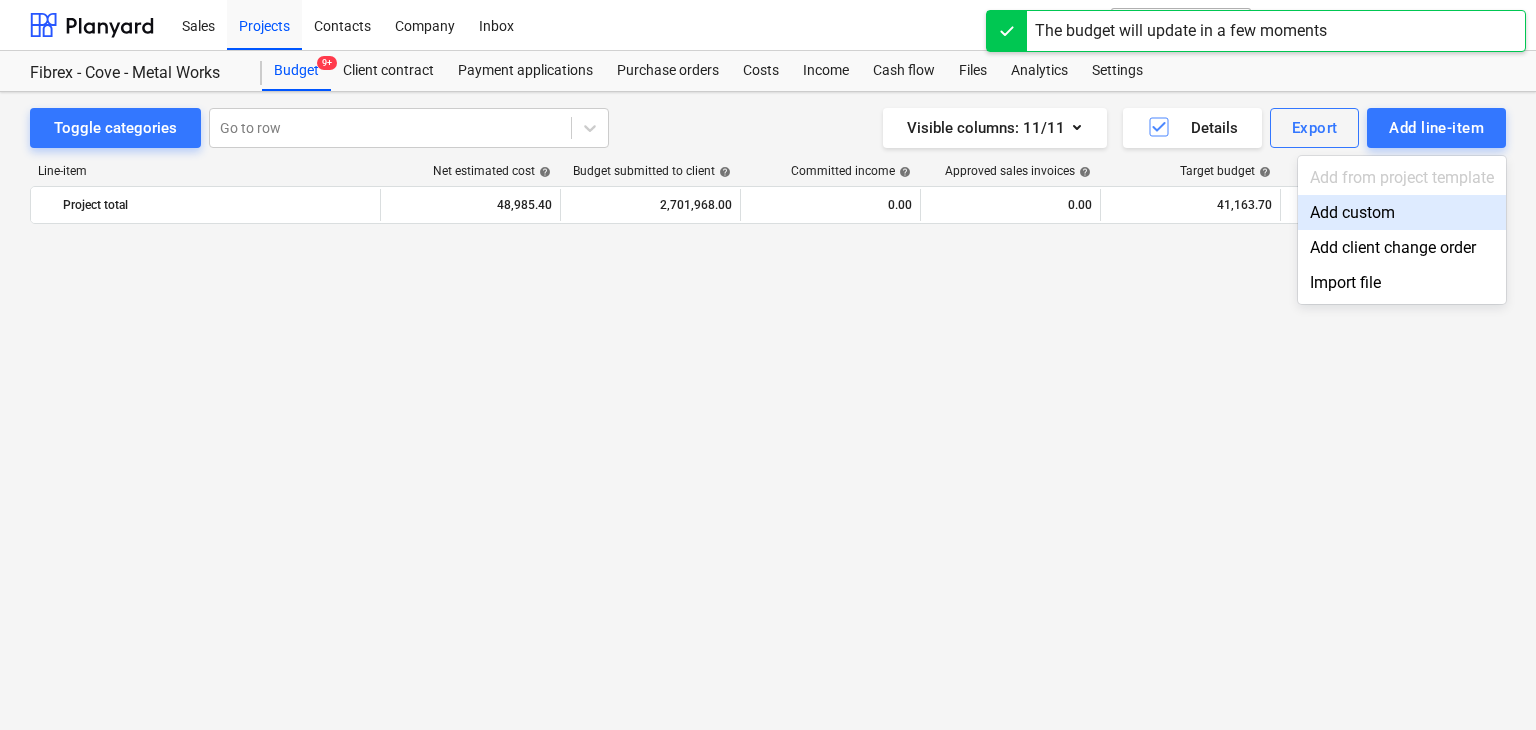 scroll, scrollTop: 23104, scrollLeft: 0, axis: vertical 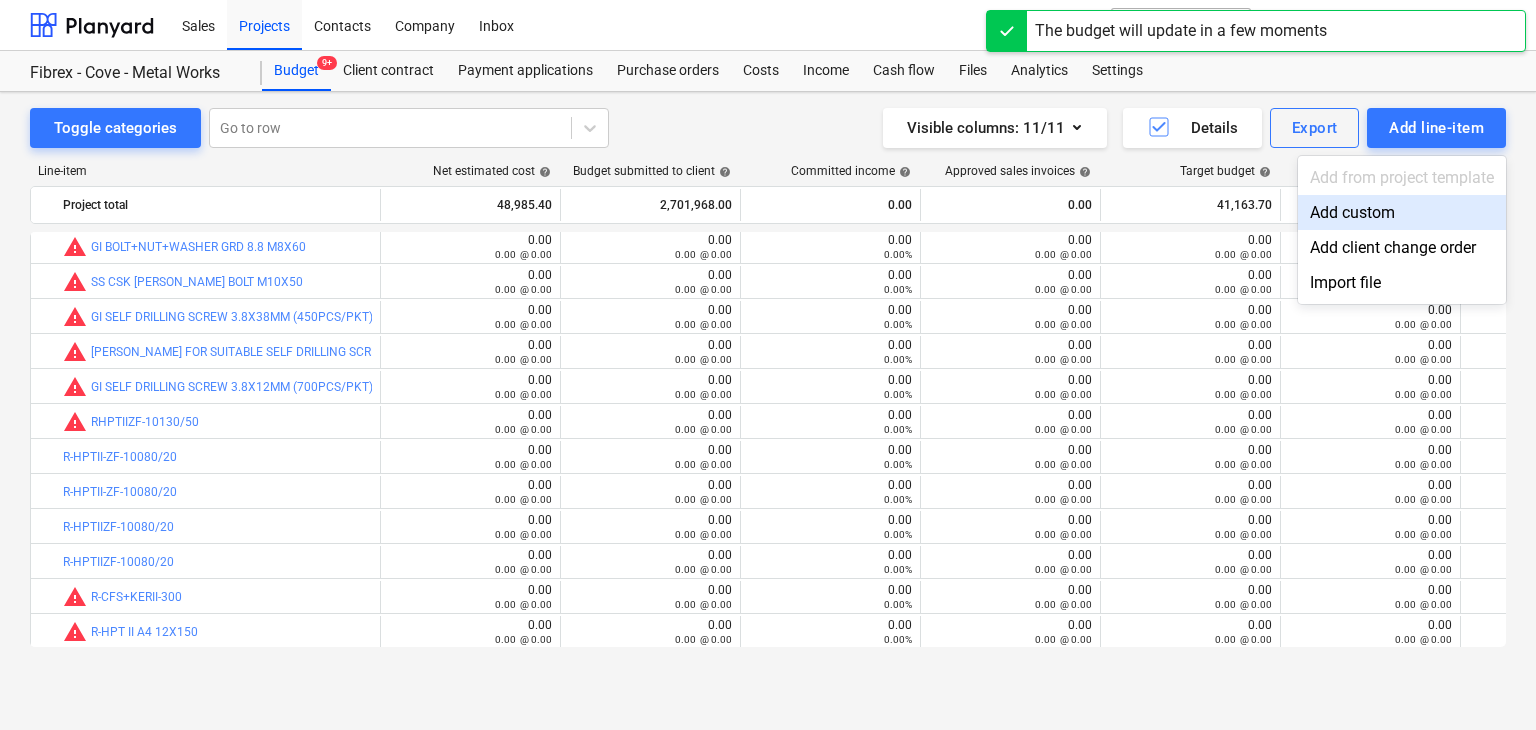click on "Add custom" at bounding box center [1402, 212] 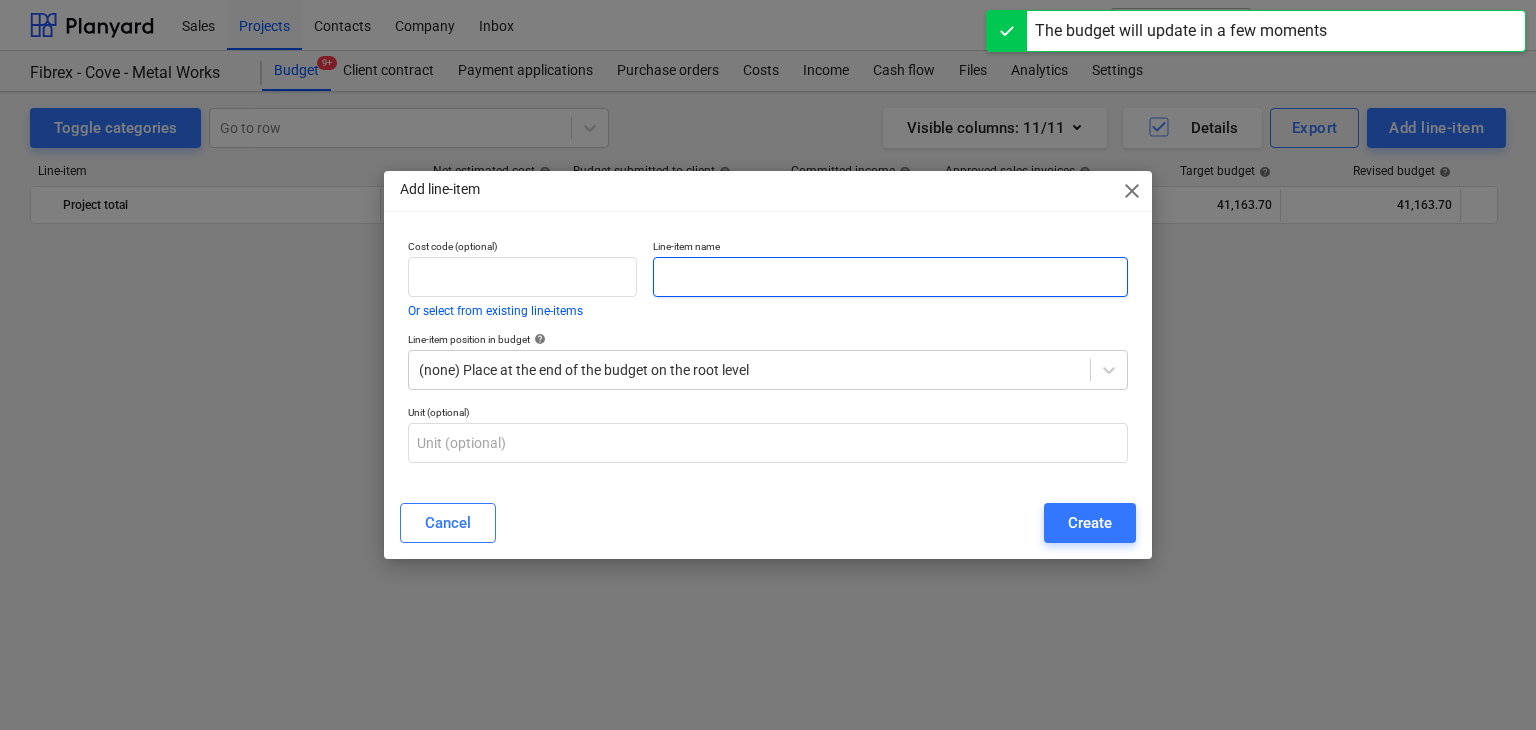 click at bounding box center (890, 277) 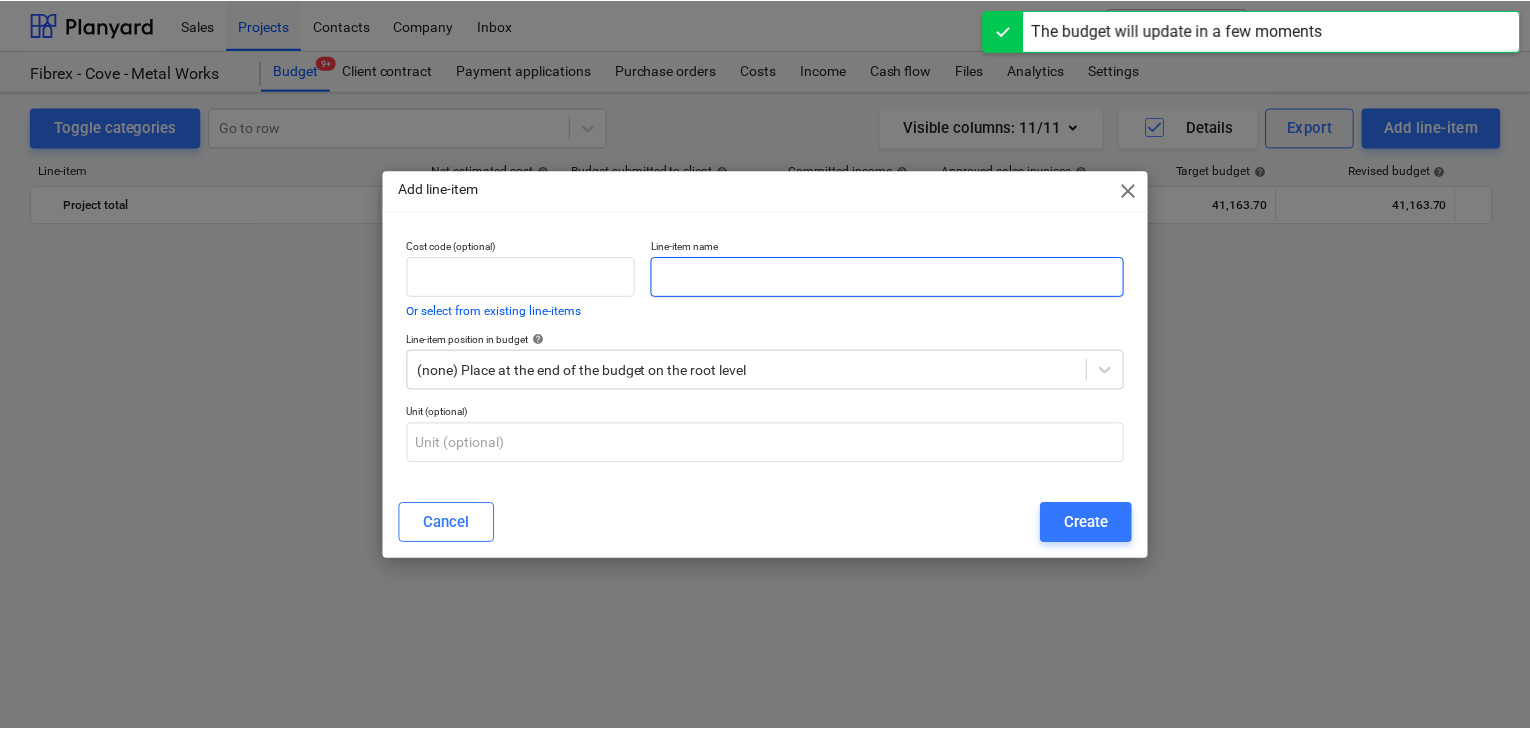 scroll, scrollTop: 23104, scrollLeft: 0, axis: vertical 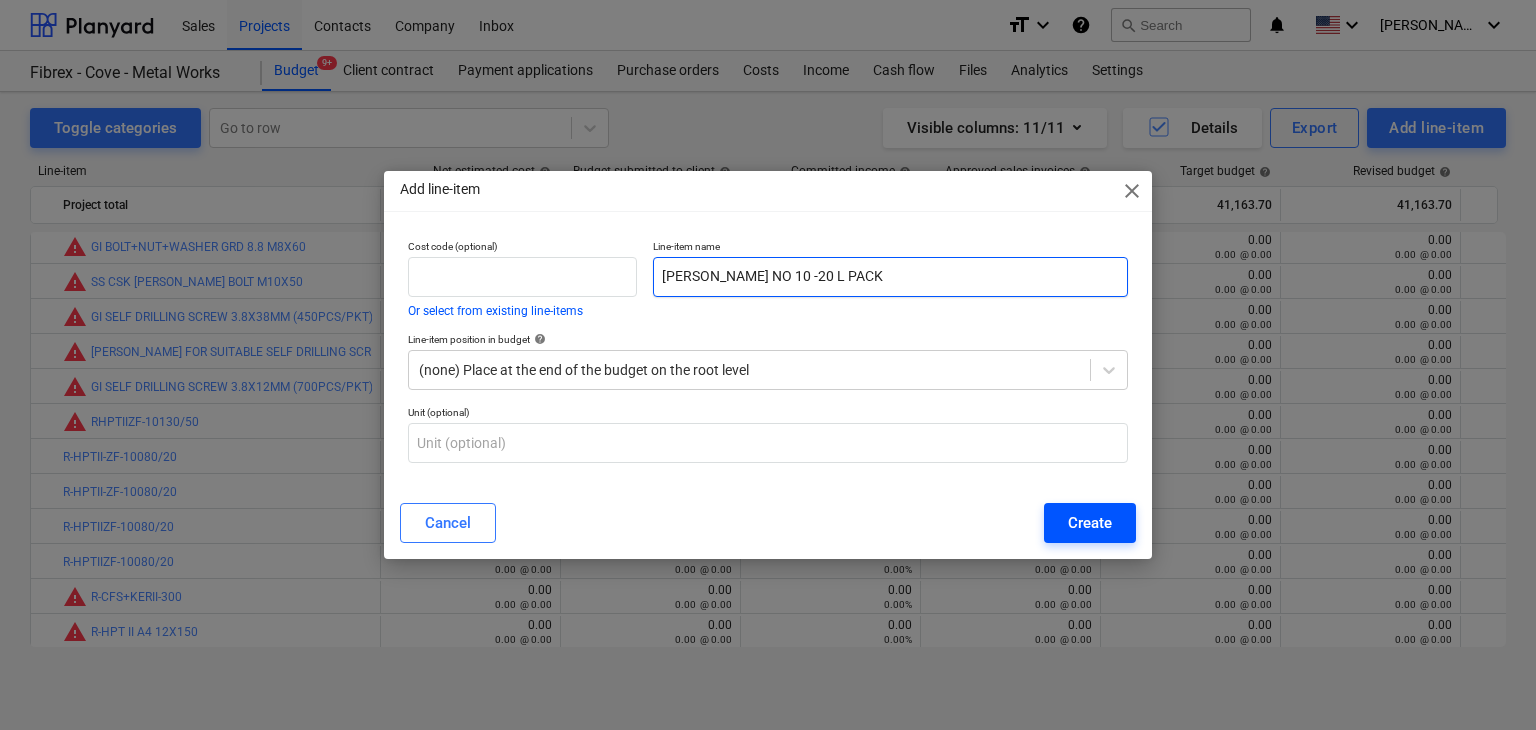 type on "[PERSON_NAME] NO 10 -20 L PACK" 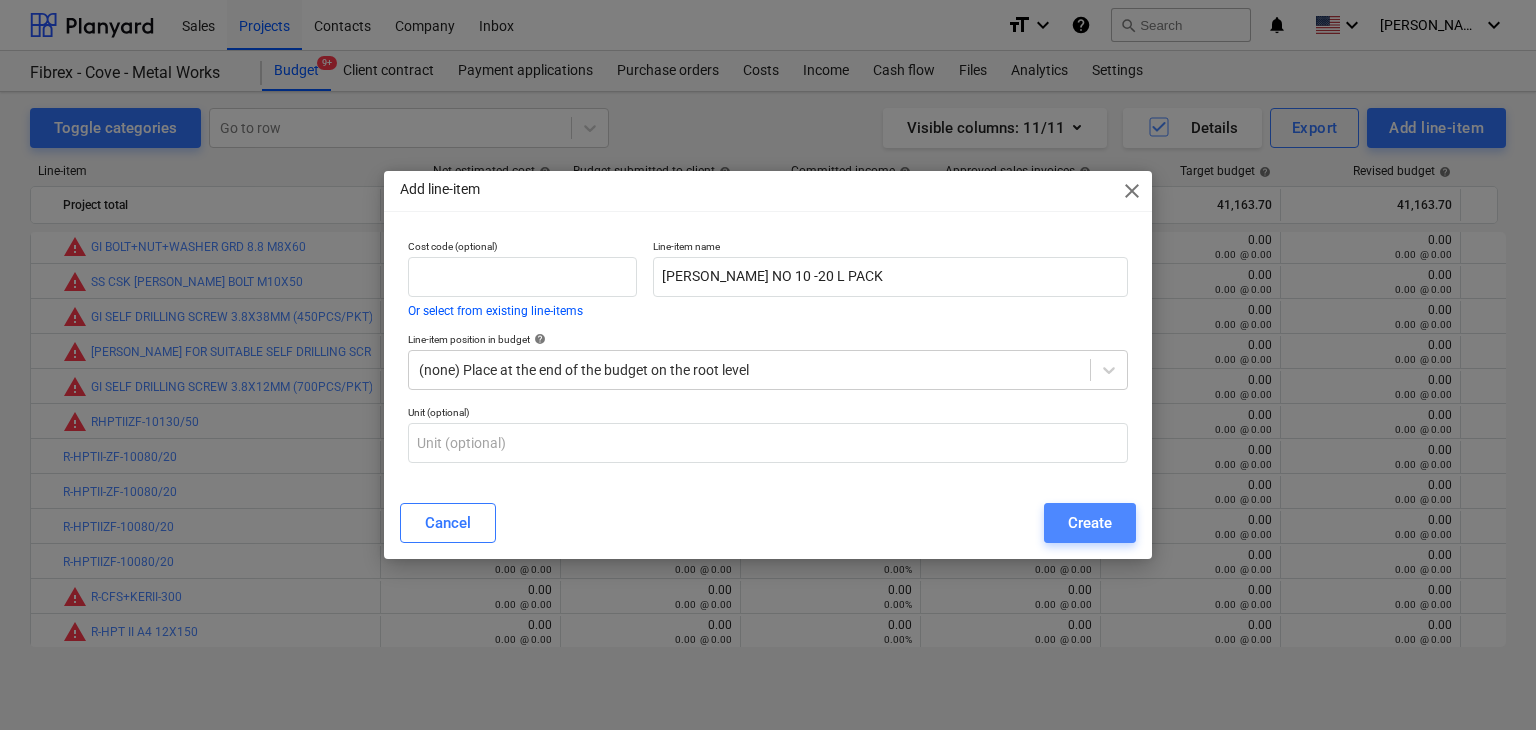 click on "Create" at bounding box center (1090, 523) 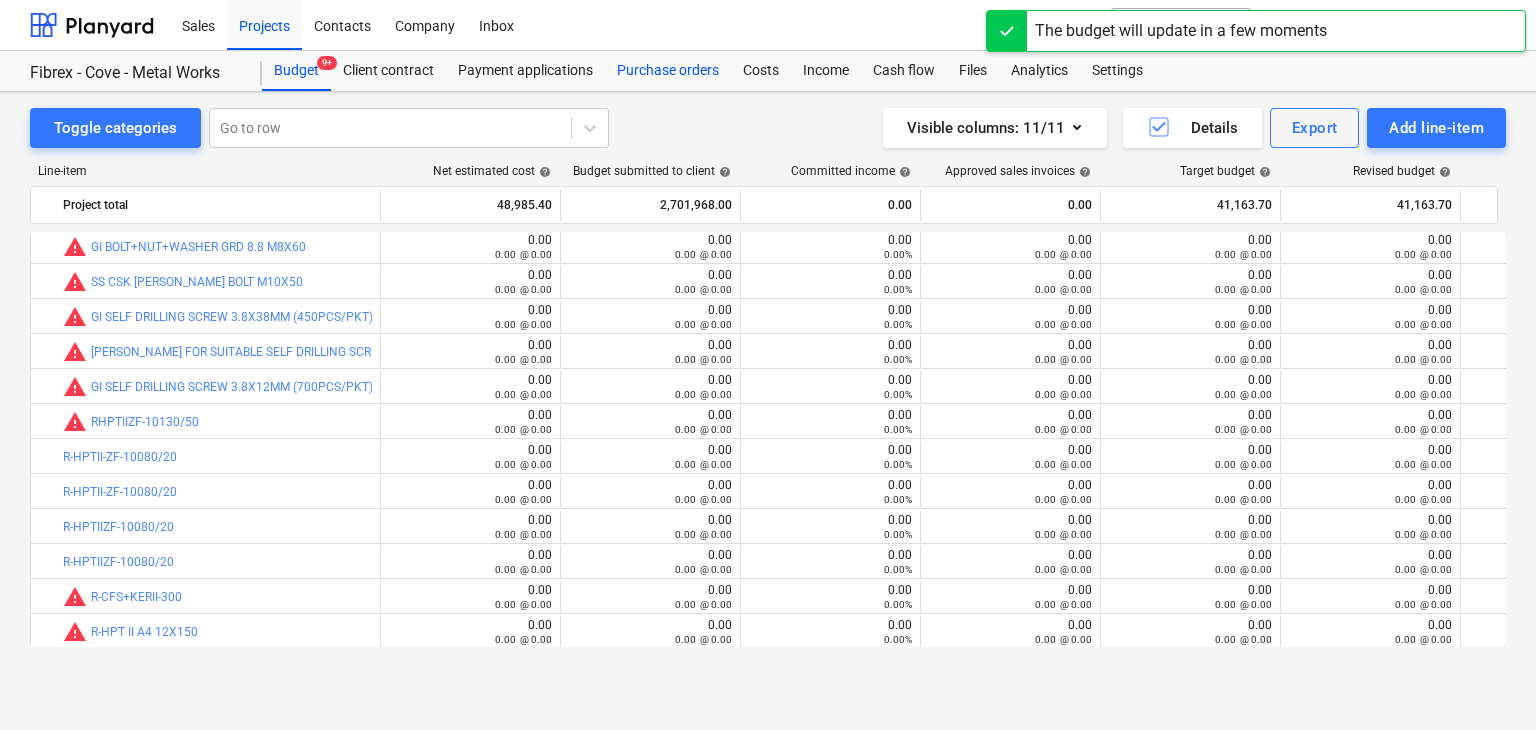 click on "Purchase orders" at bounding box center [668, 71] 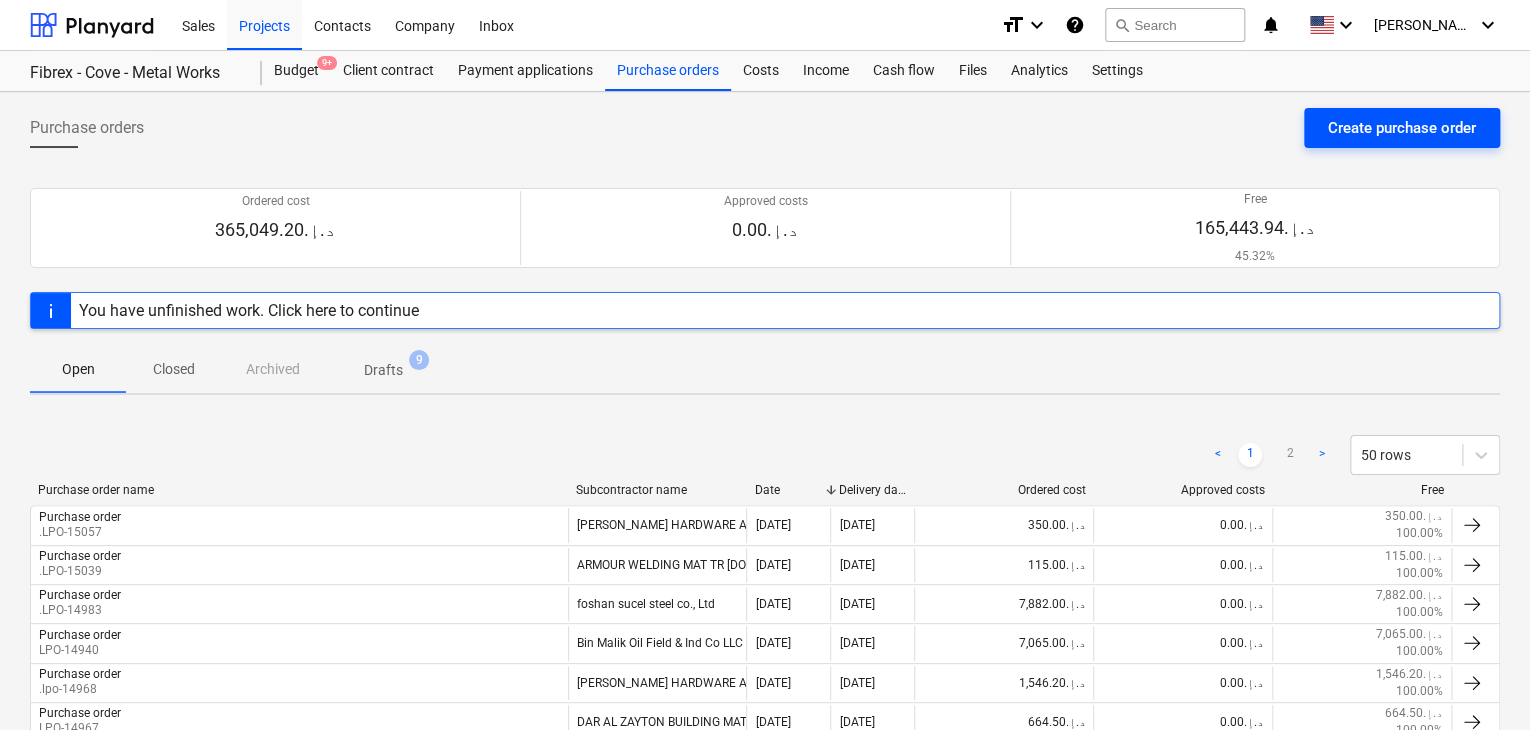 click on "Create purchase order" at bounding box center (1402, 128) 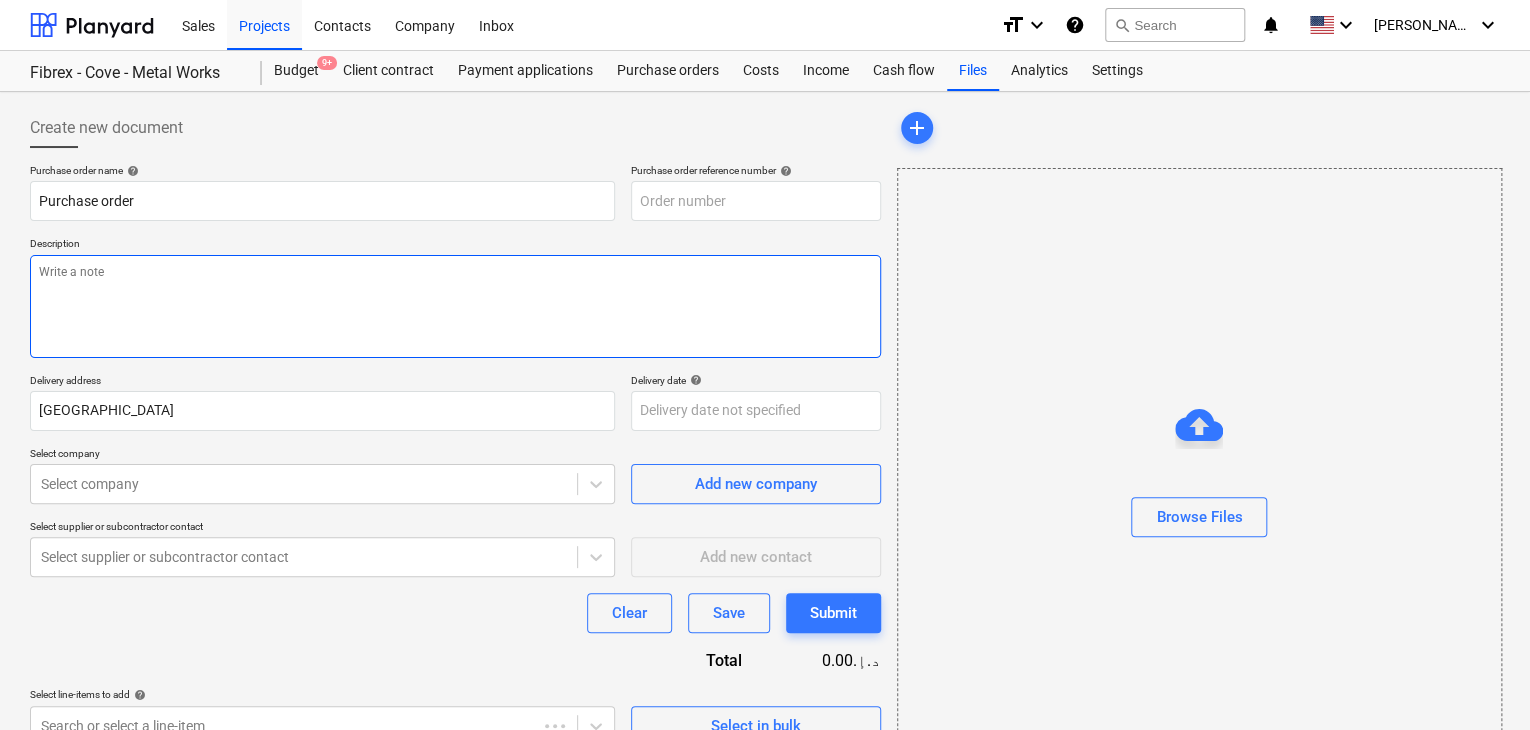type on "x" 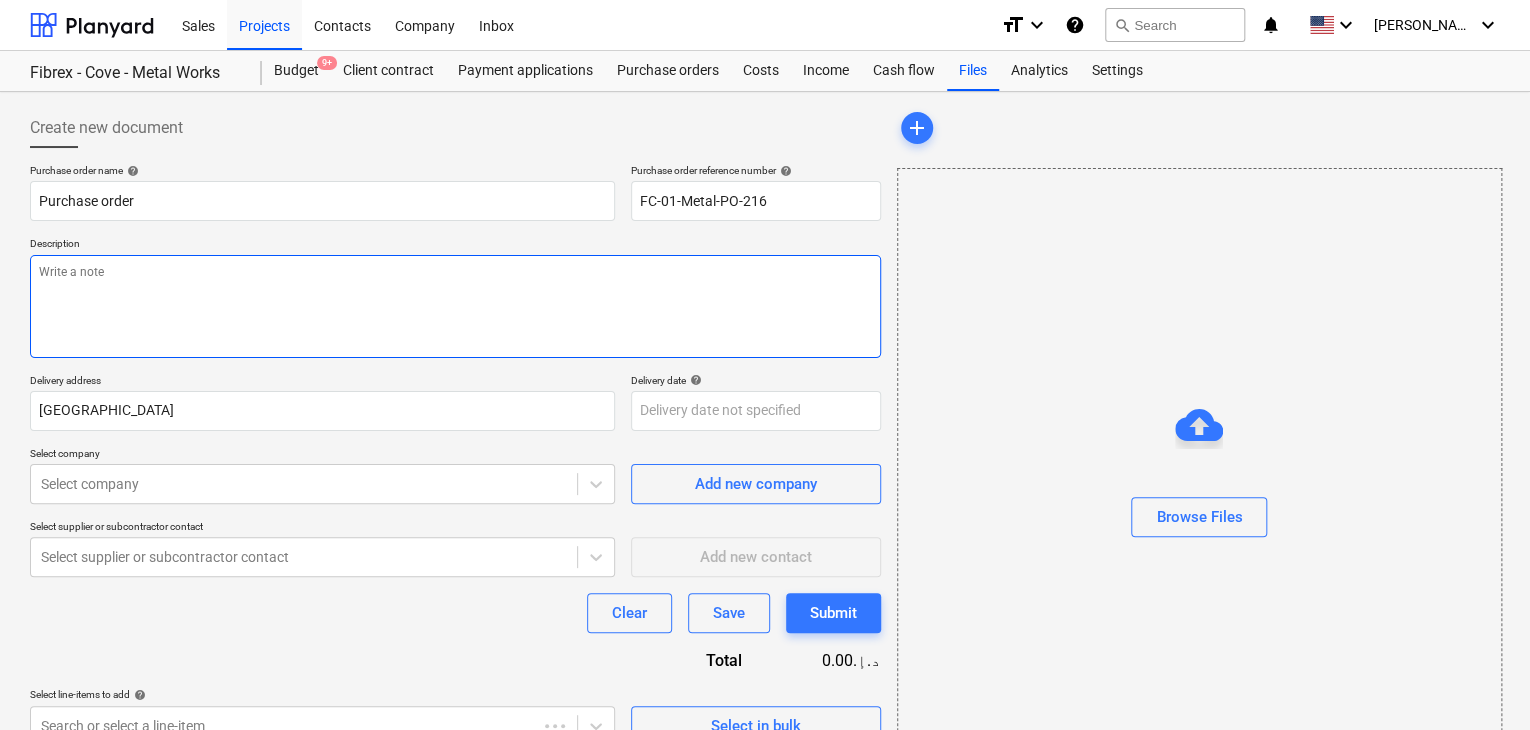 click at bounding box center (455, 306) 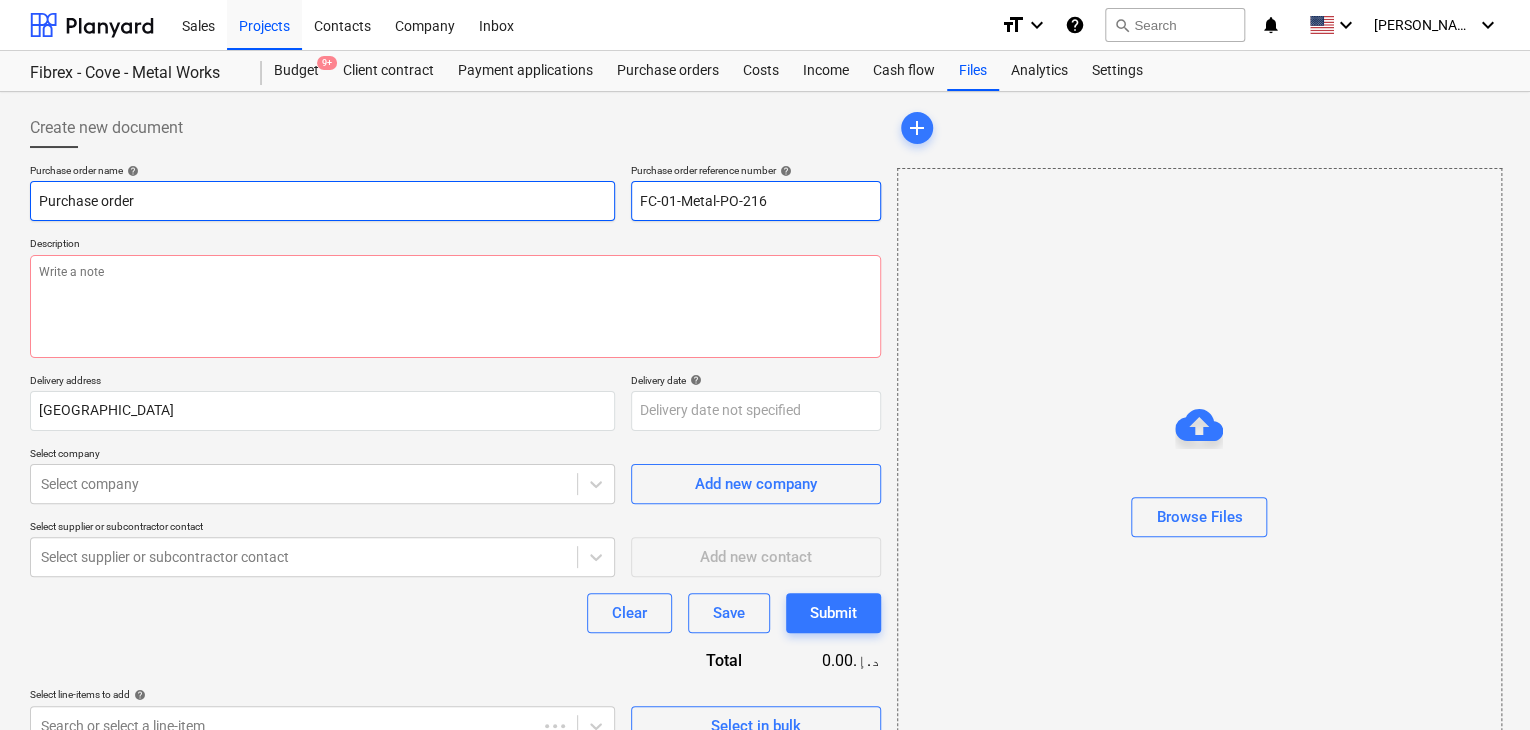 drag, startPoint x: 791, startPoint y: 197, endPoint x: 579, endPoint y: 197, distance: 212 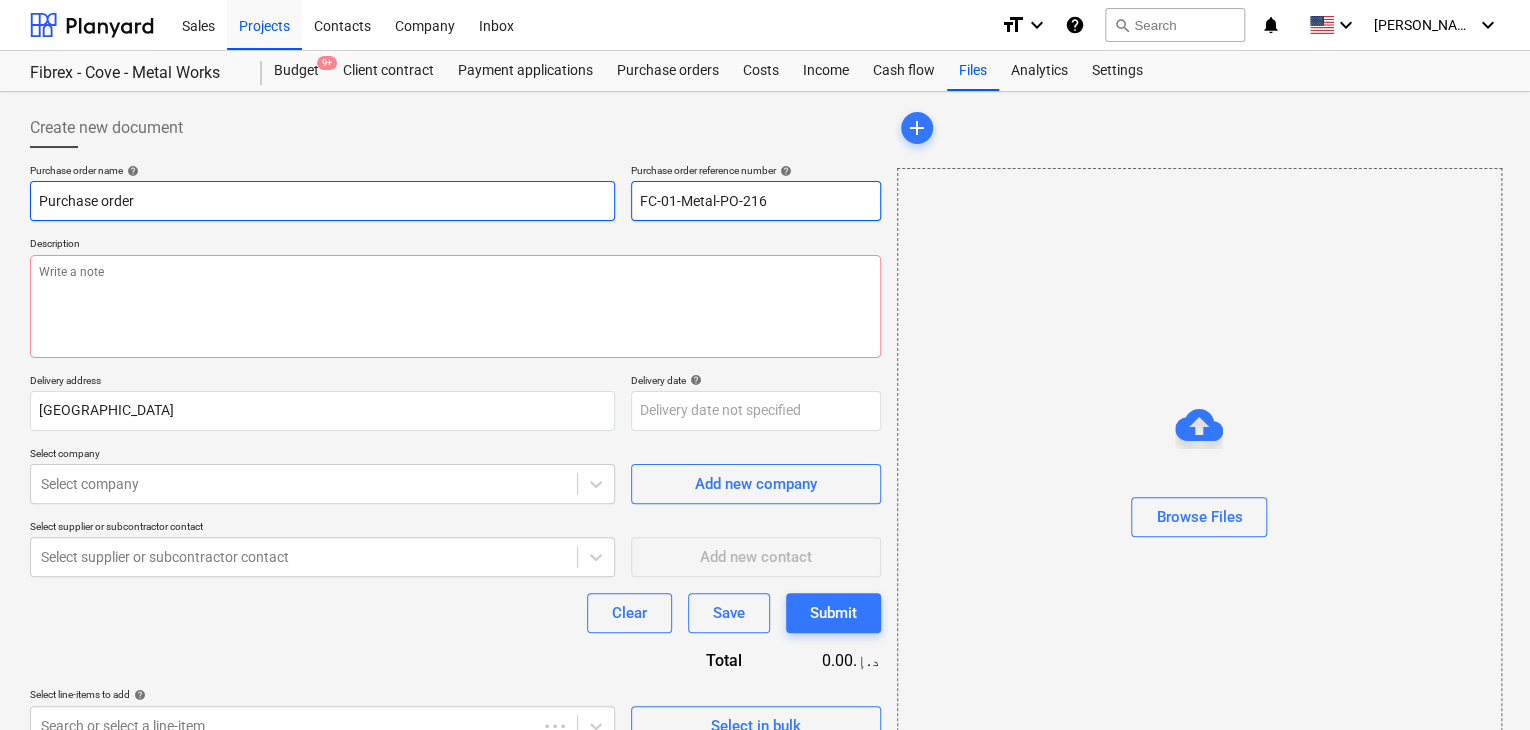 click on "Purchase order name help Purchase order Purchase order reference number help FC-01-Metal-PO-216" at bounding box center (455, 192) 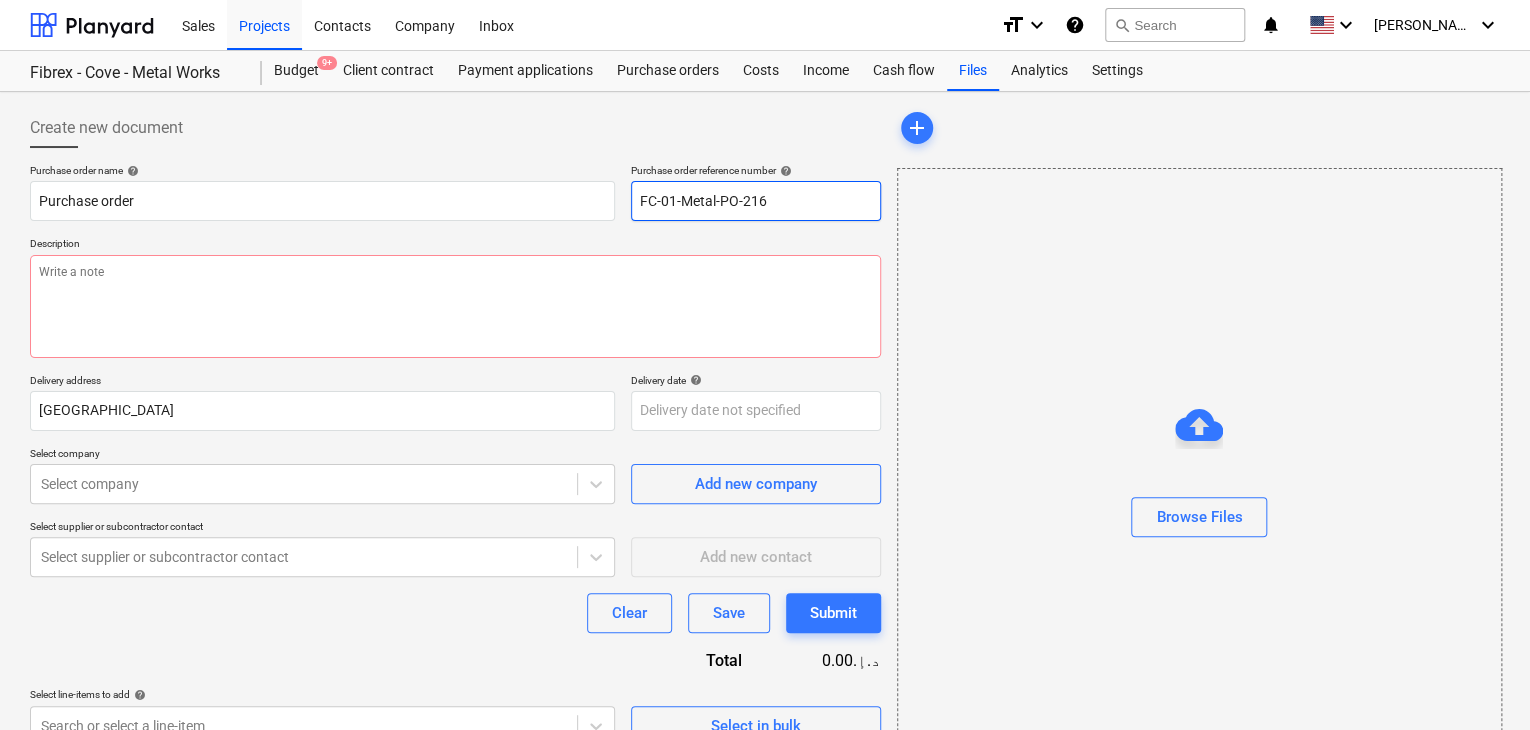 type on "x" 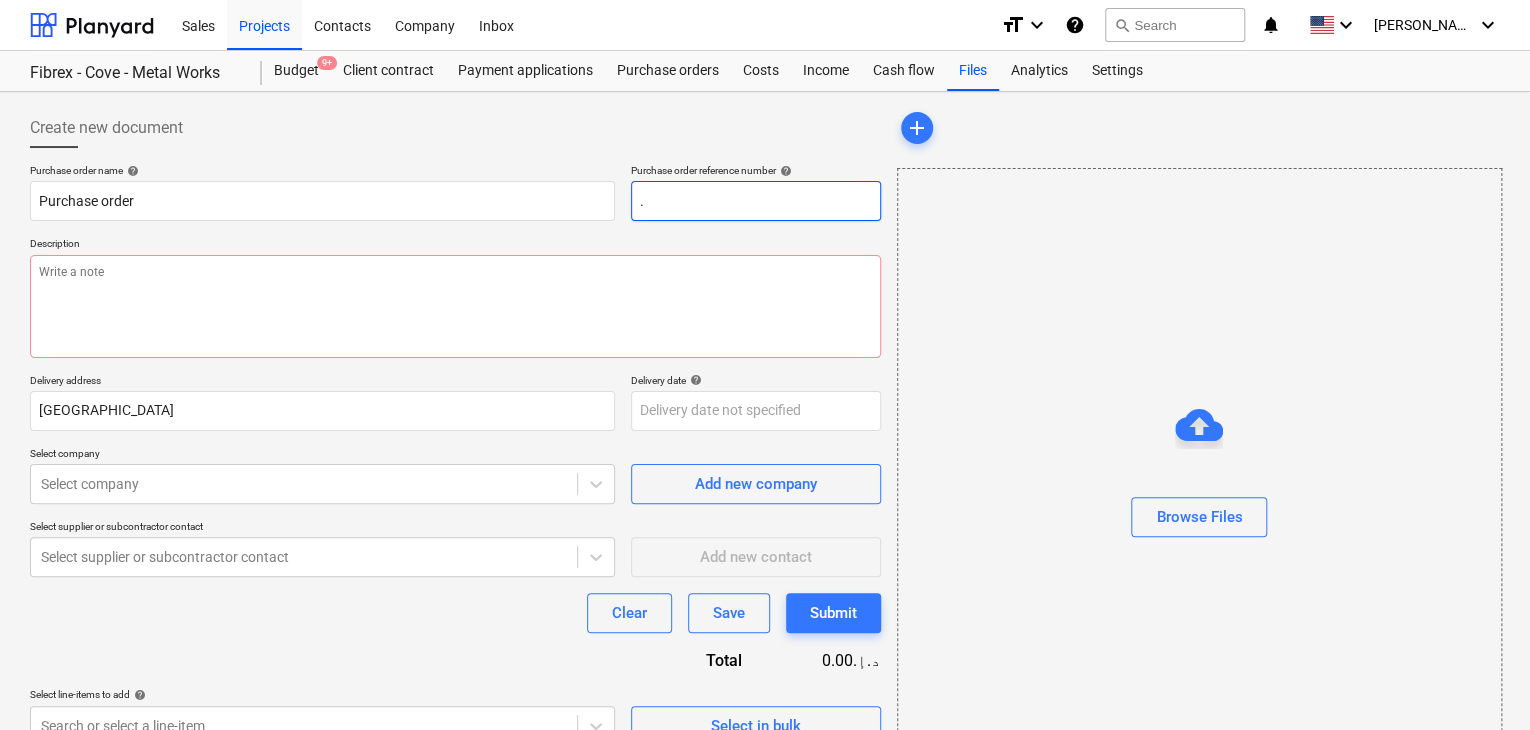 type on "x" 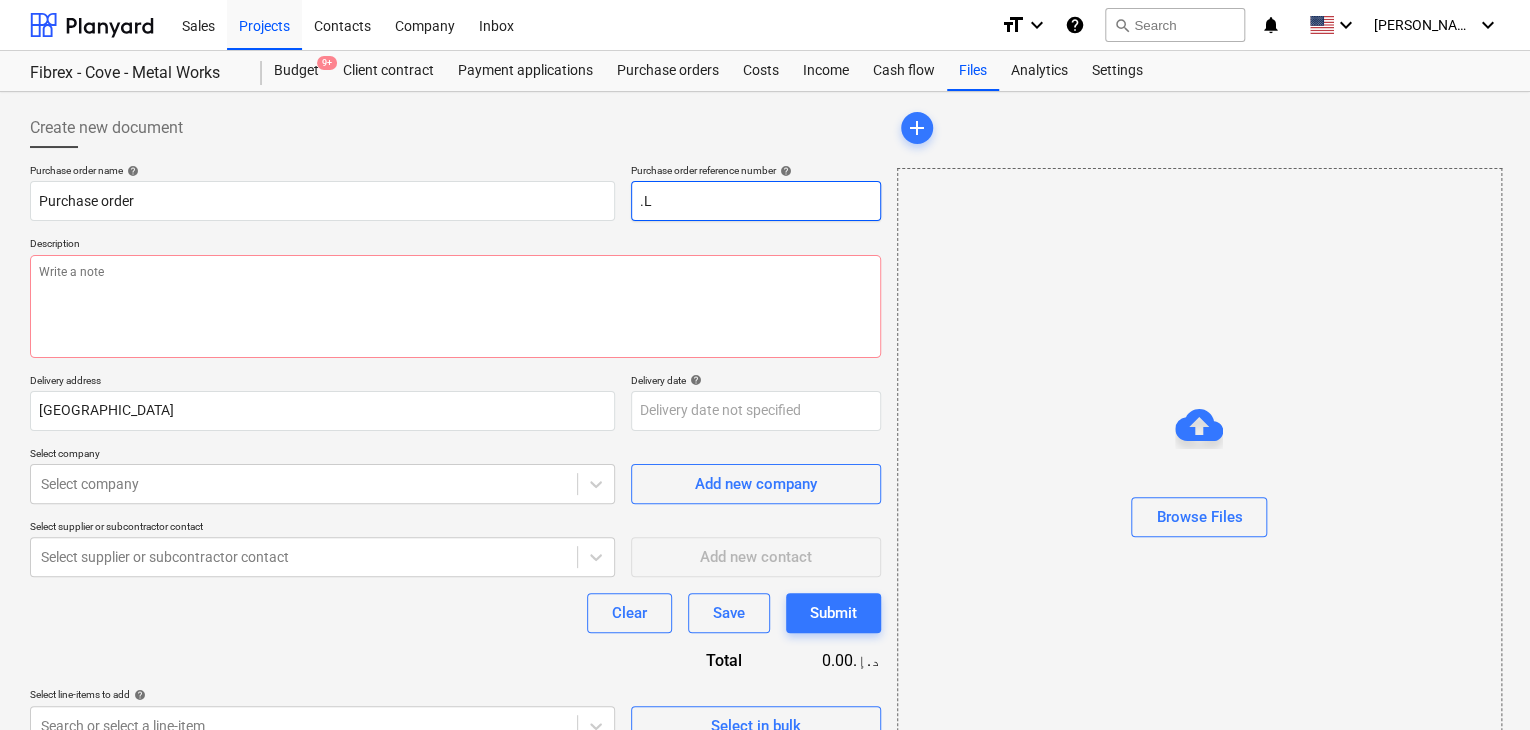 type on "x" 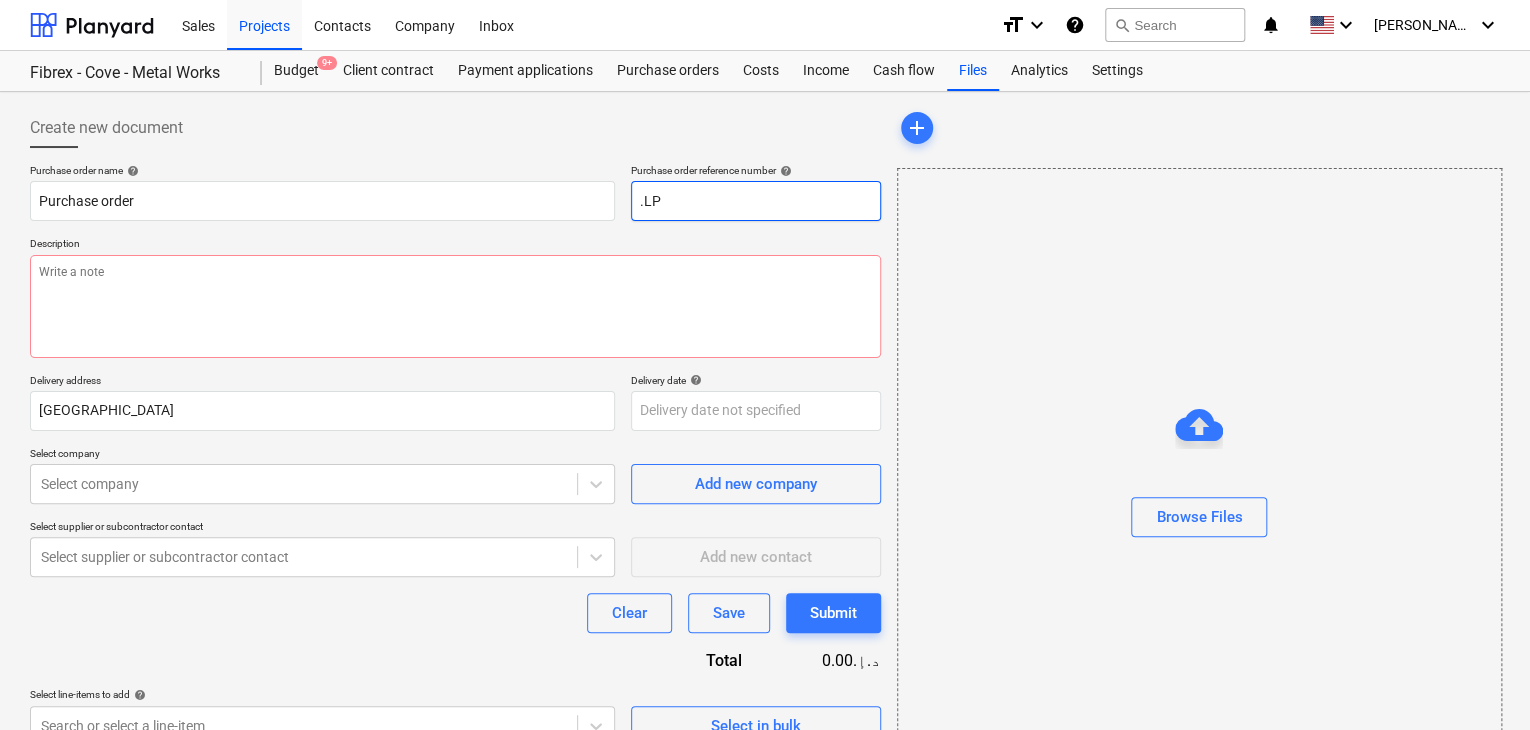 type on "x" 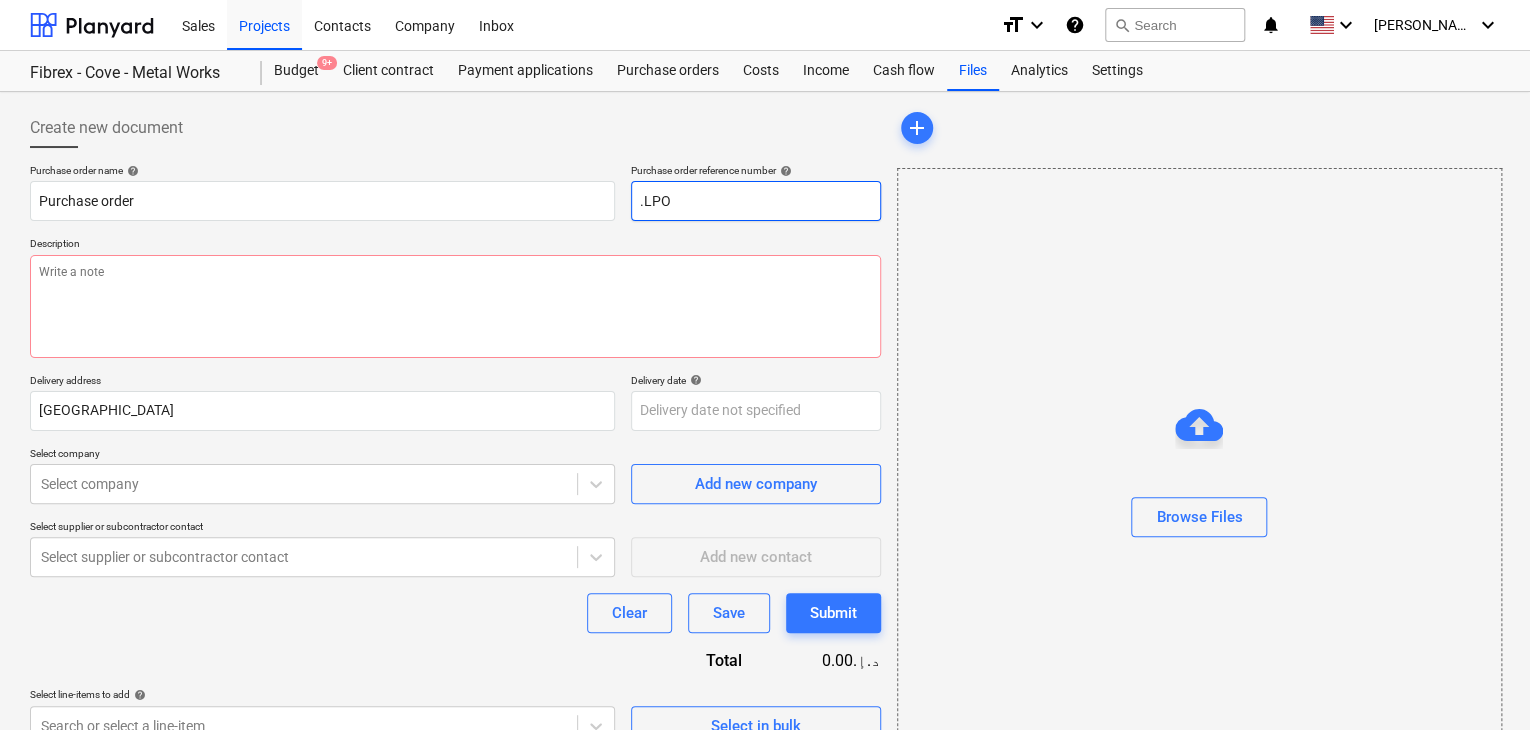 type on "x" 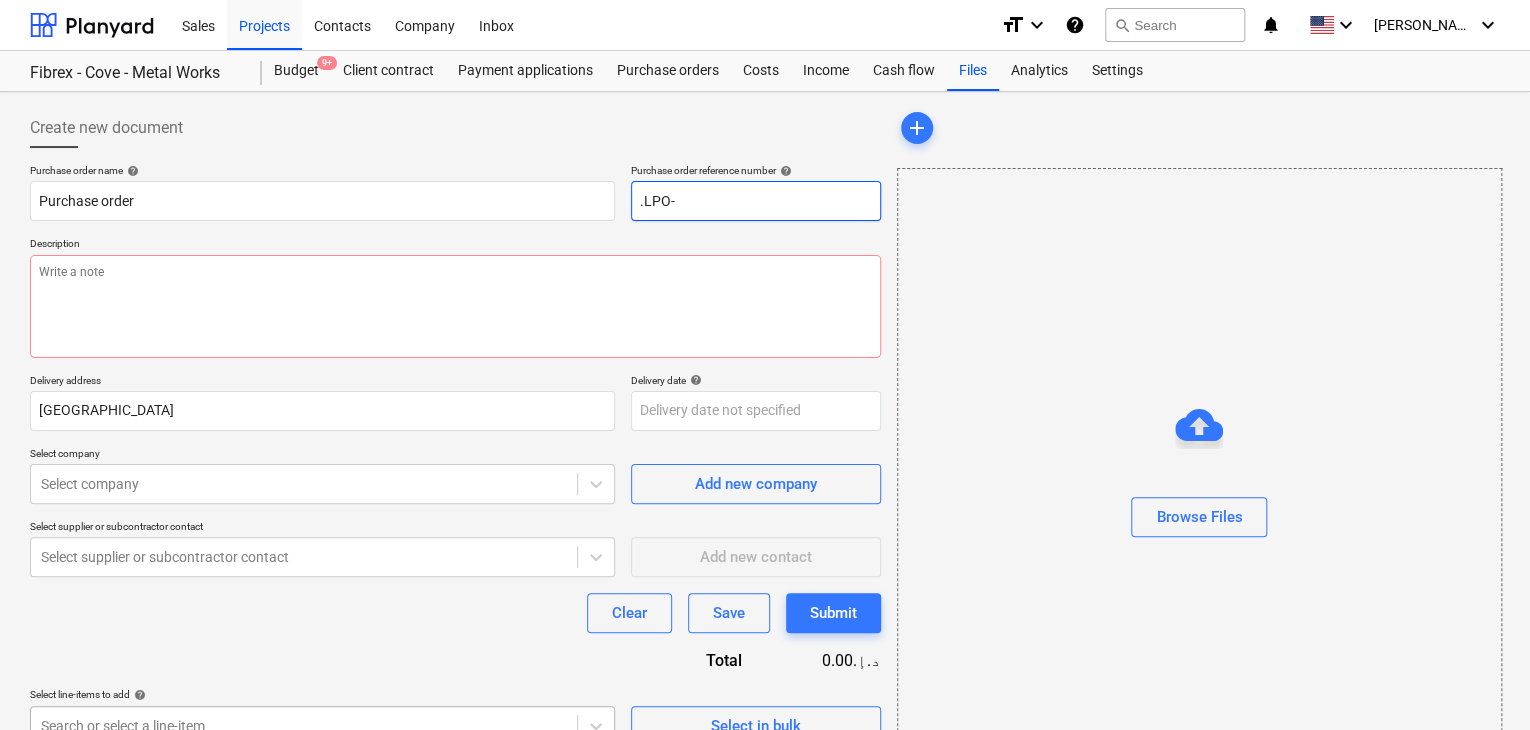 type on ".LPO-" 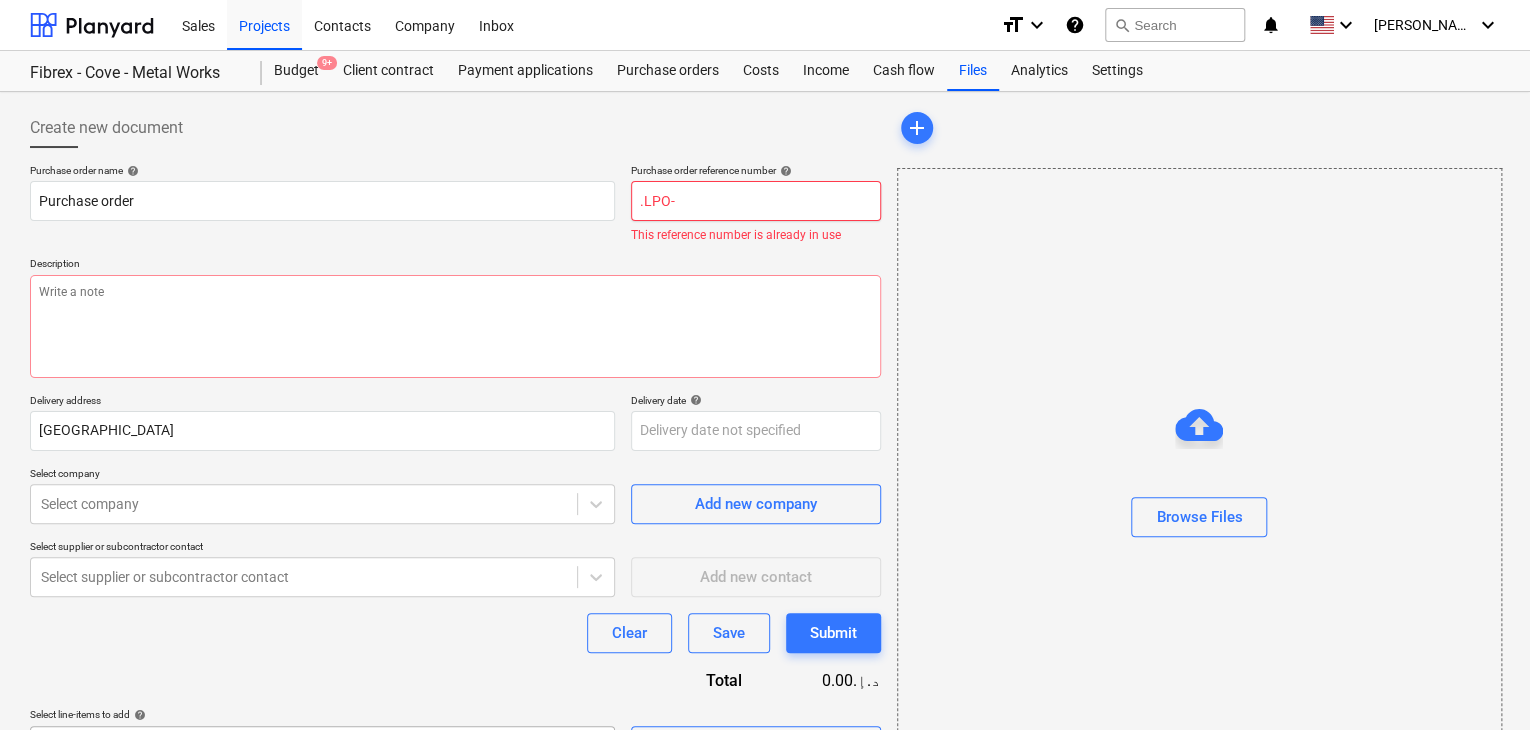 type on "x" 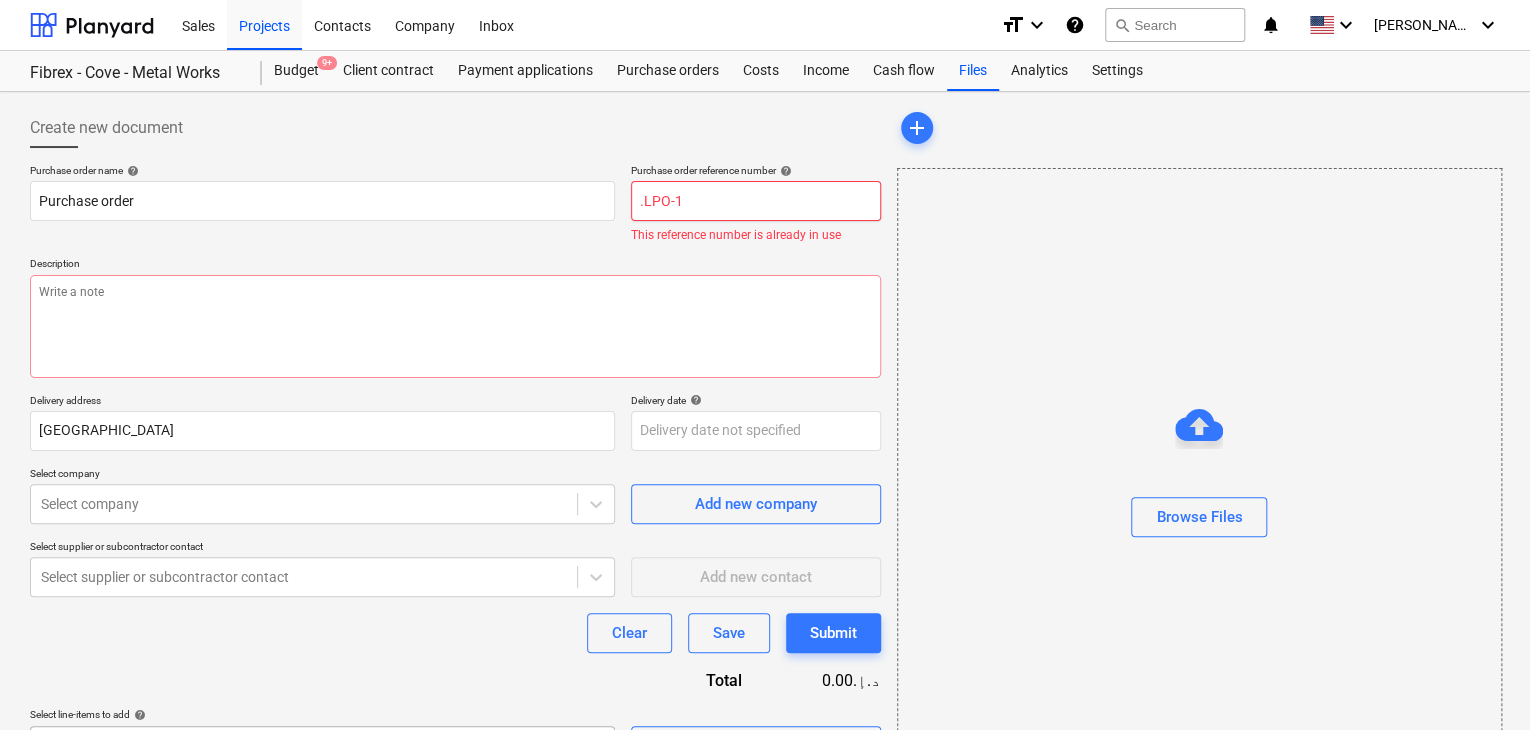type on "x" 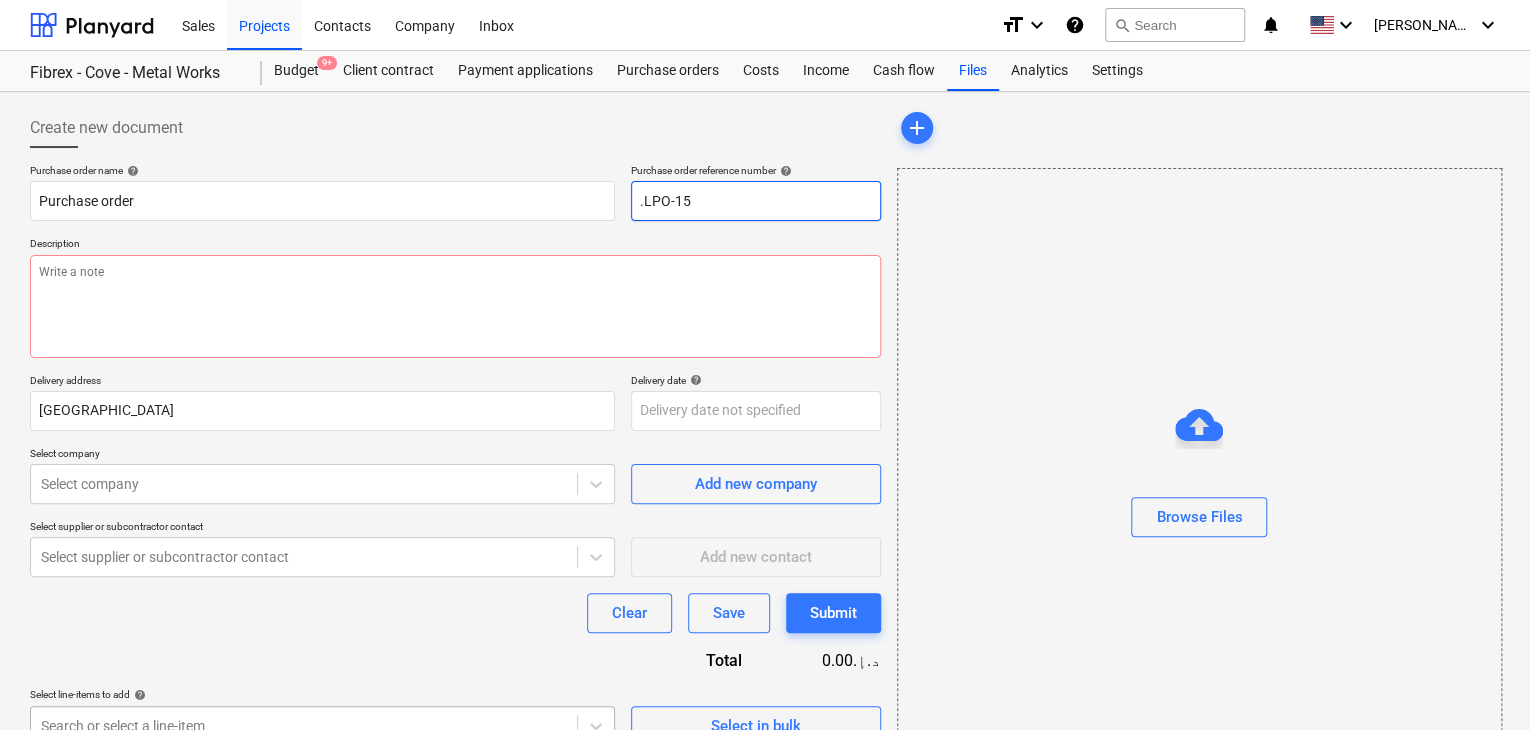 type on "x" 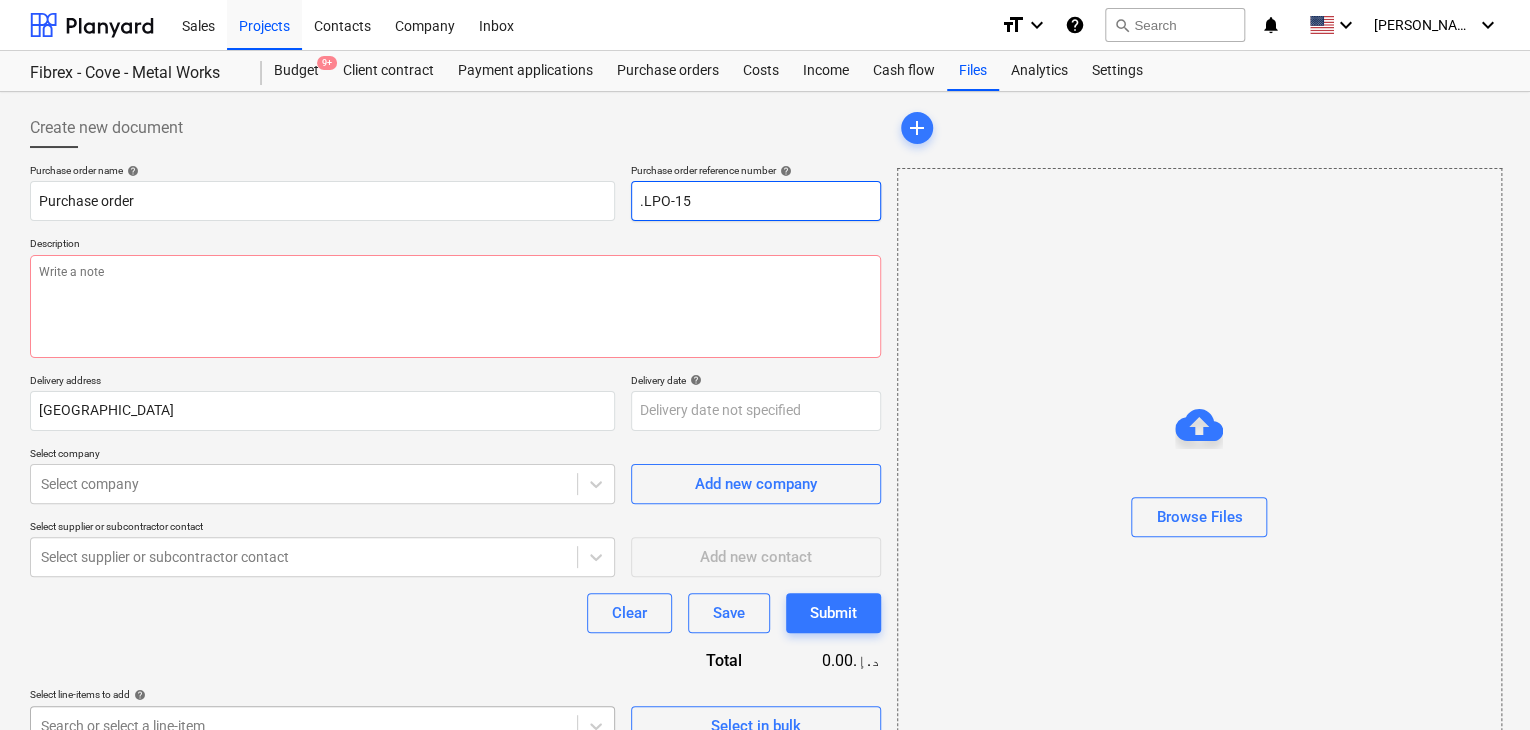 type on ".LPO-150" 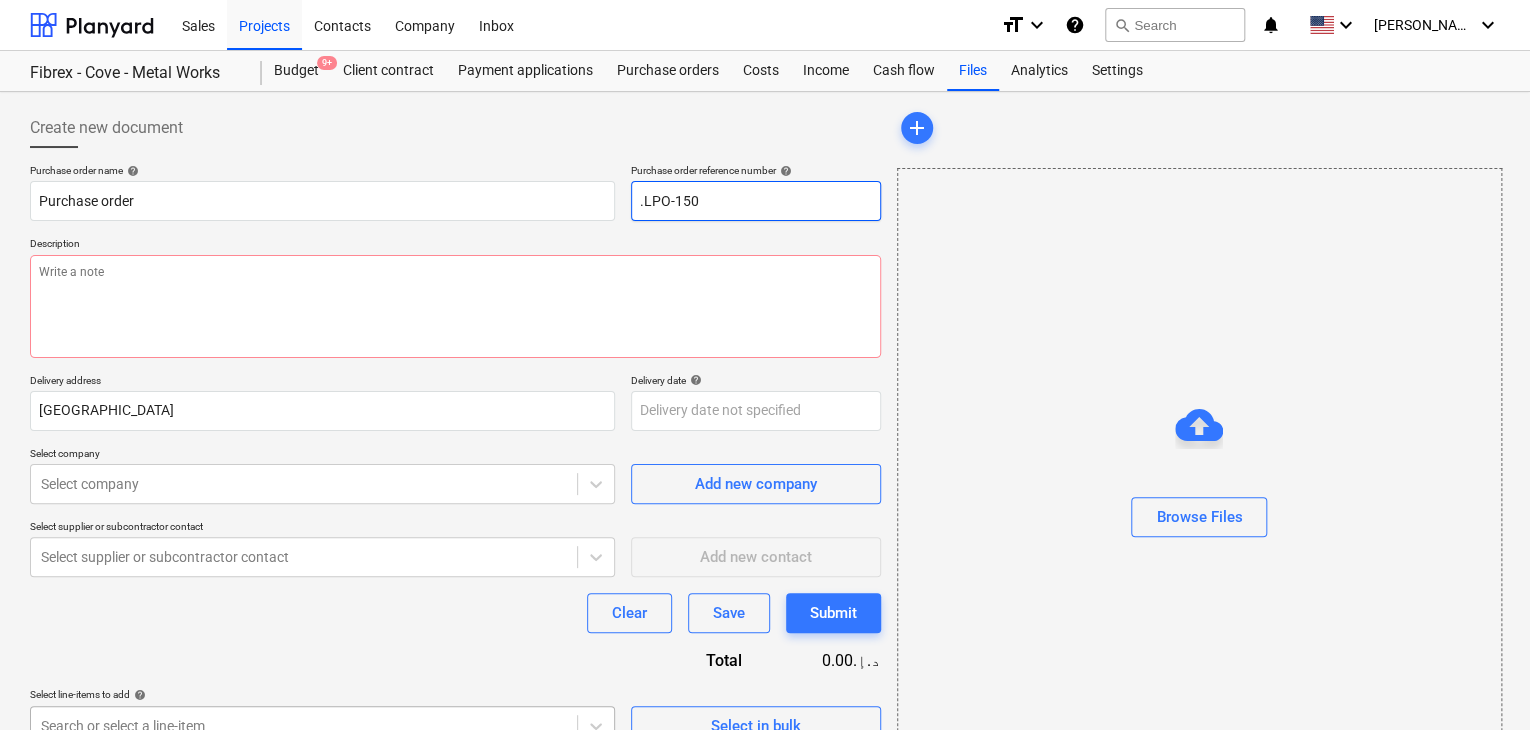 type on "x" 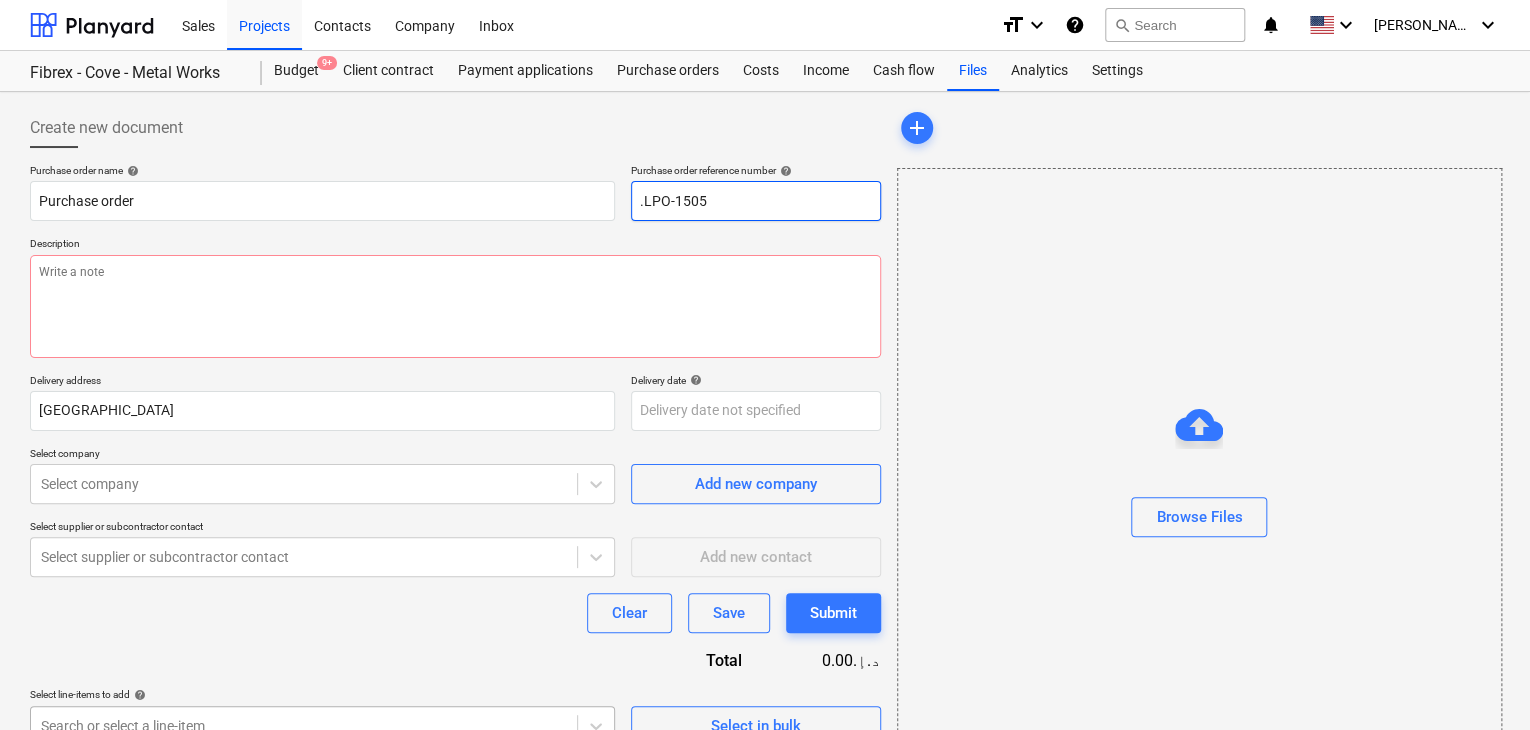 type on "x" 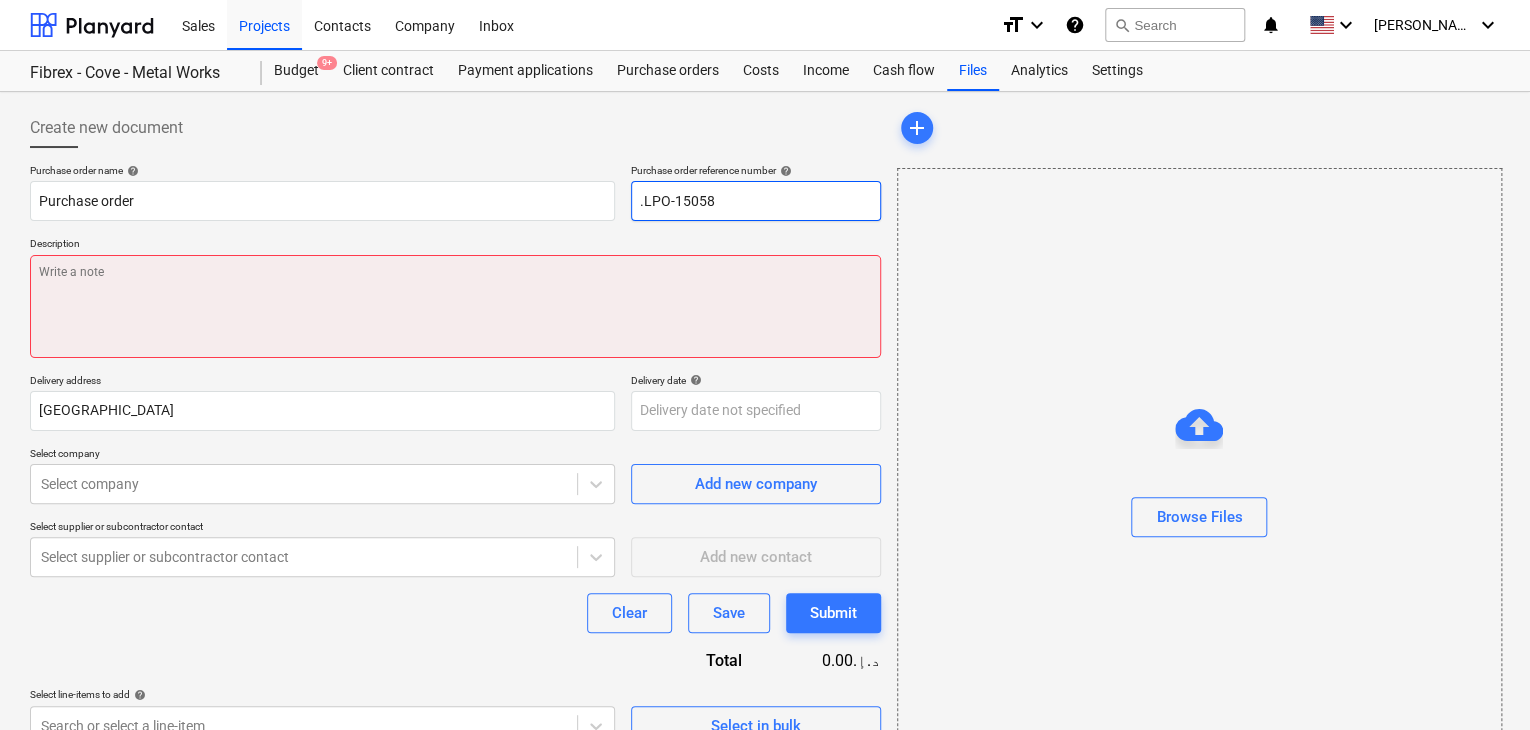 type on "x" 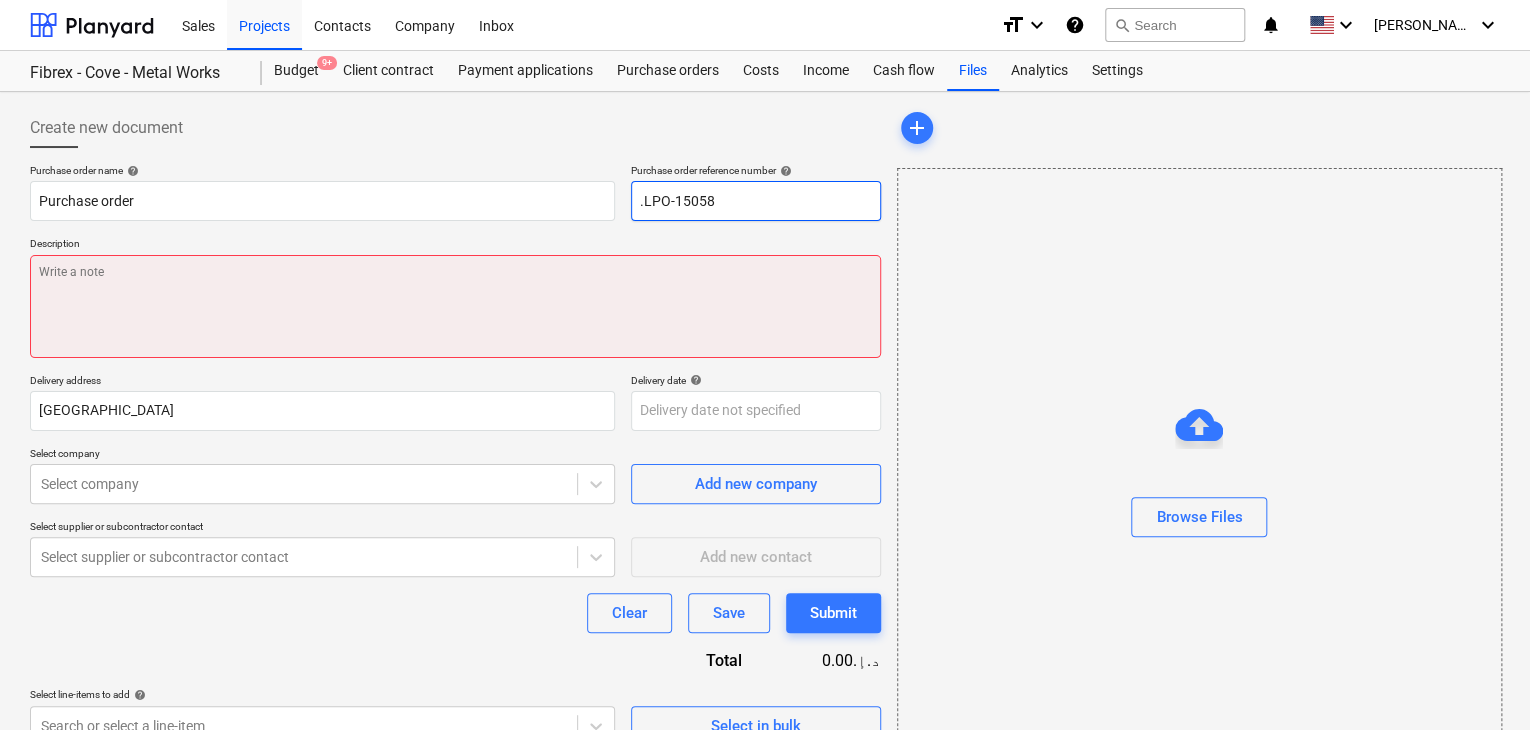 type on ".LPO-15058" 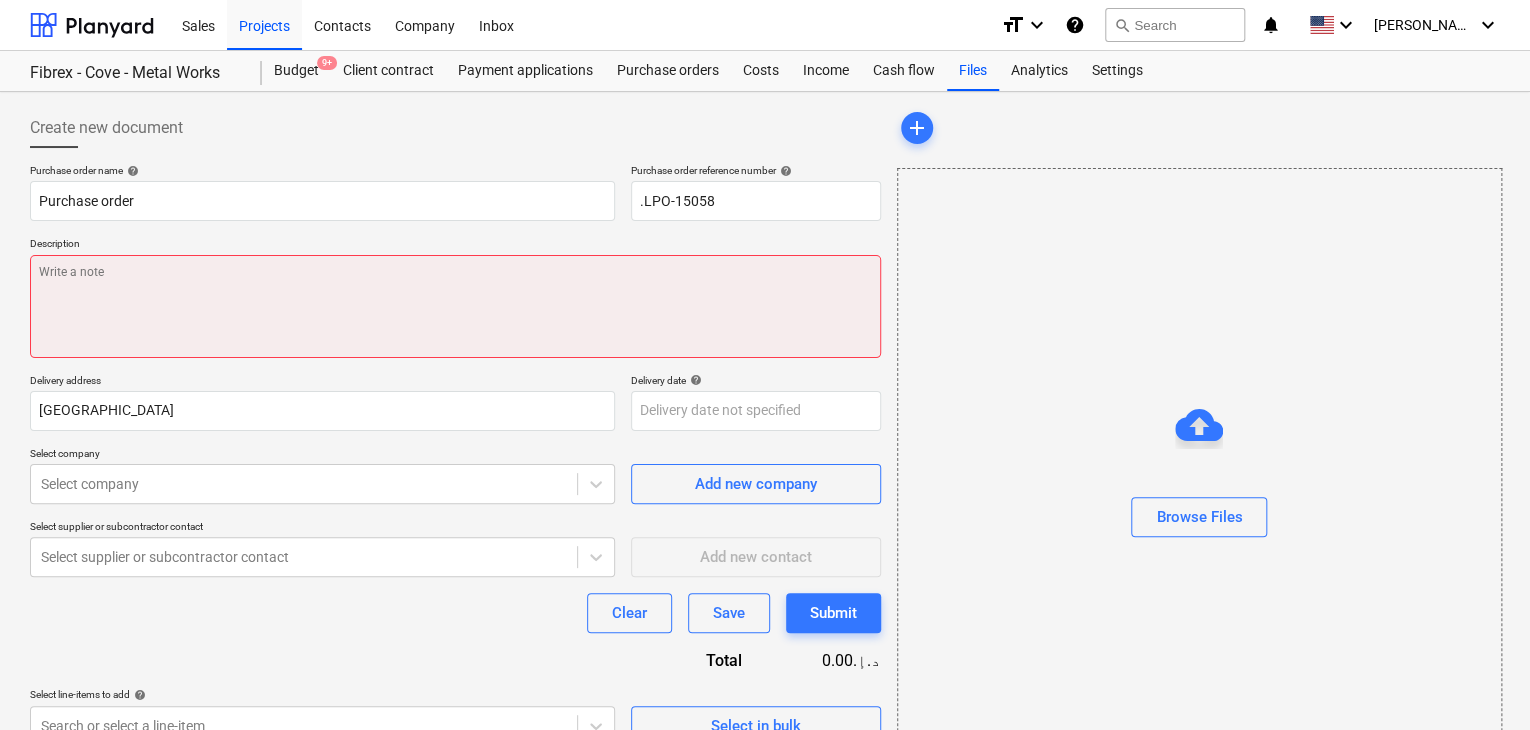 click at bounding box center (455, 306) 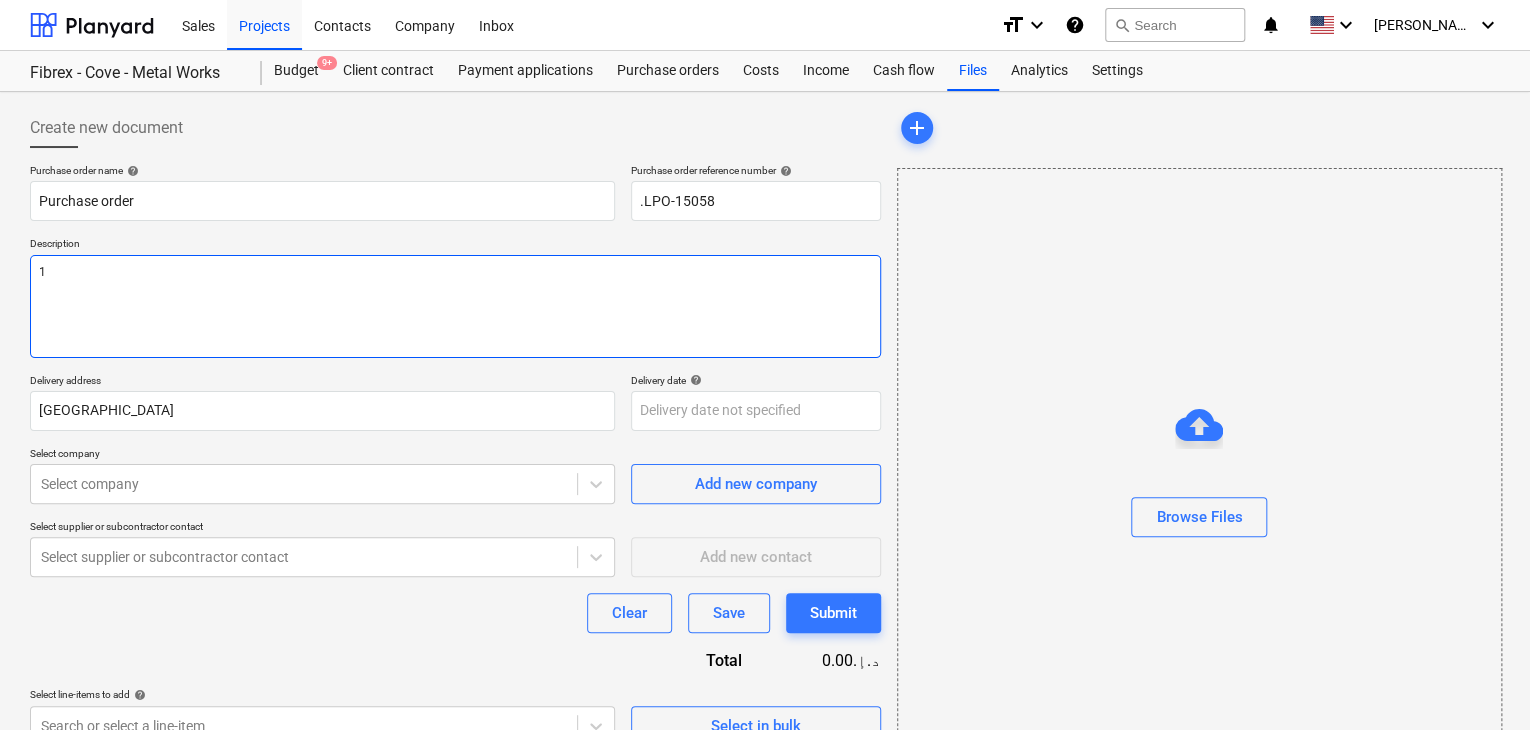 type on "x" 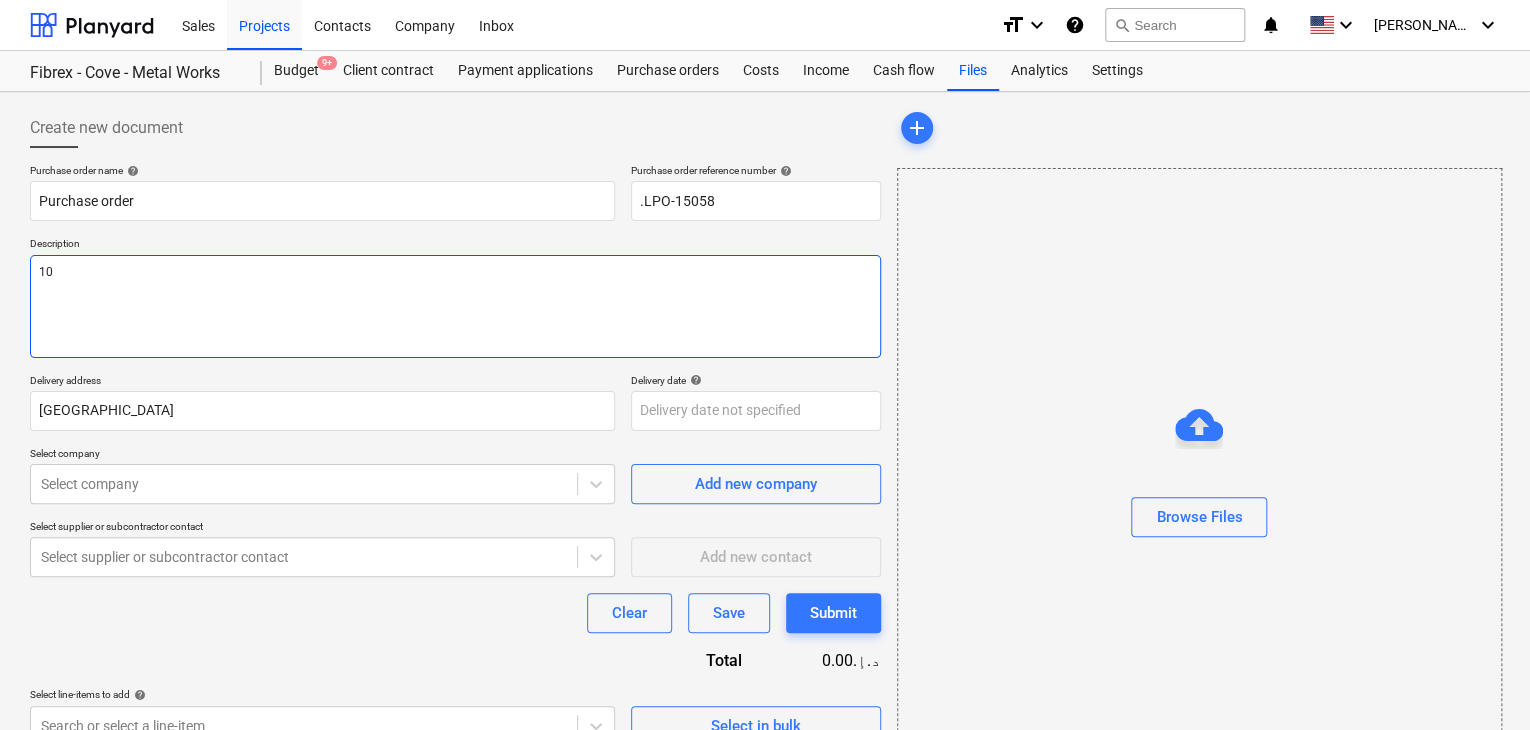 type on "x" 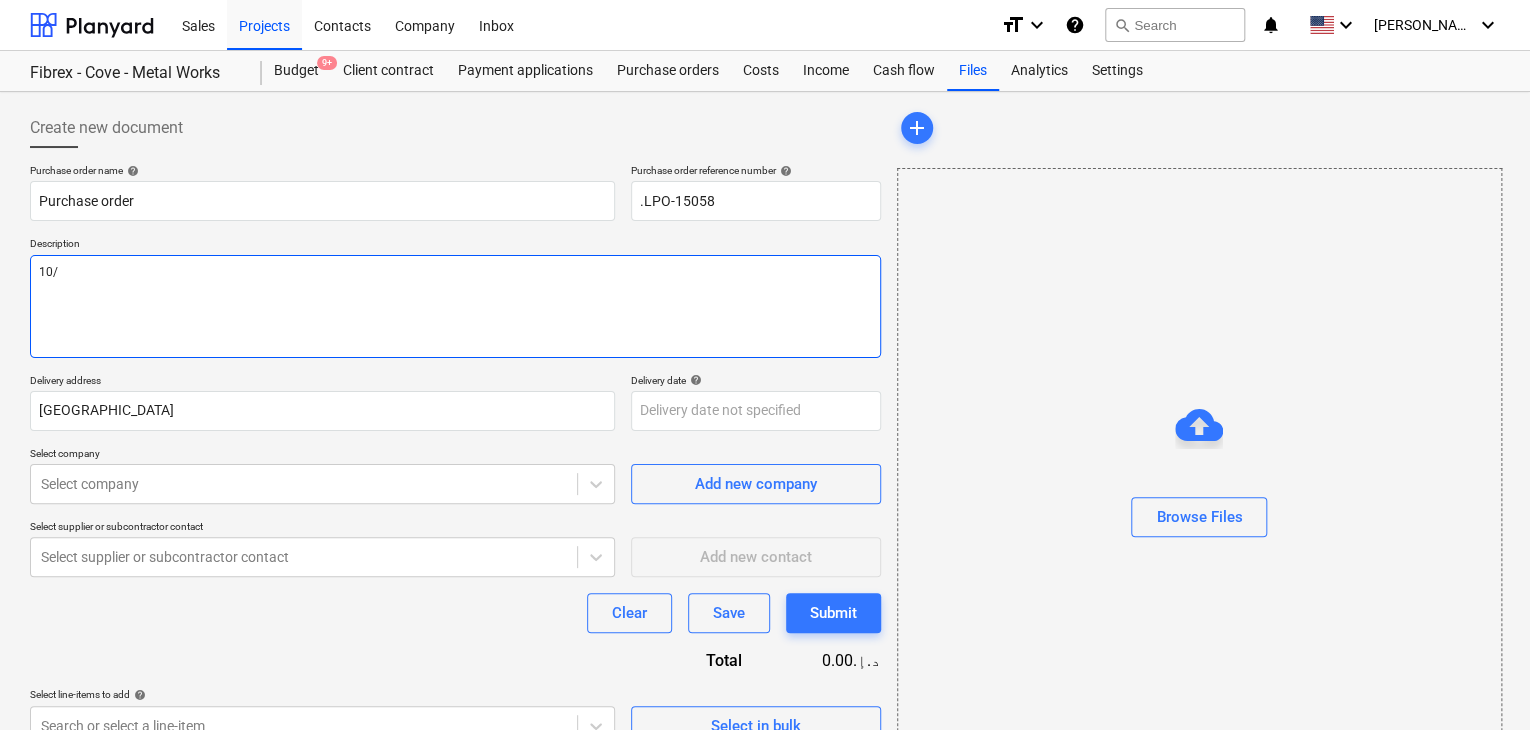 type on "x" 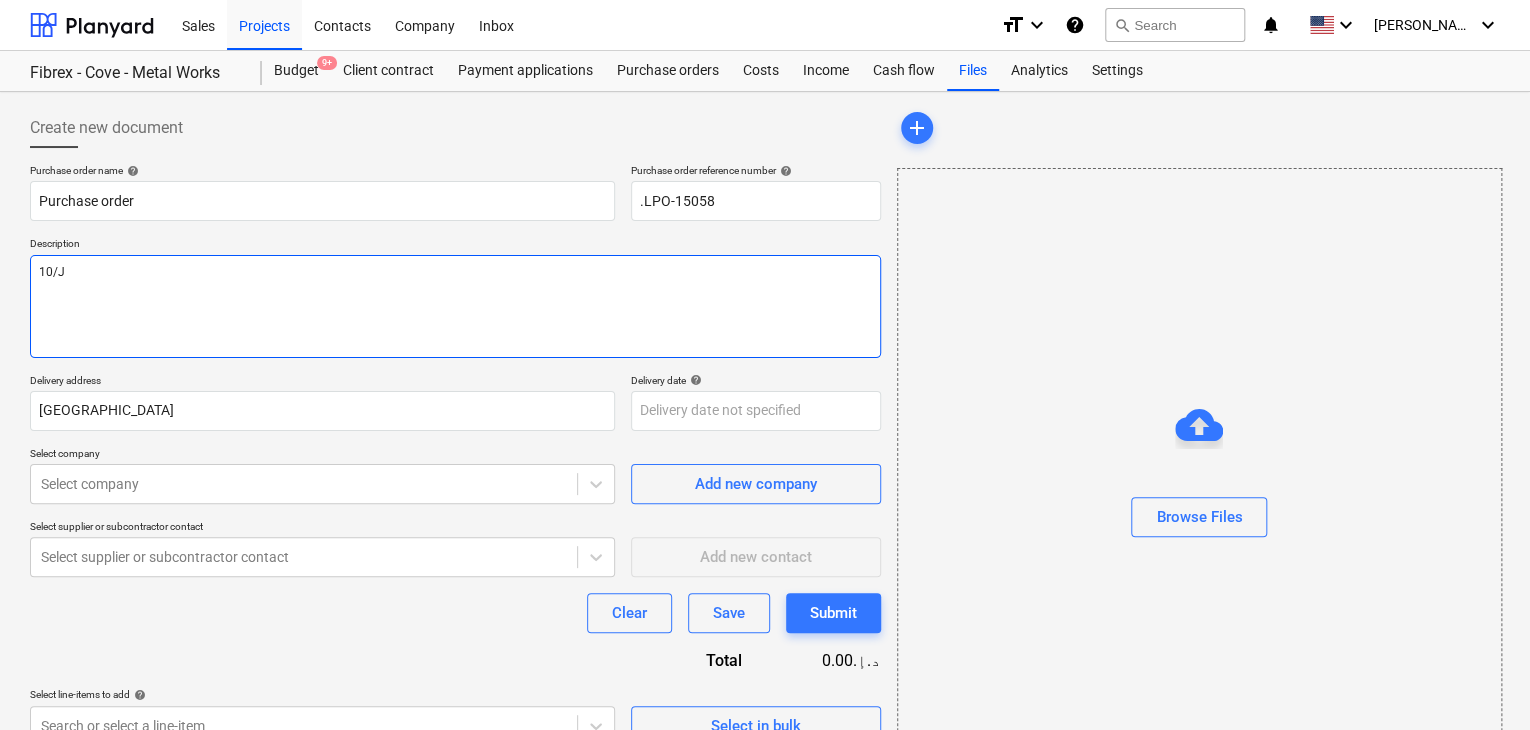 type on "x" 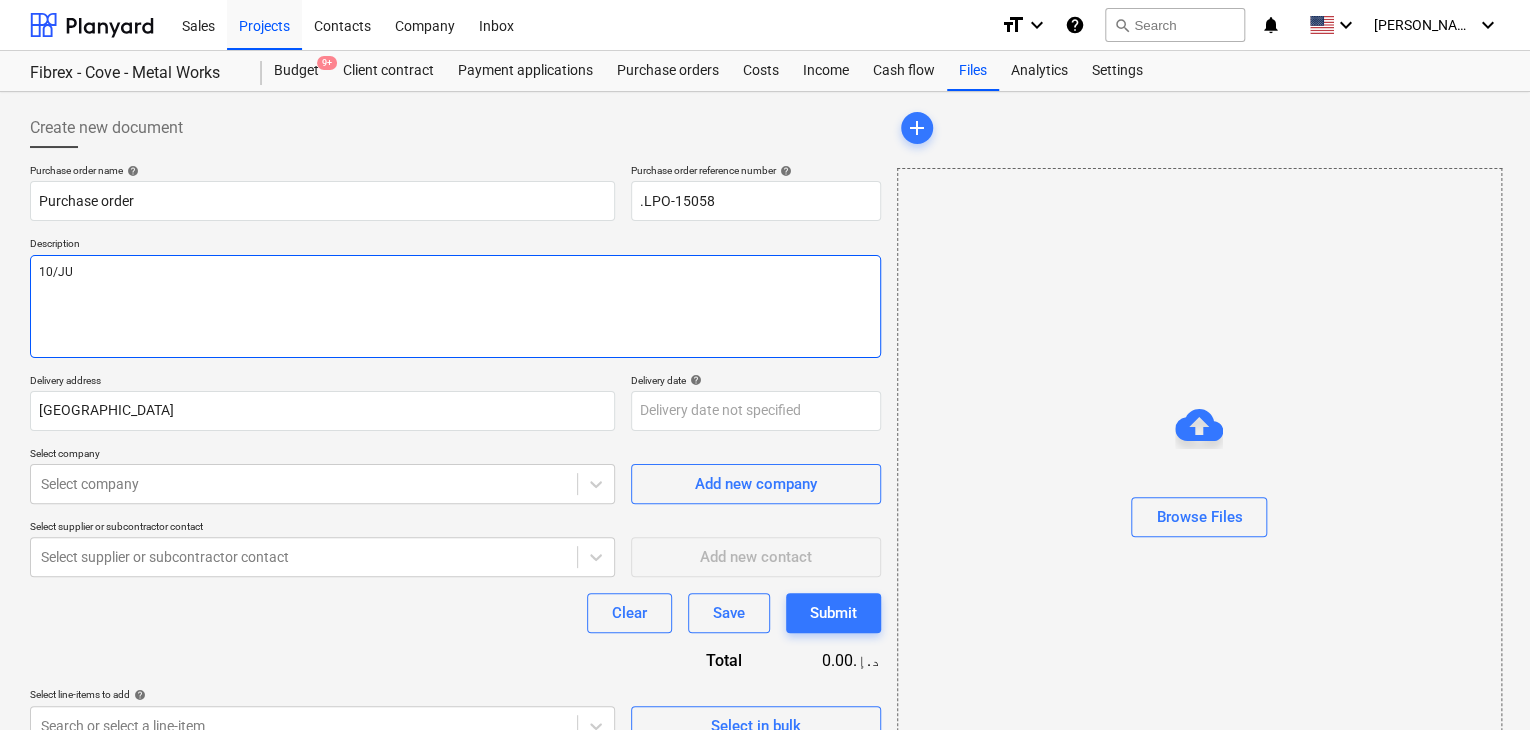 type on "x" 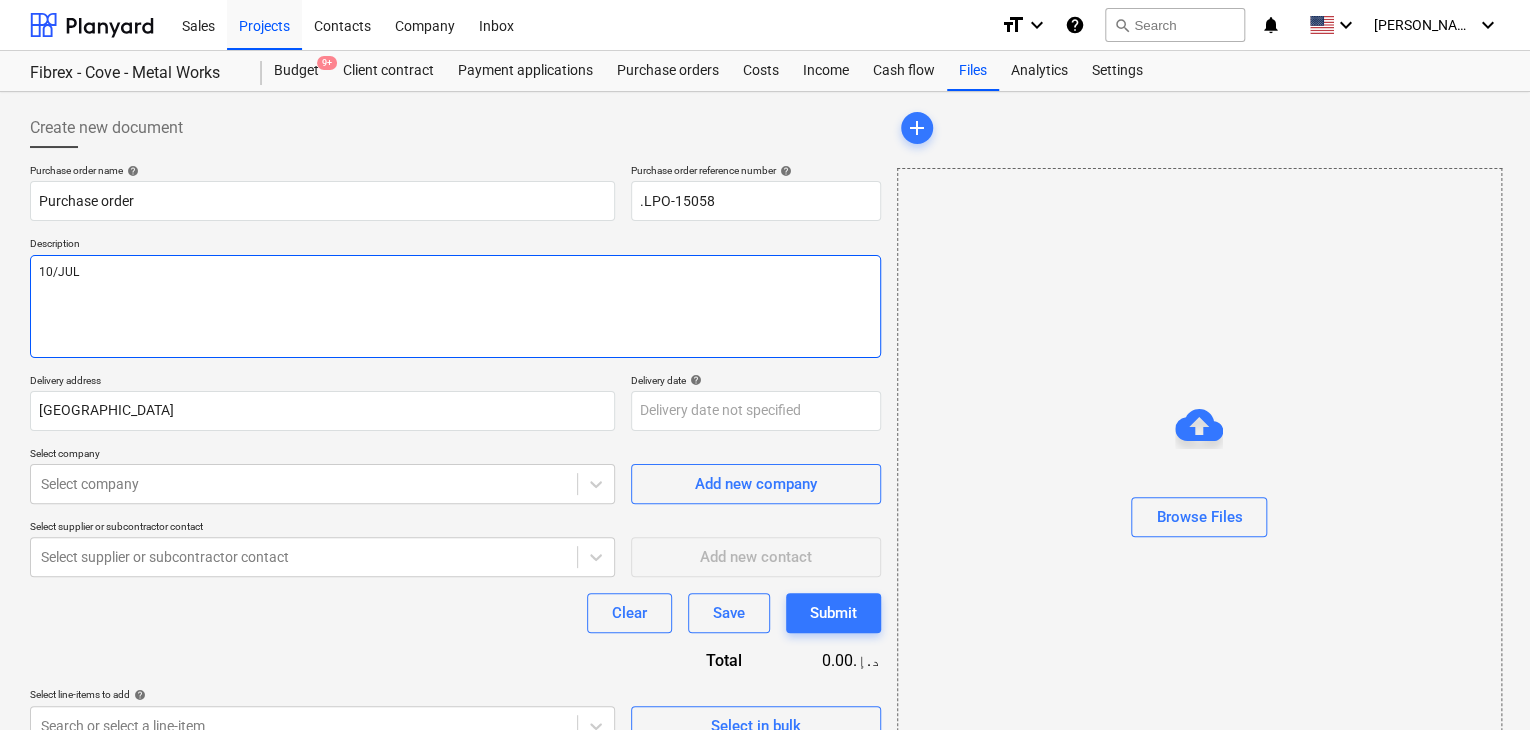 type on "x" 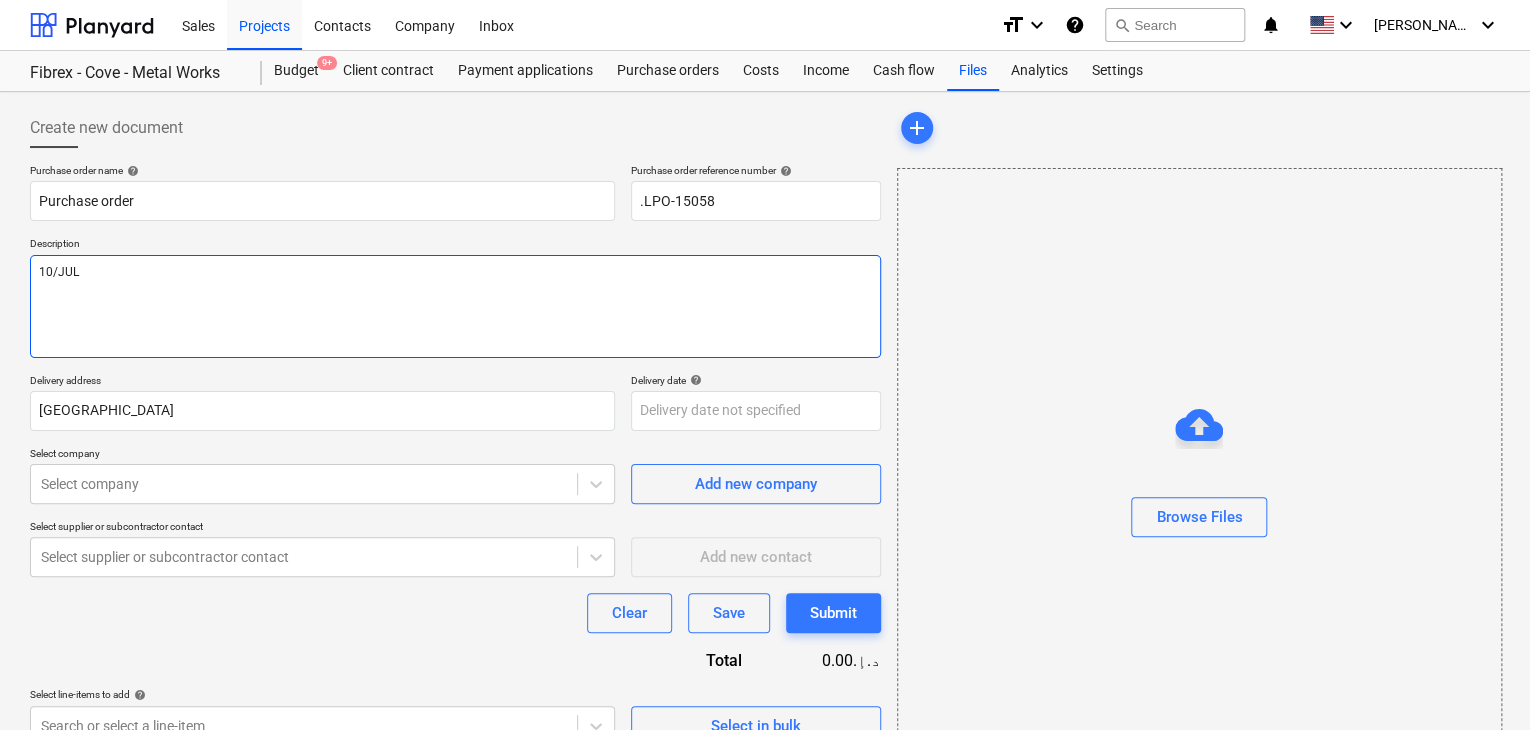 type on "10/JUL/" 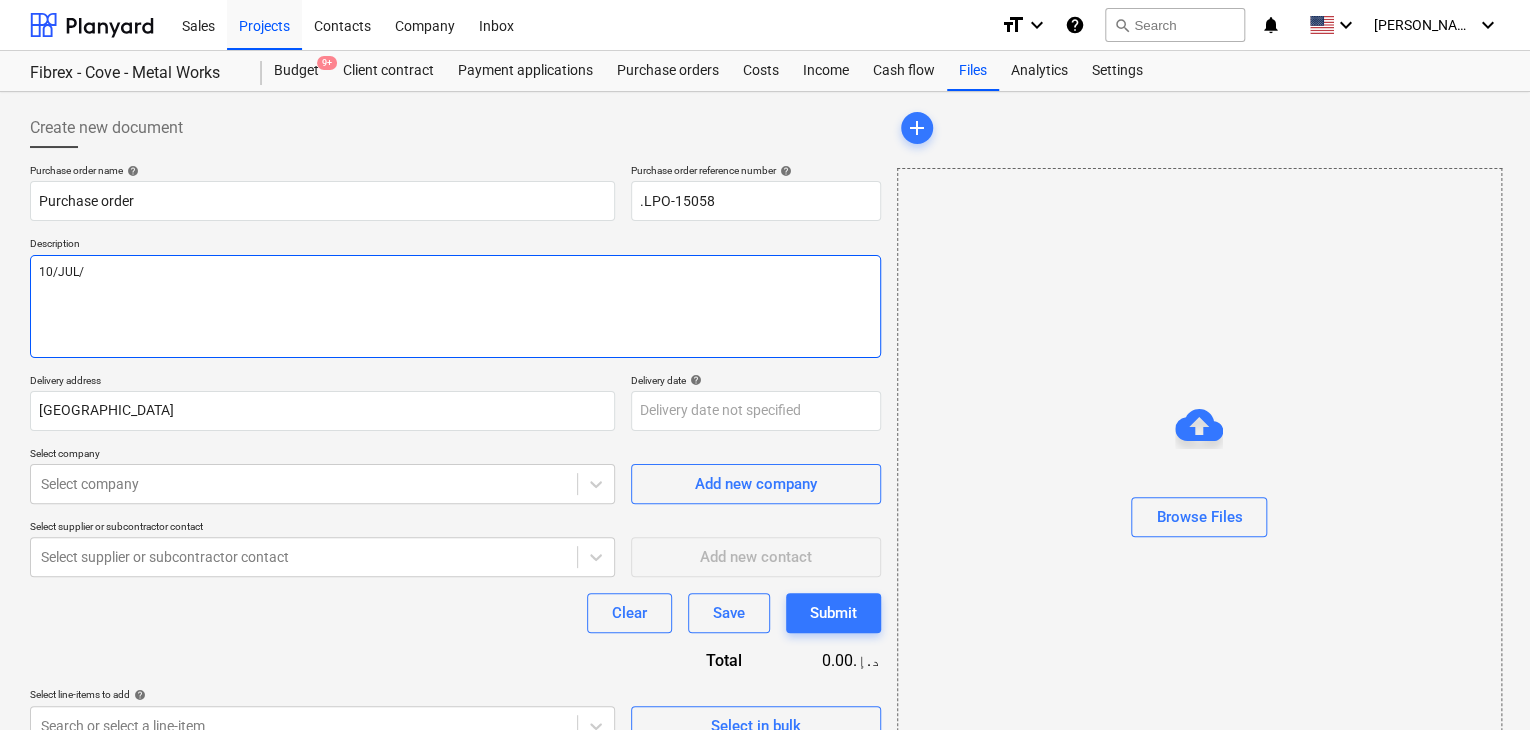 type on "x" 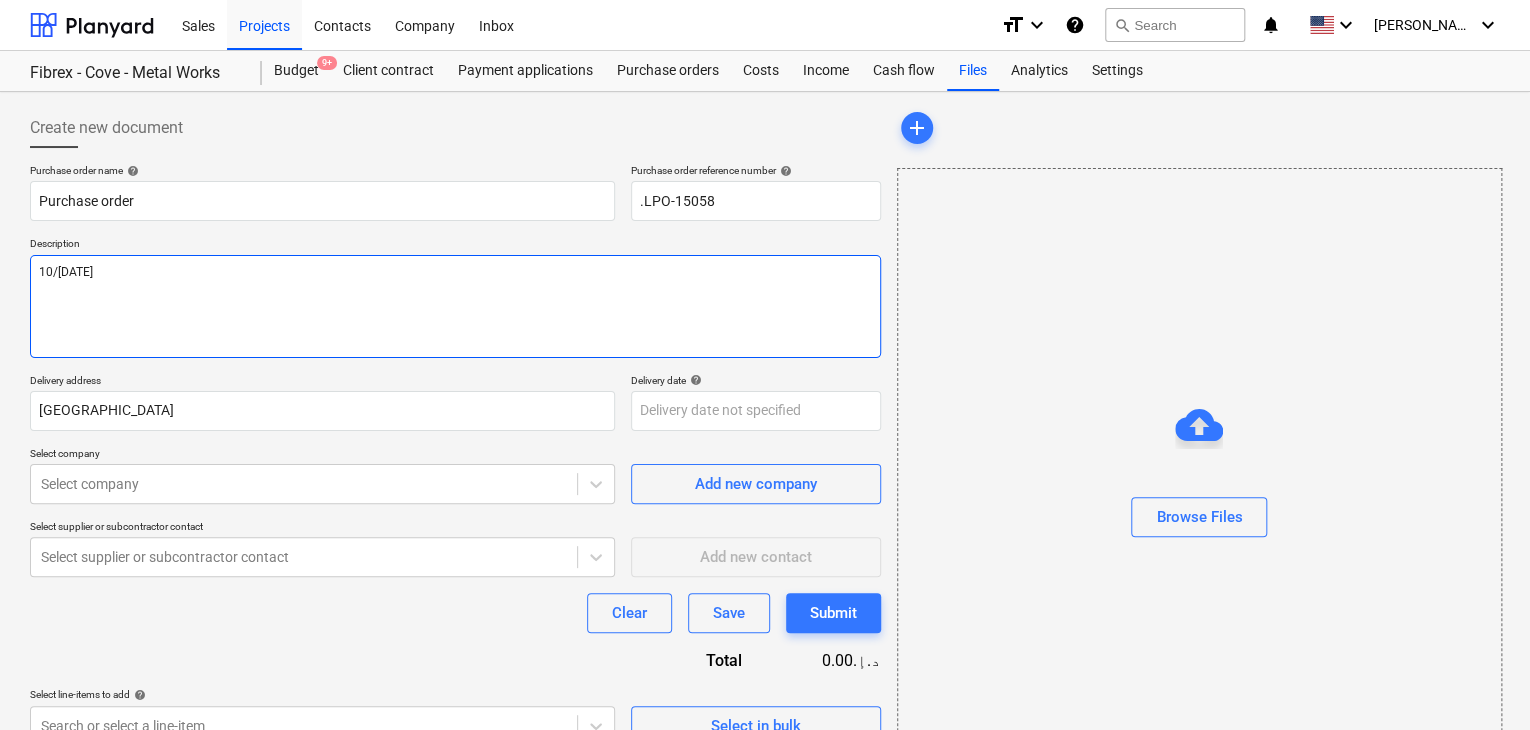type on "x" 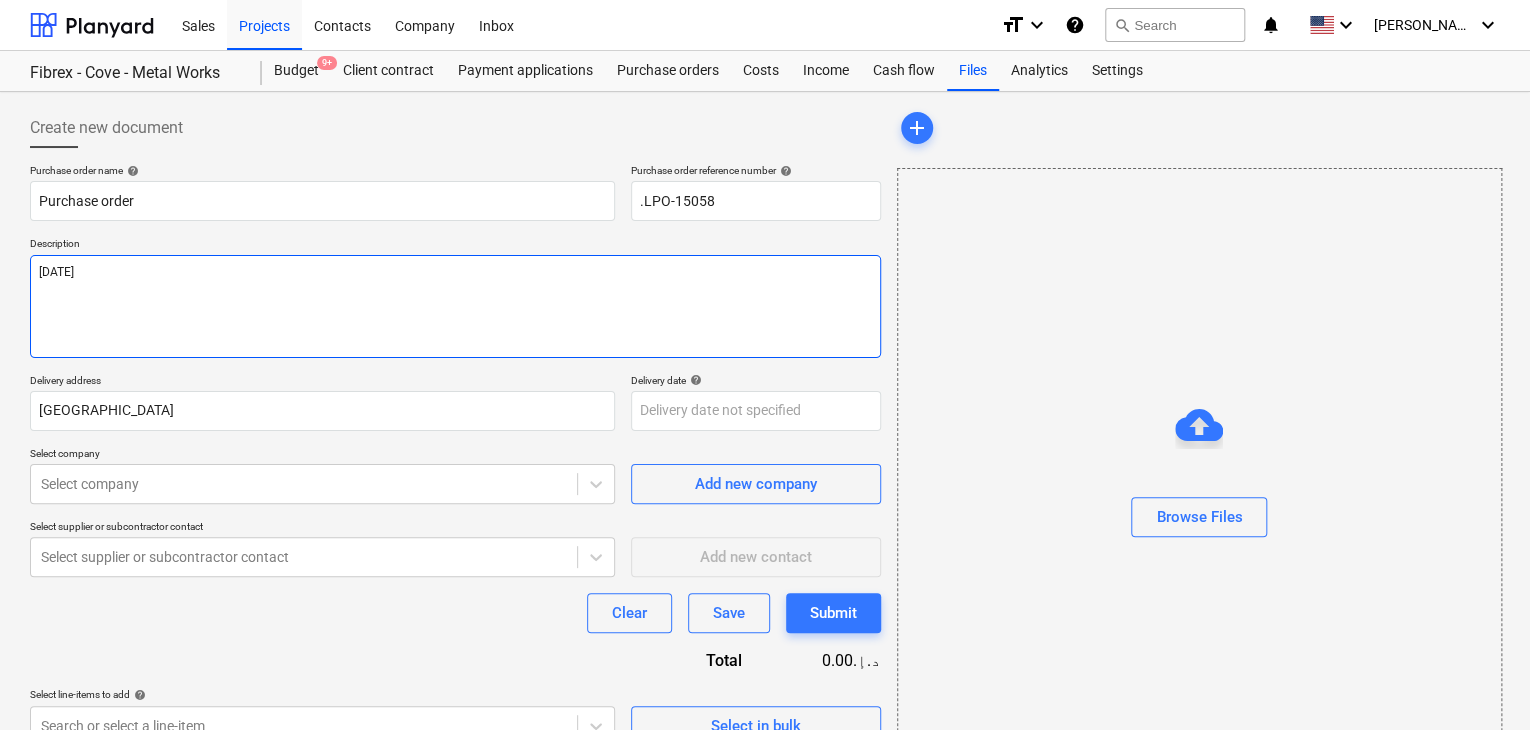 type on "x" 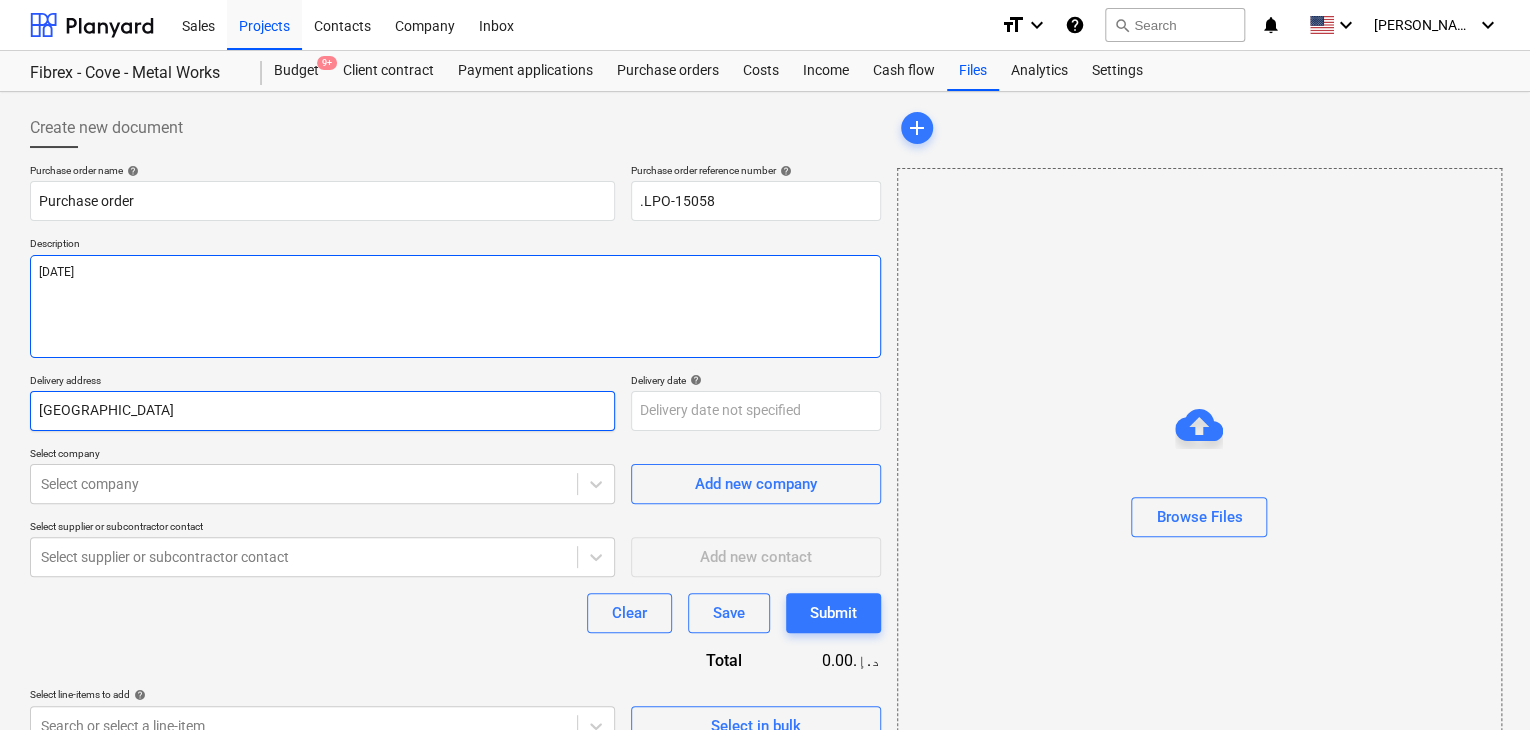 type on "[DATE]" 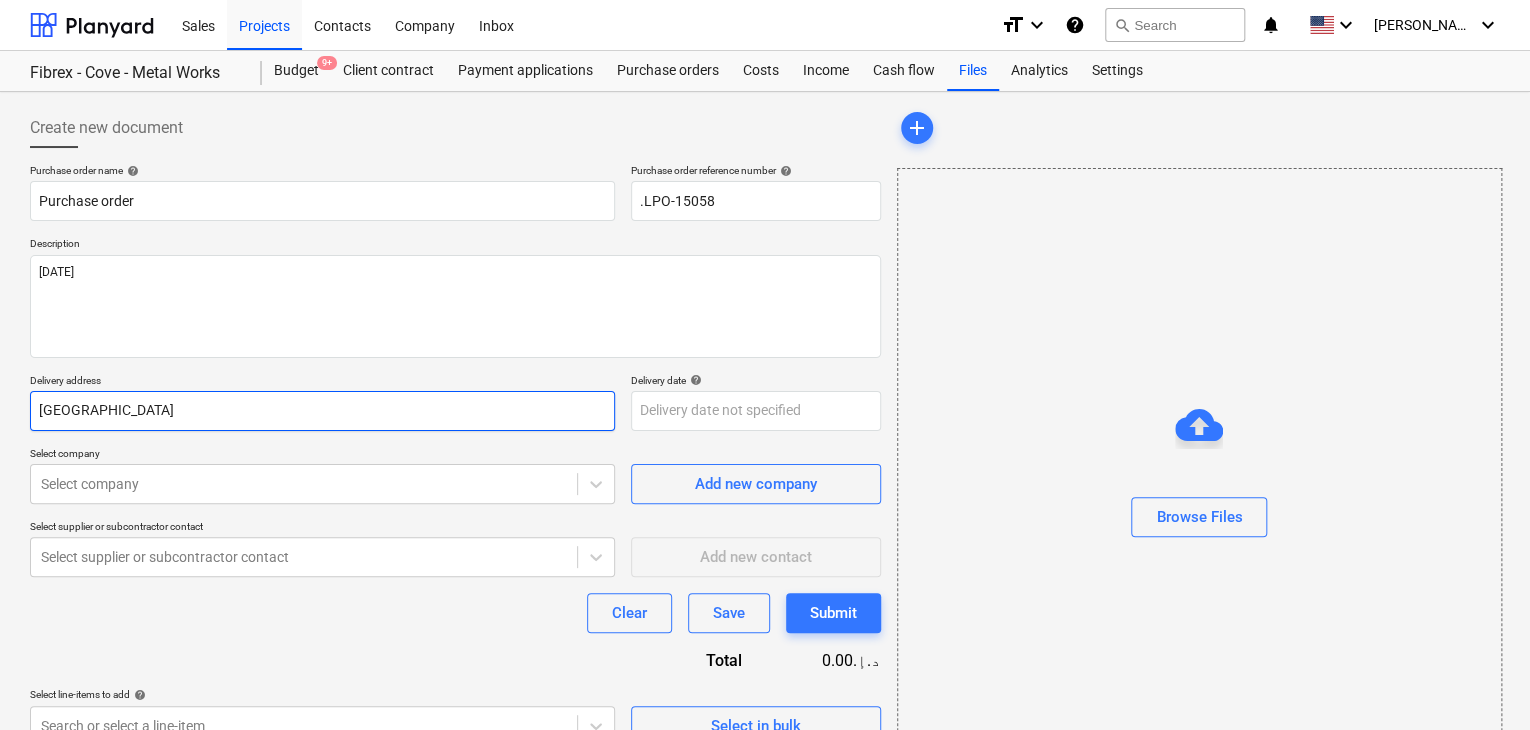 click on "[GEOGRAPHIC_DATA]" at bounding box center (322, 411) 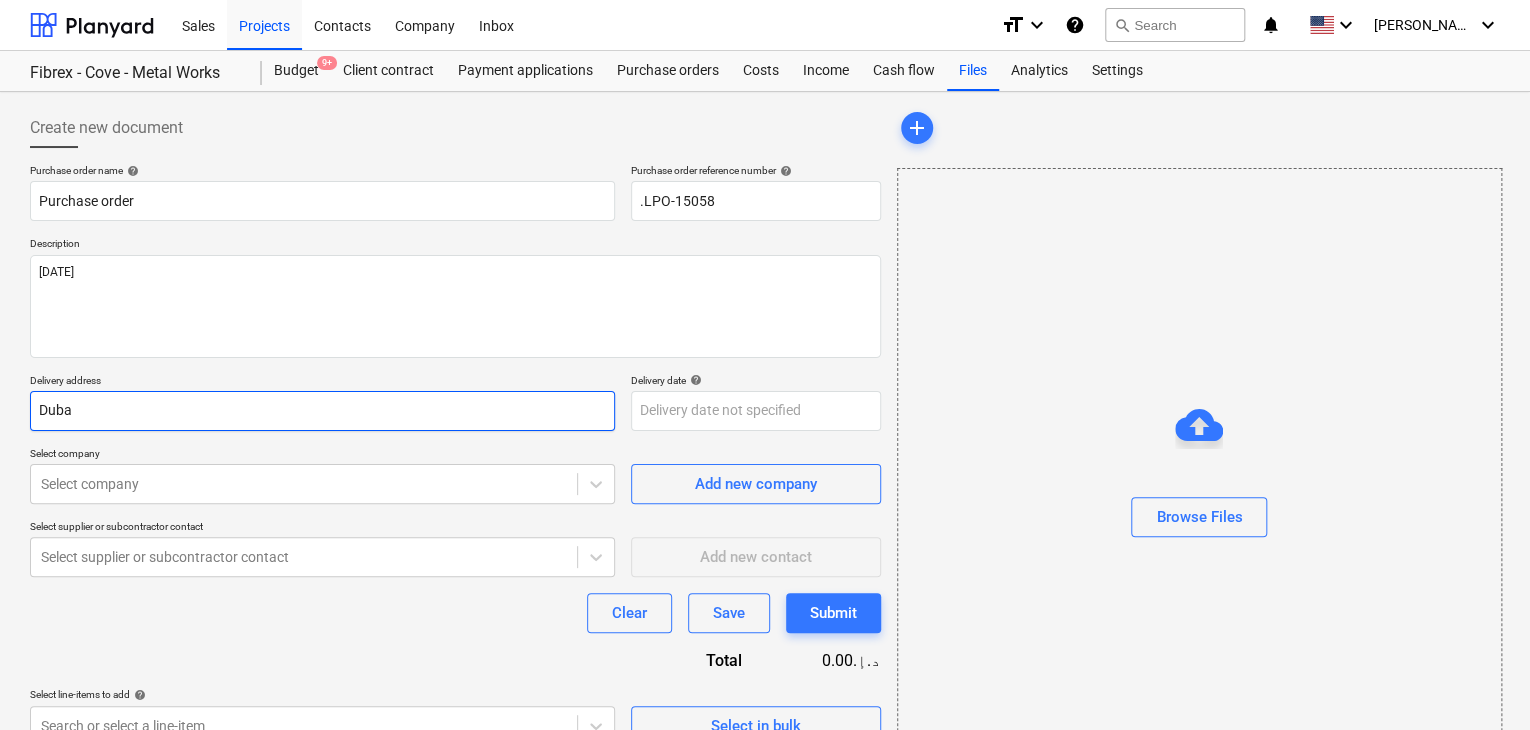 type on "x" 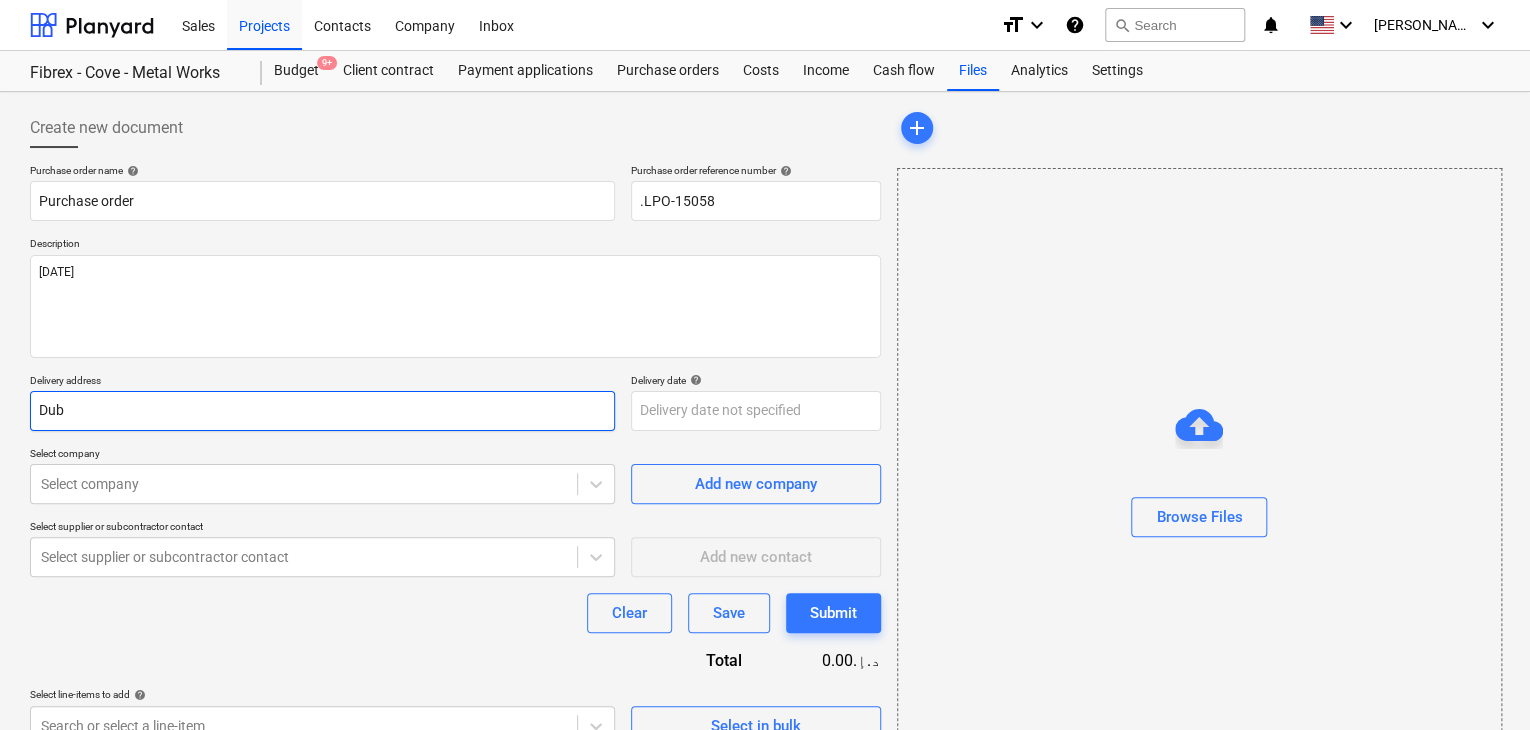type on "x" 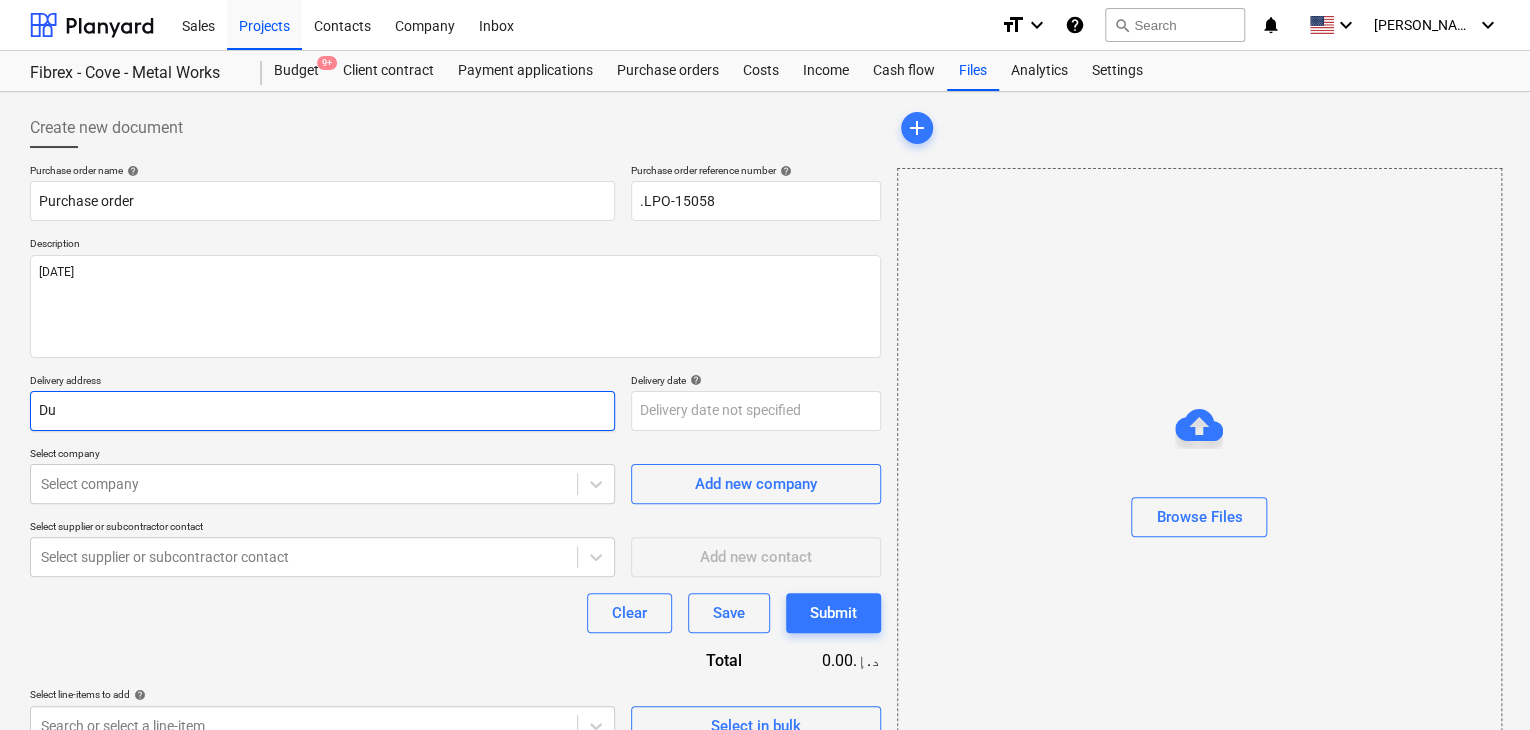 type on "x" 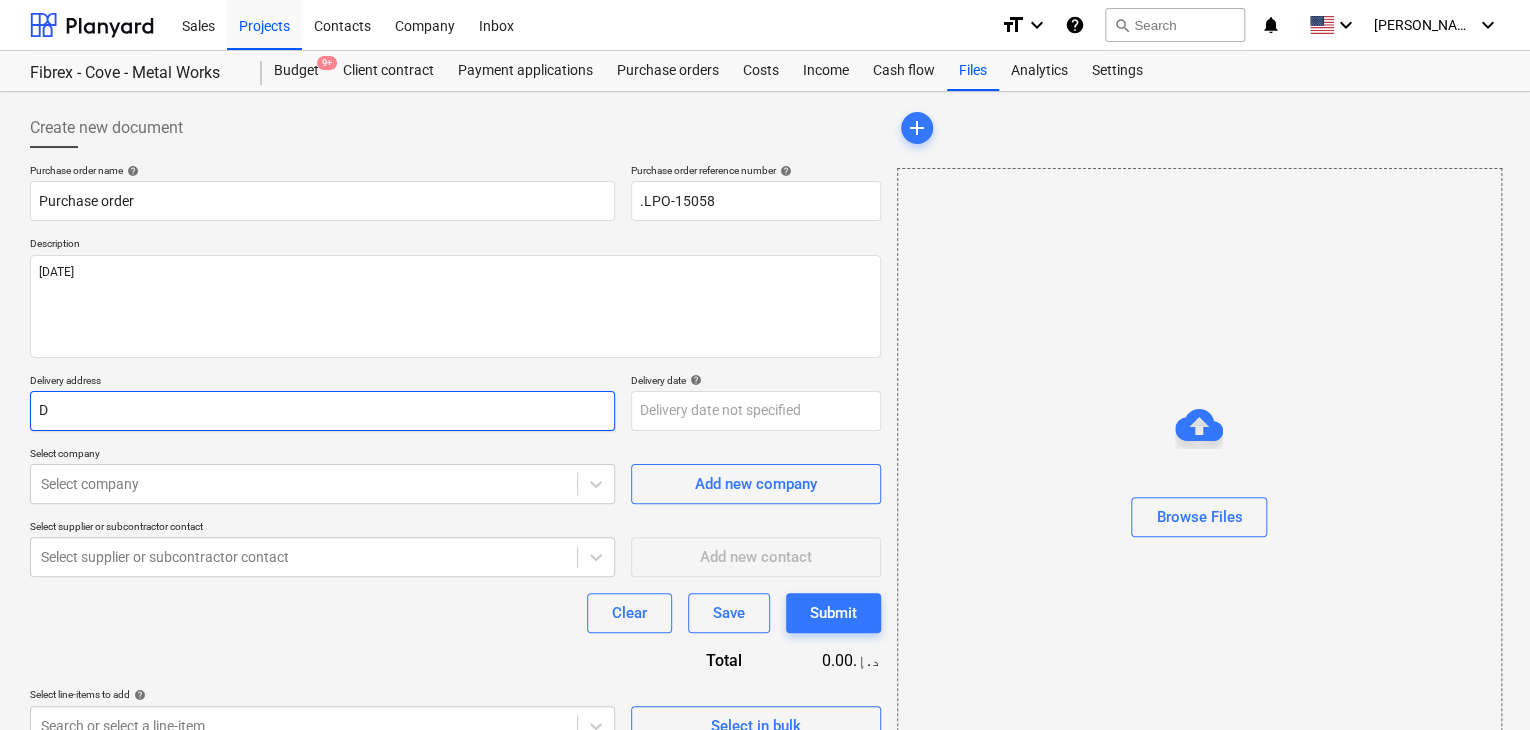 type on "x" 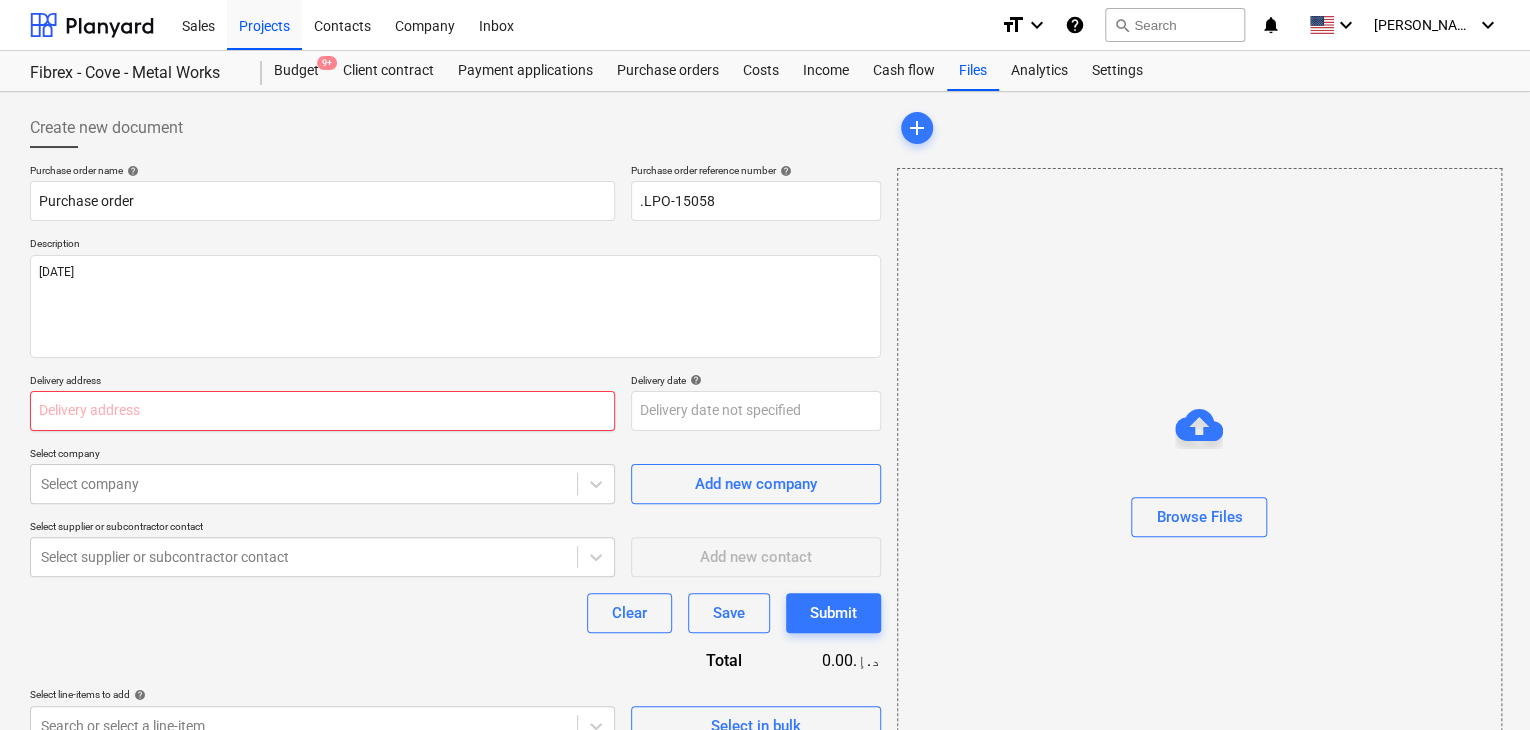 type on "x" 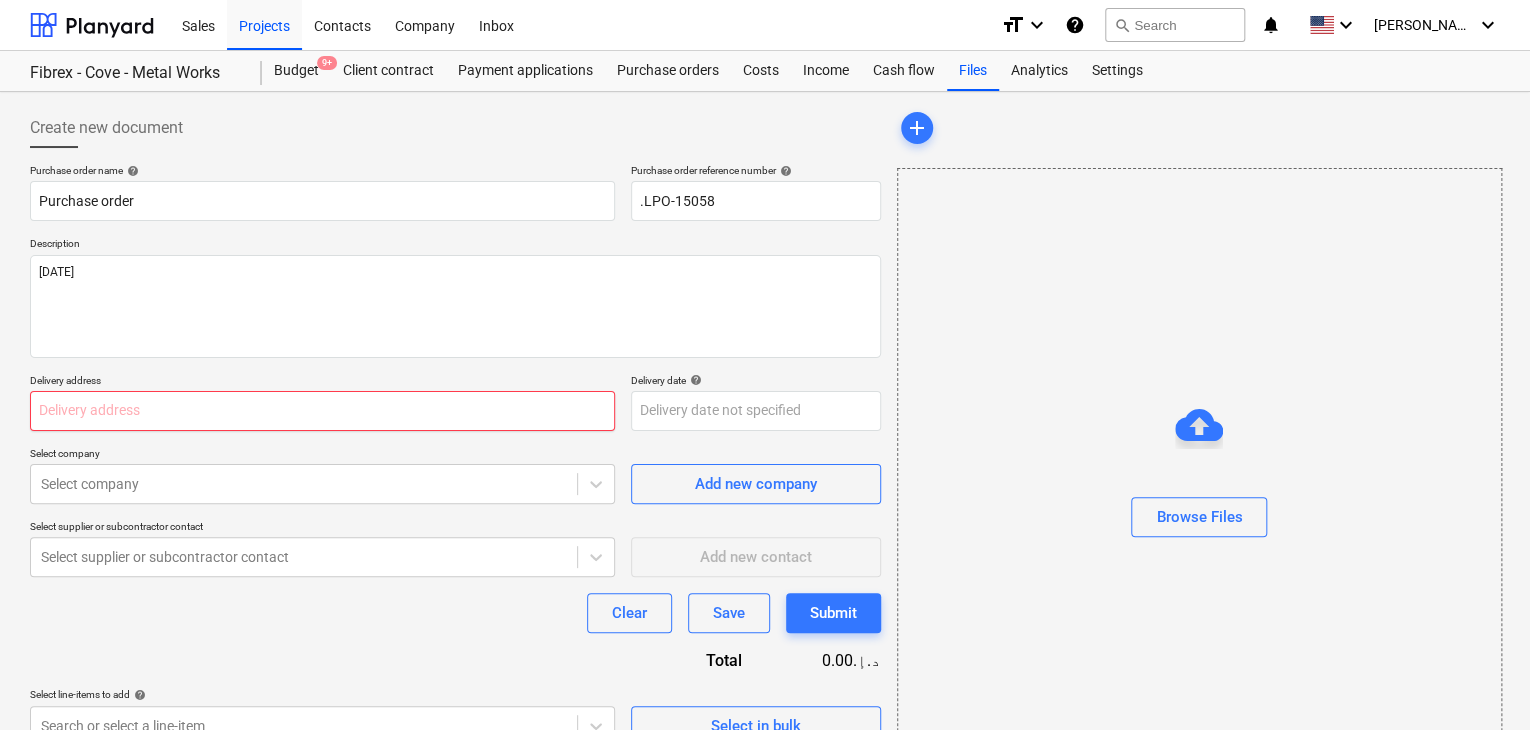 type on "L" 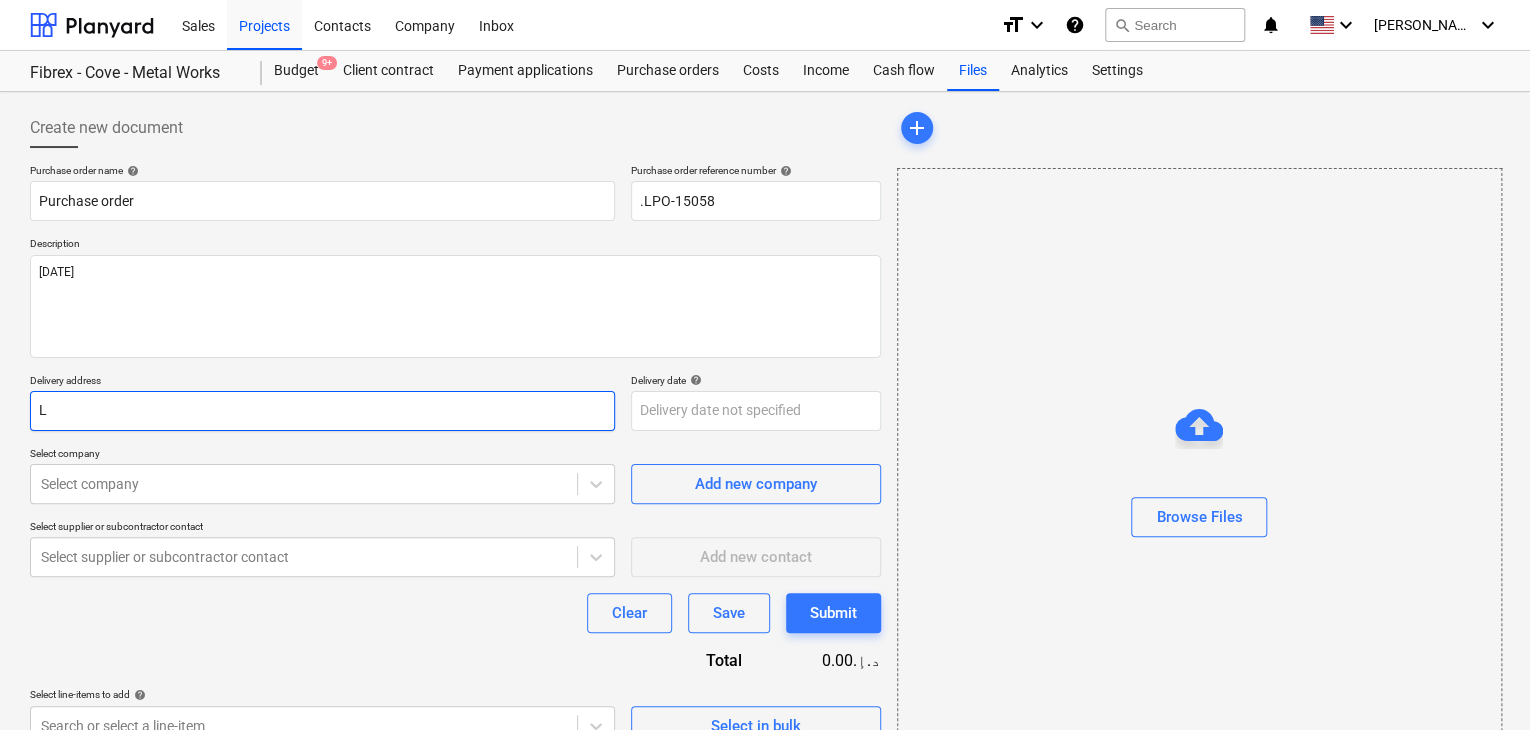 type on "x" 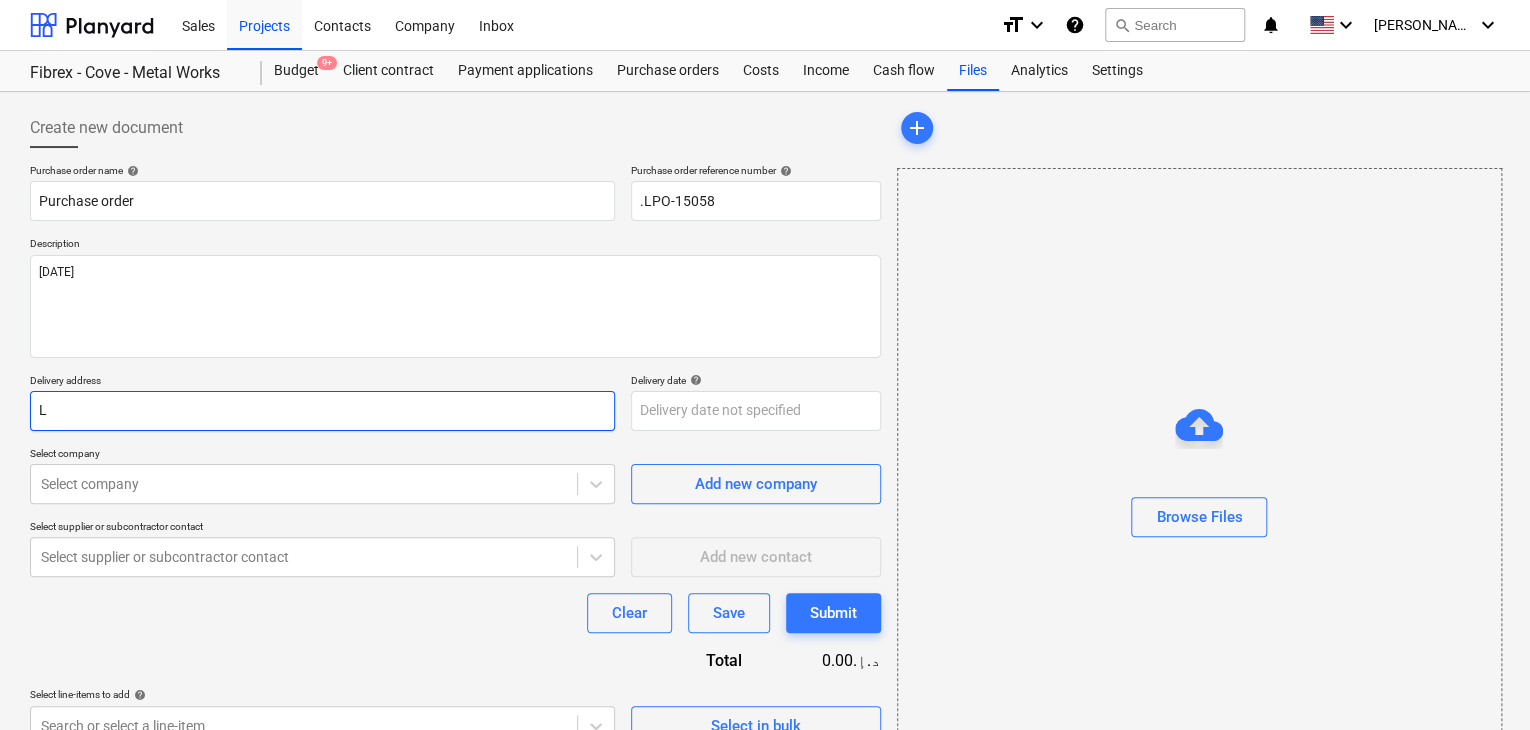type on "LU" 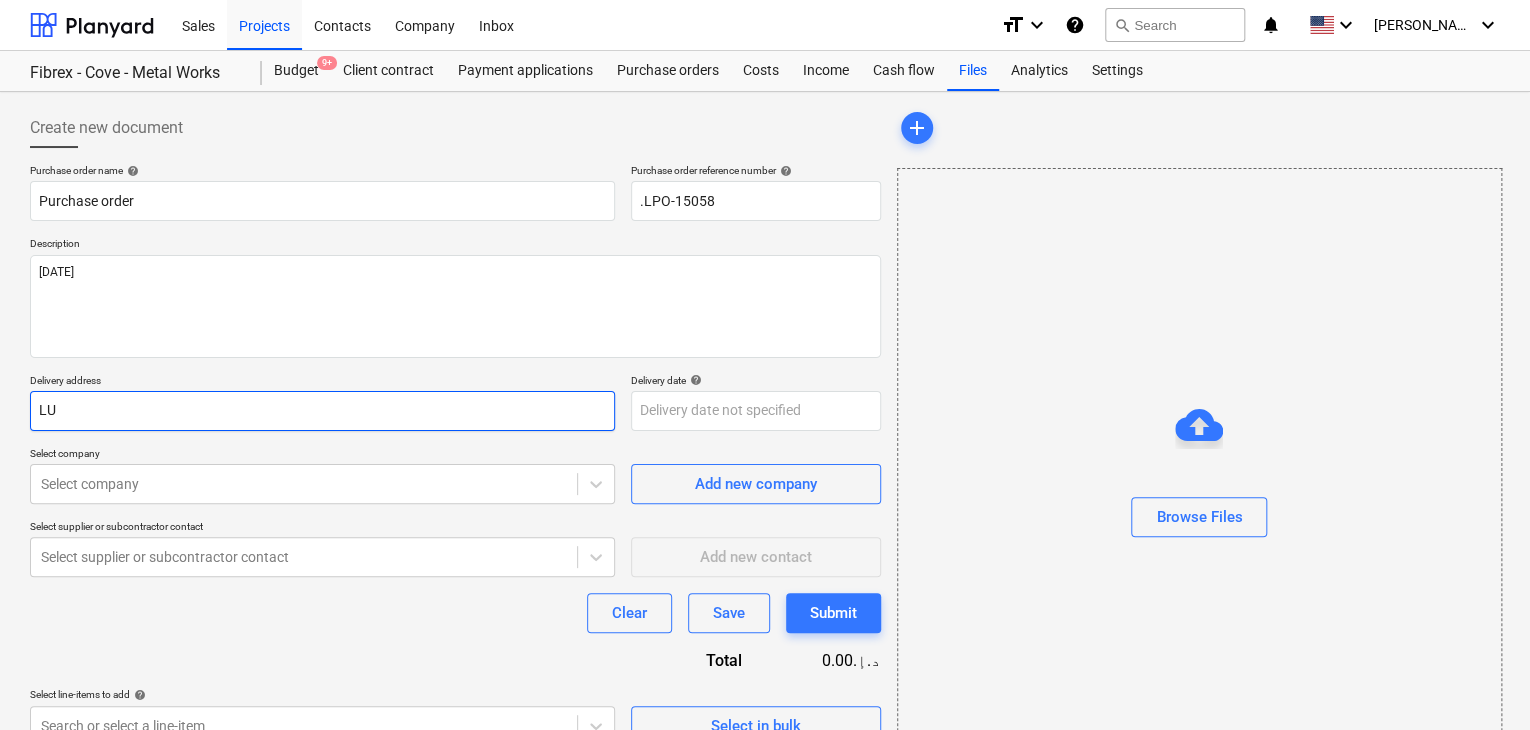 type on "x" 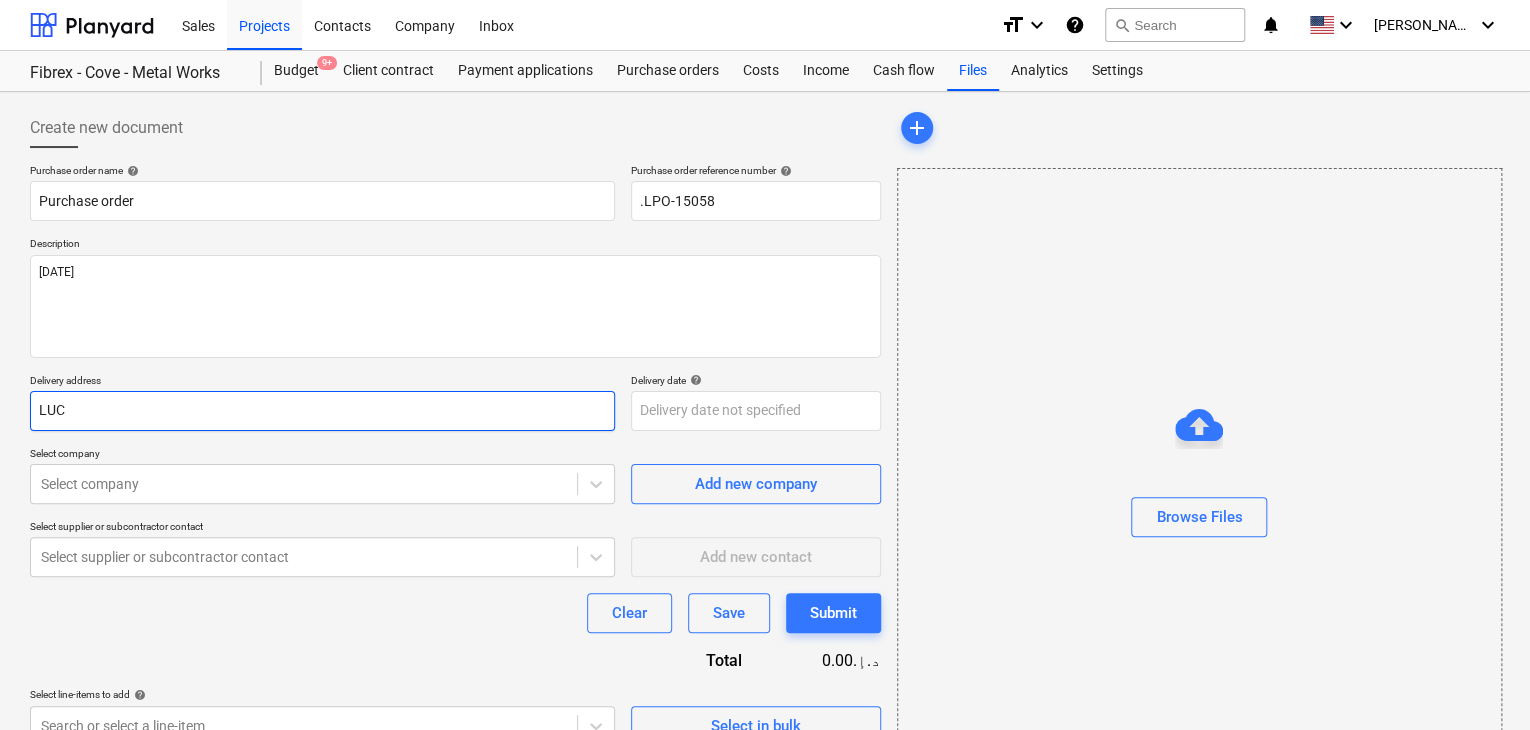 type on "x" 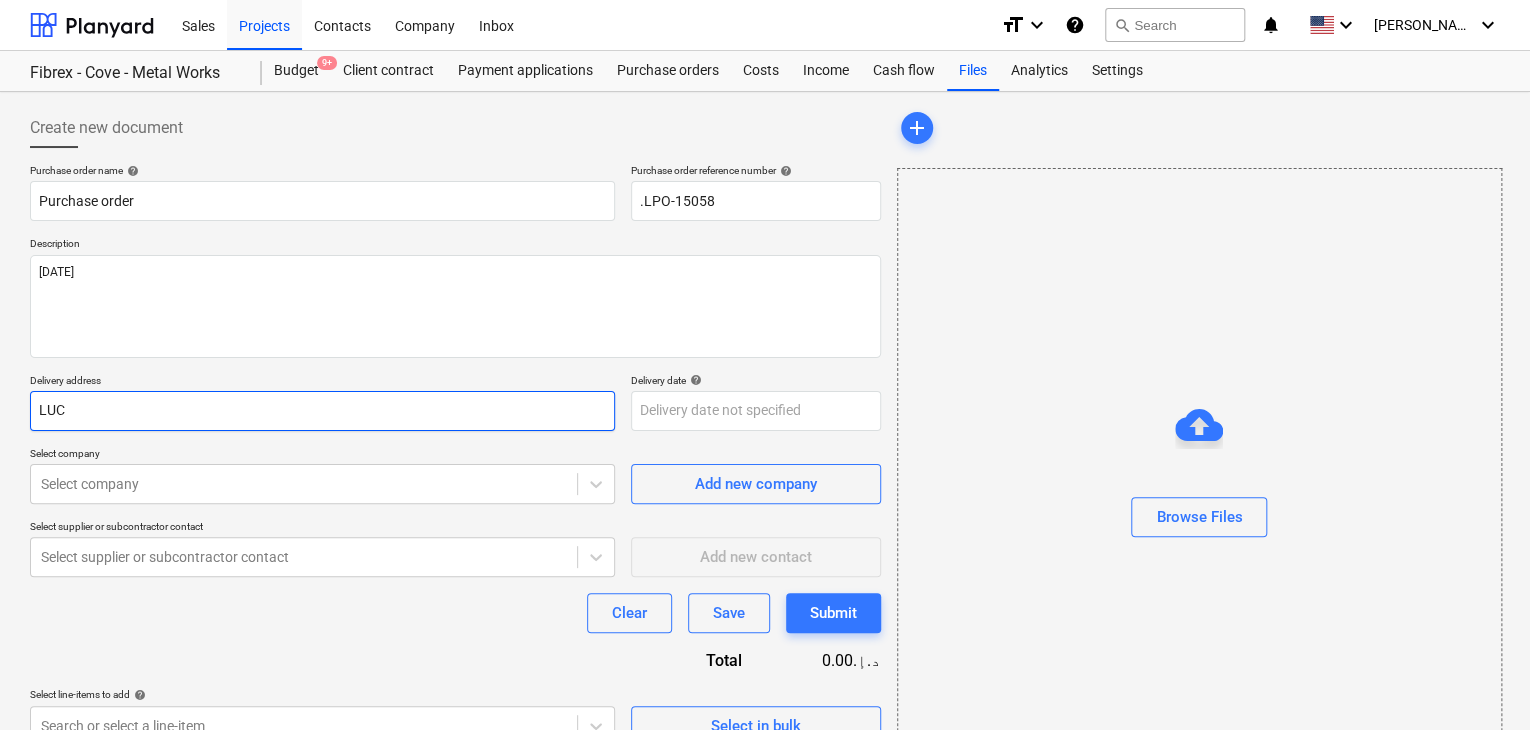 type on "LUCK" 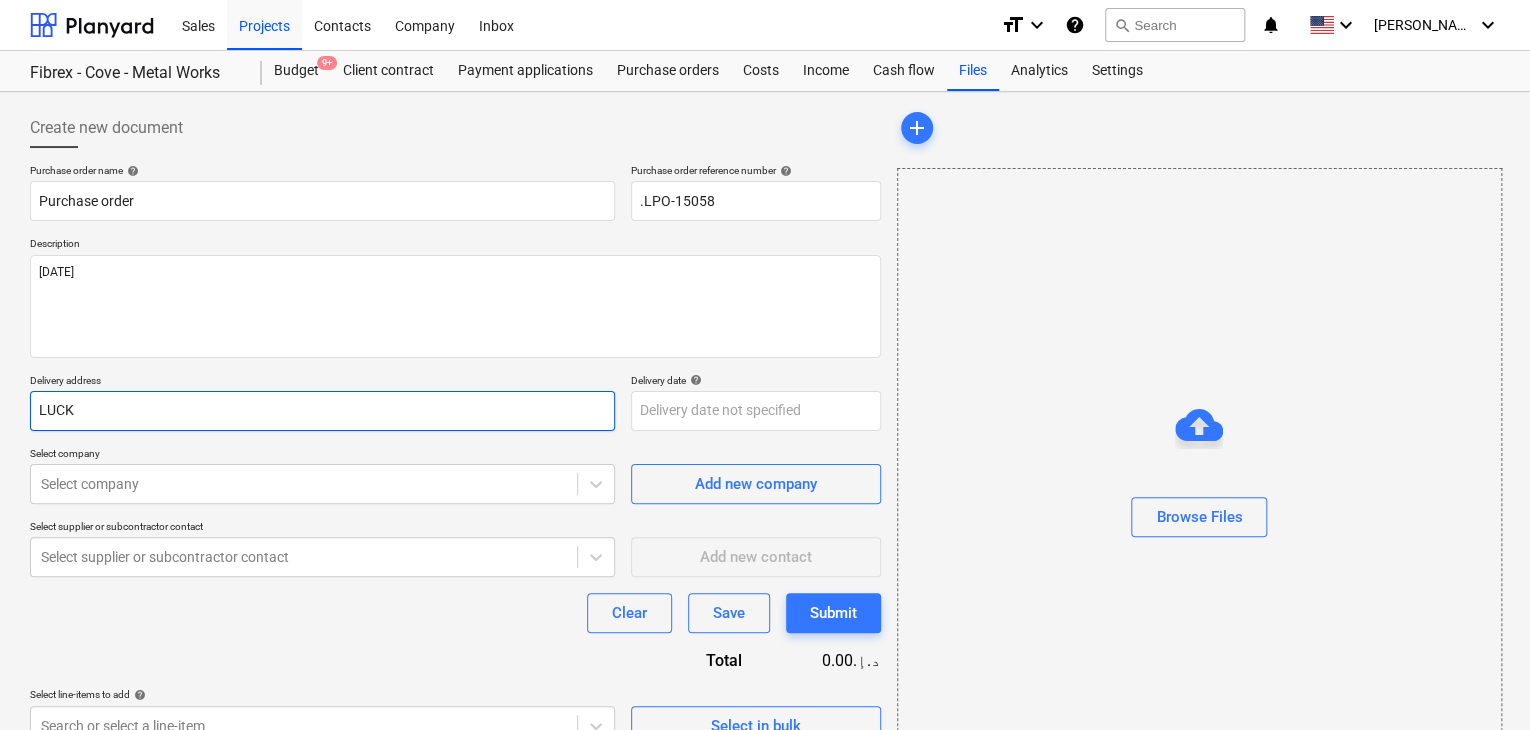 type on "x" 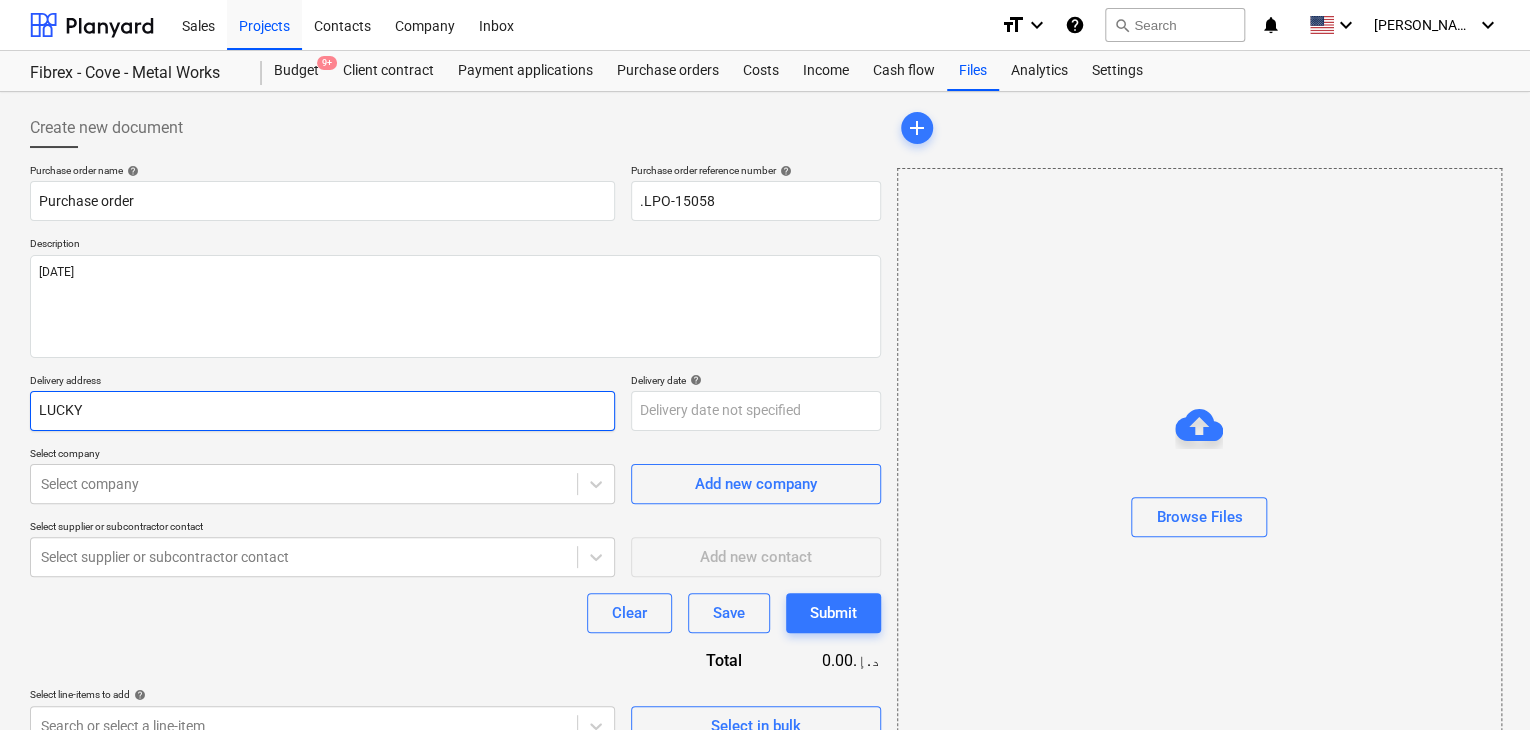 type on "x" 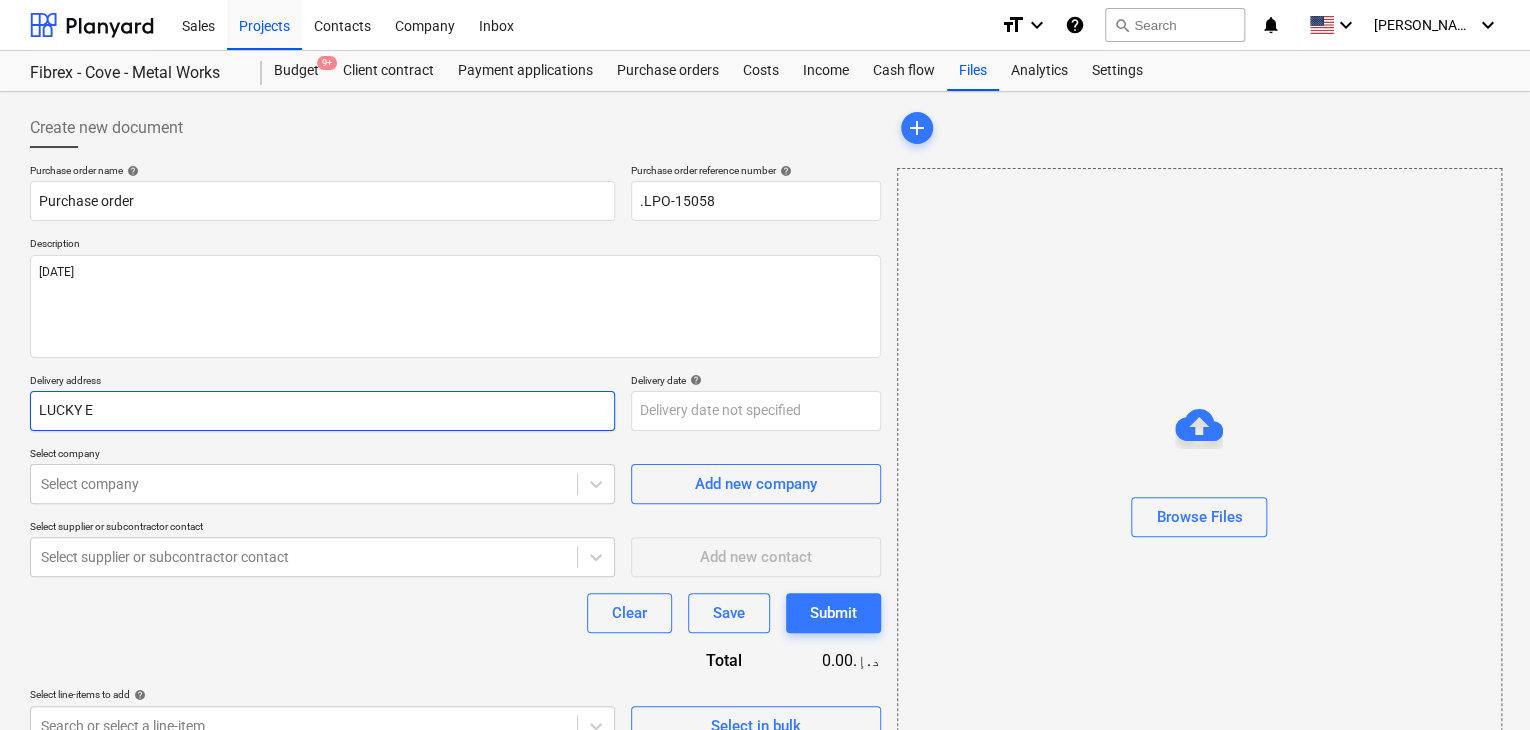 type on "x" 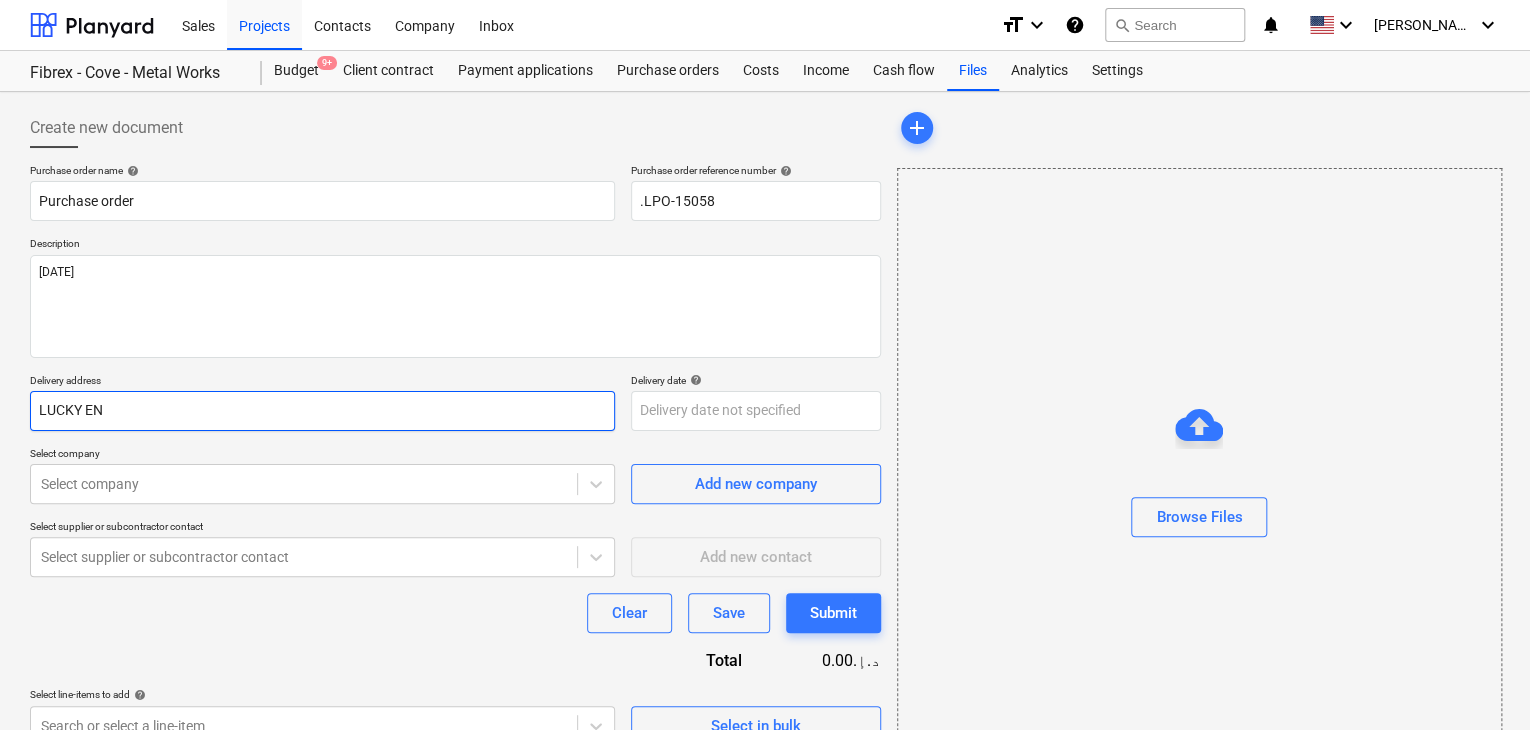 type on "x" 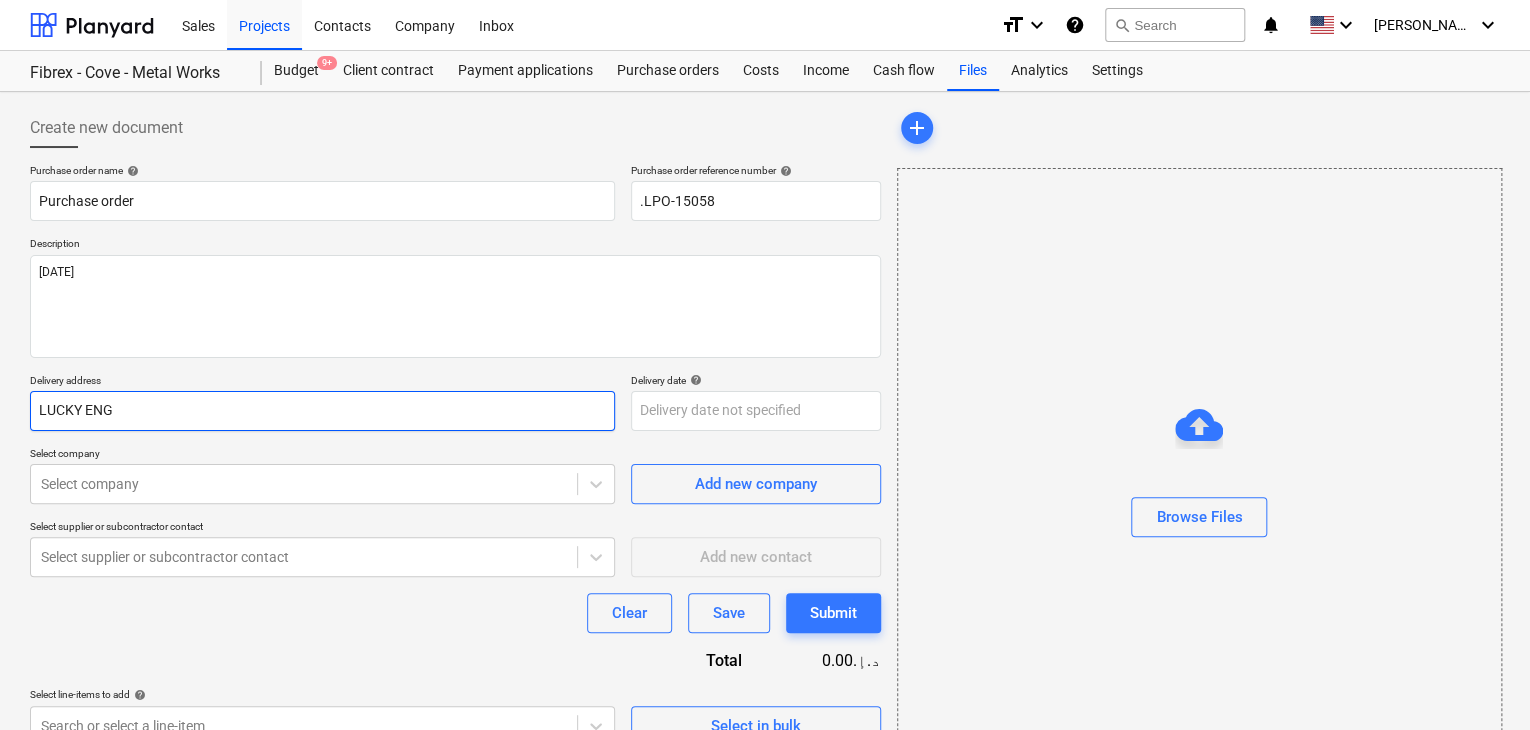 type on "x" 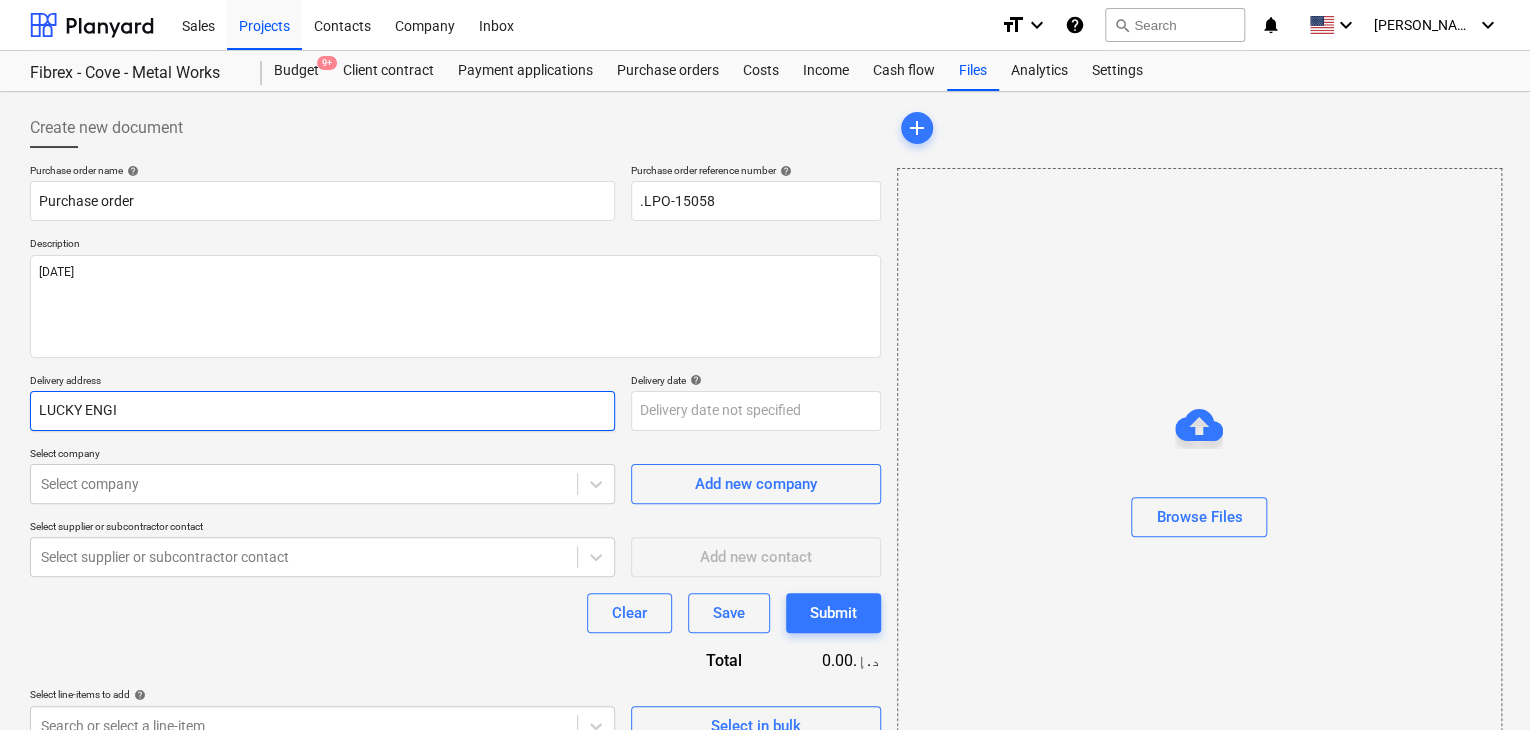type on "x" 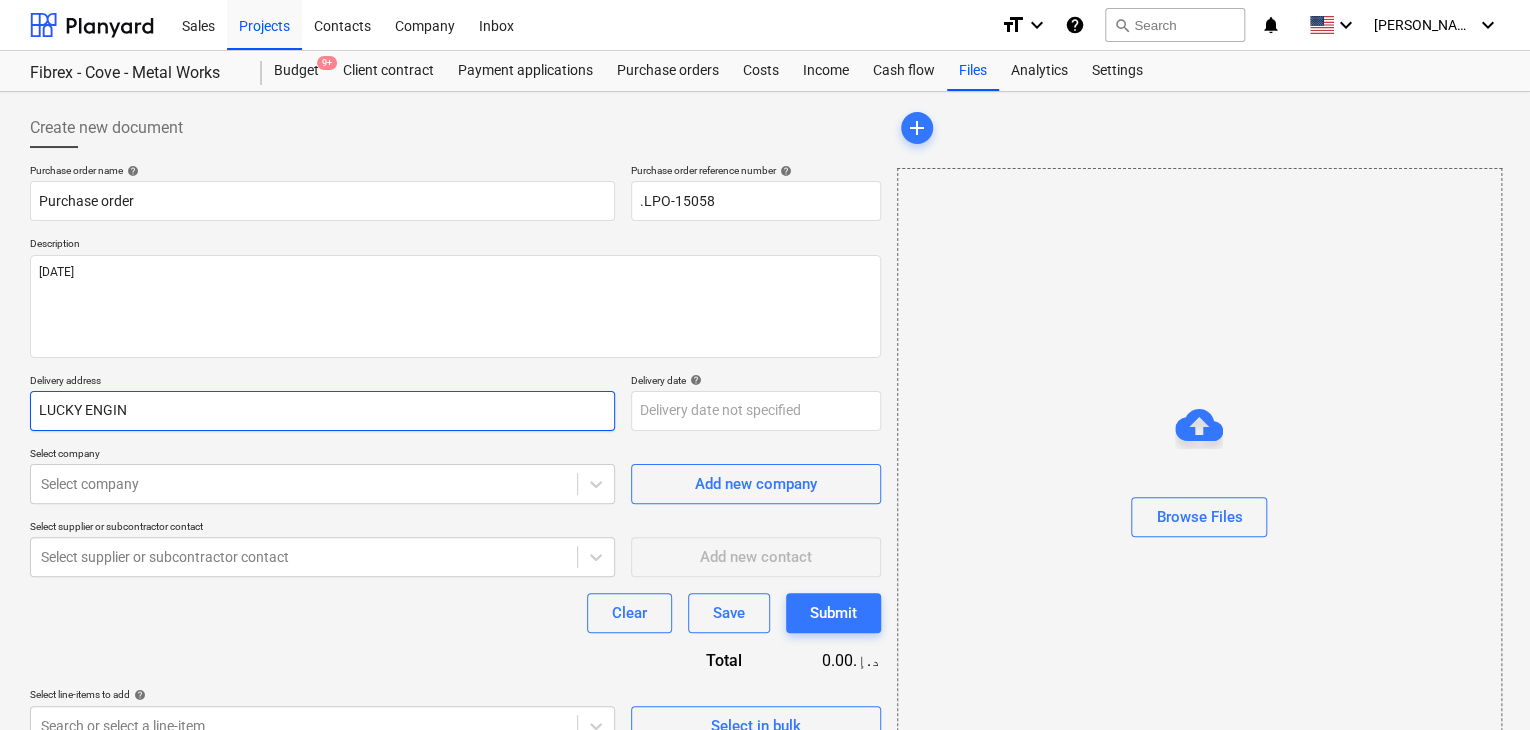 type on "x" 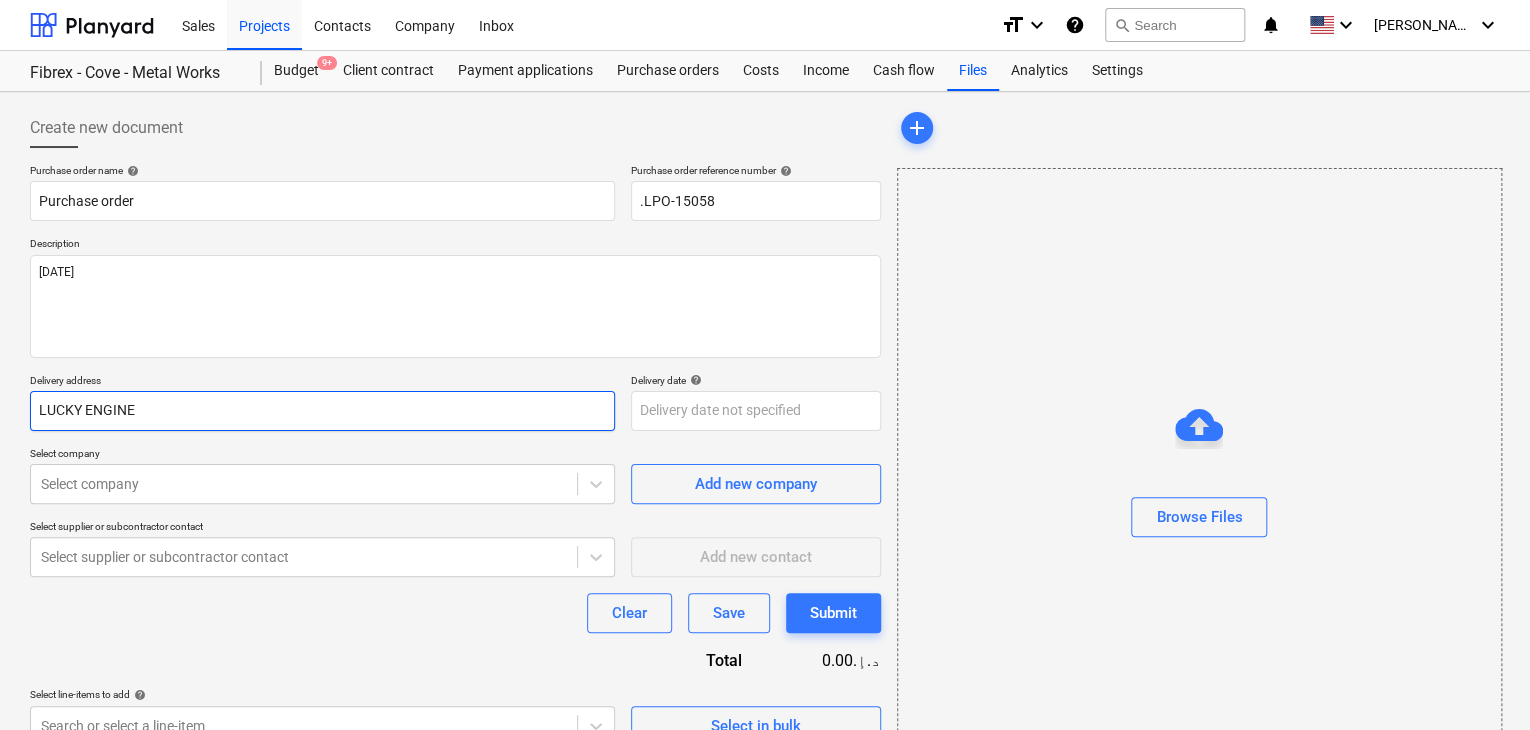 type on "x" 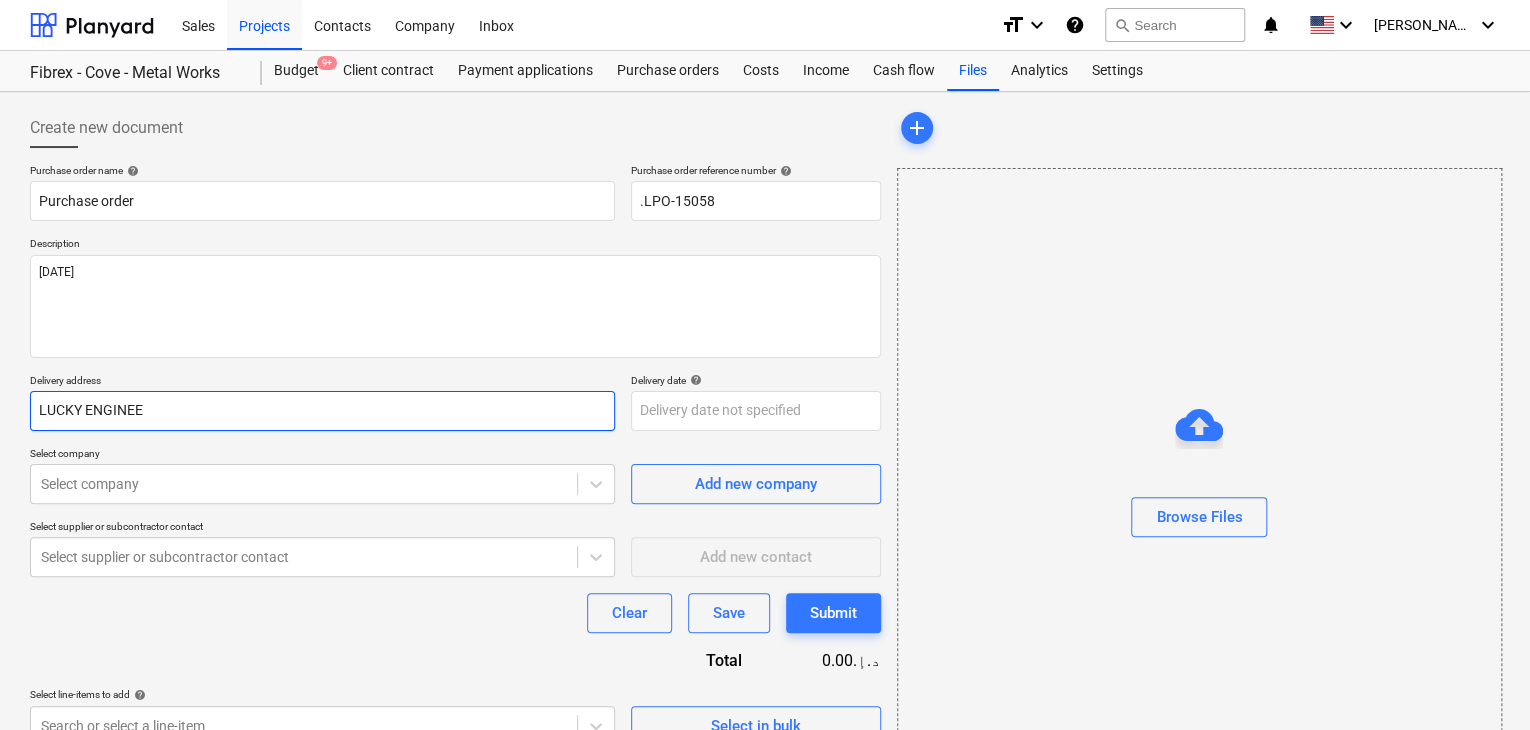 type on "x" 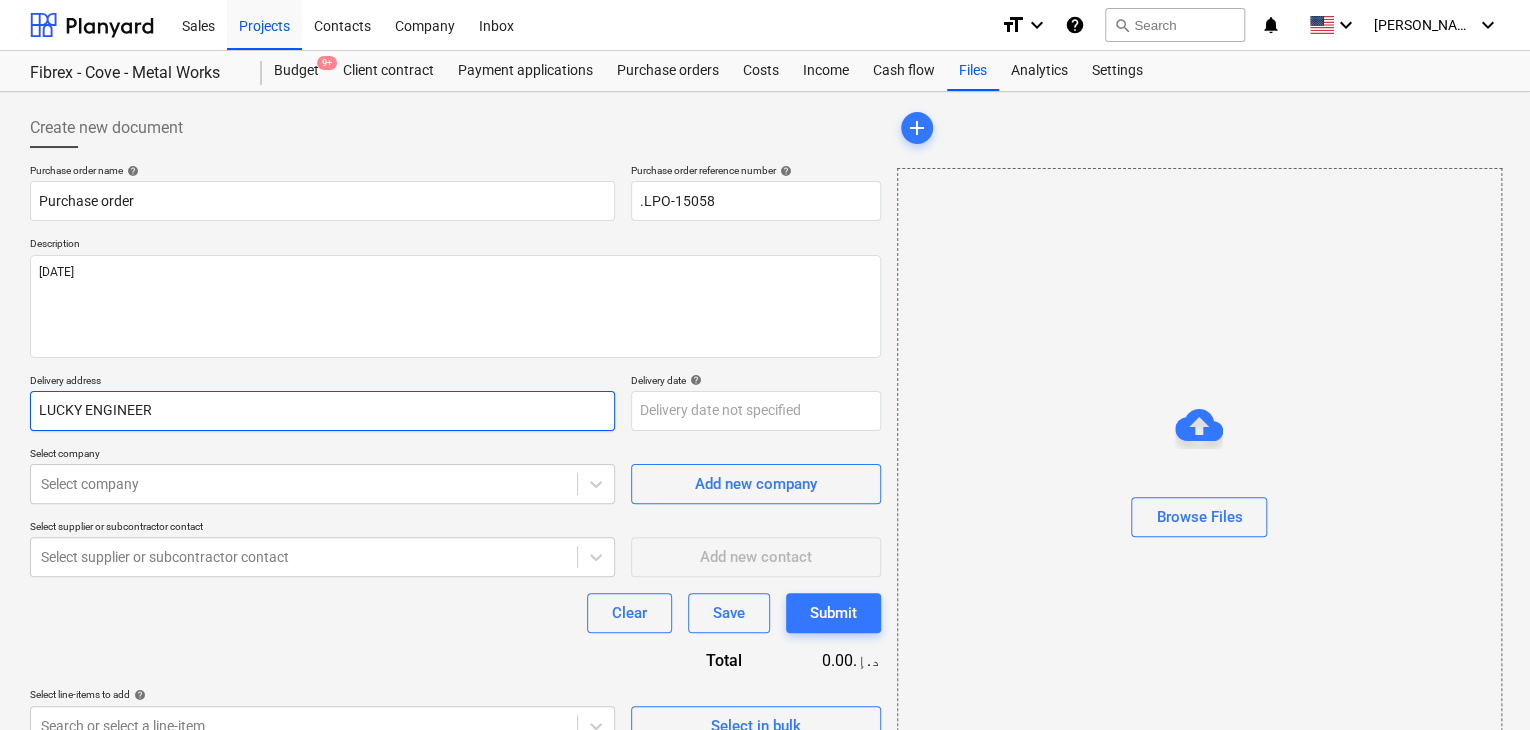 type on "x" 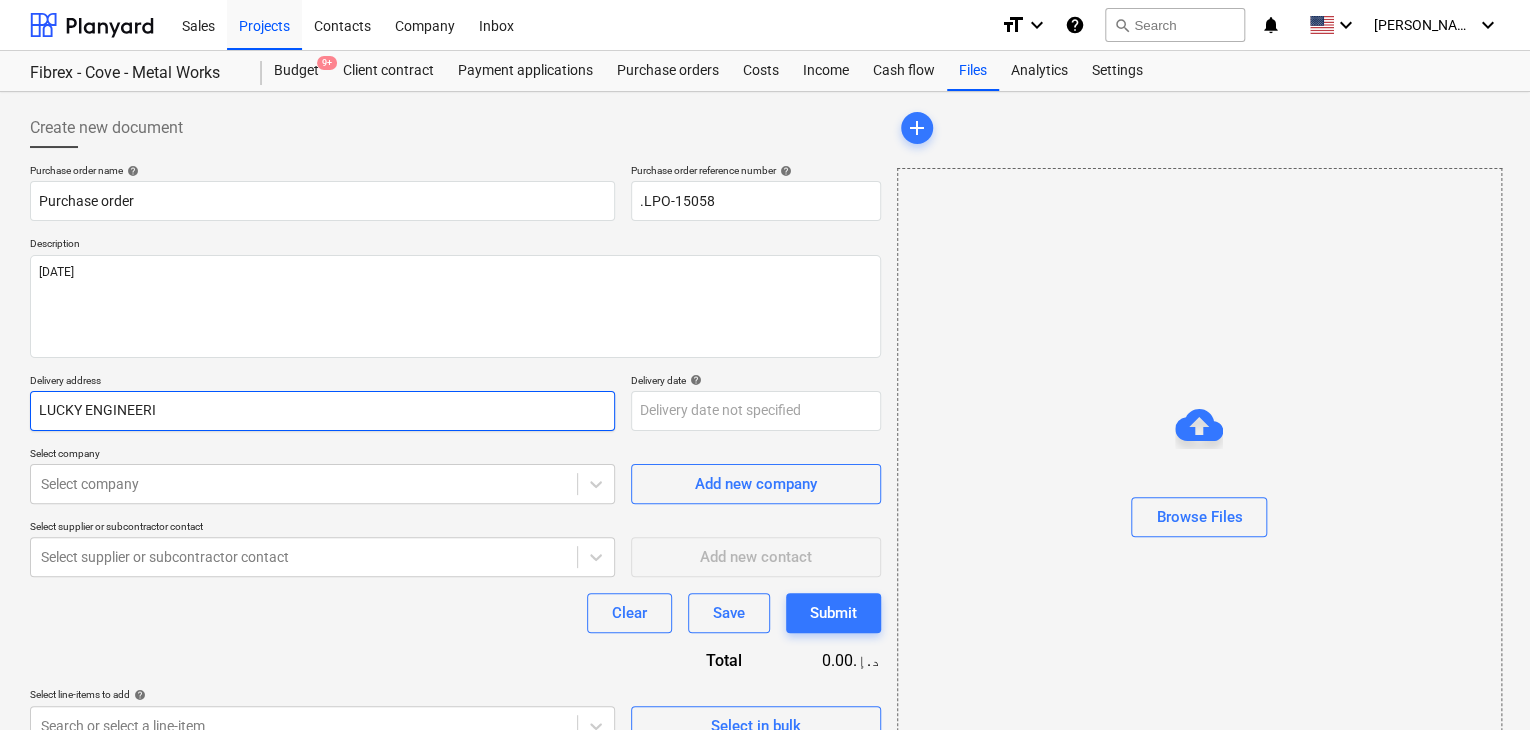 type on "x" 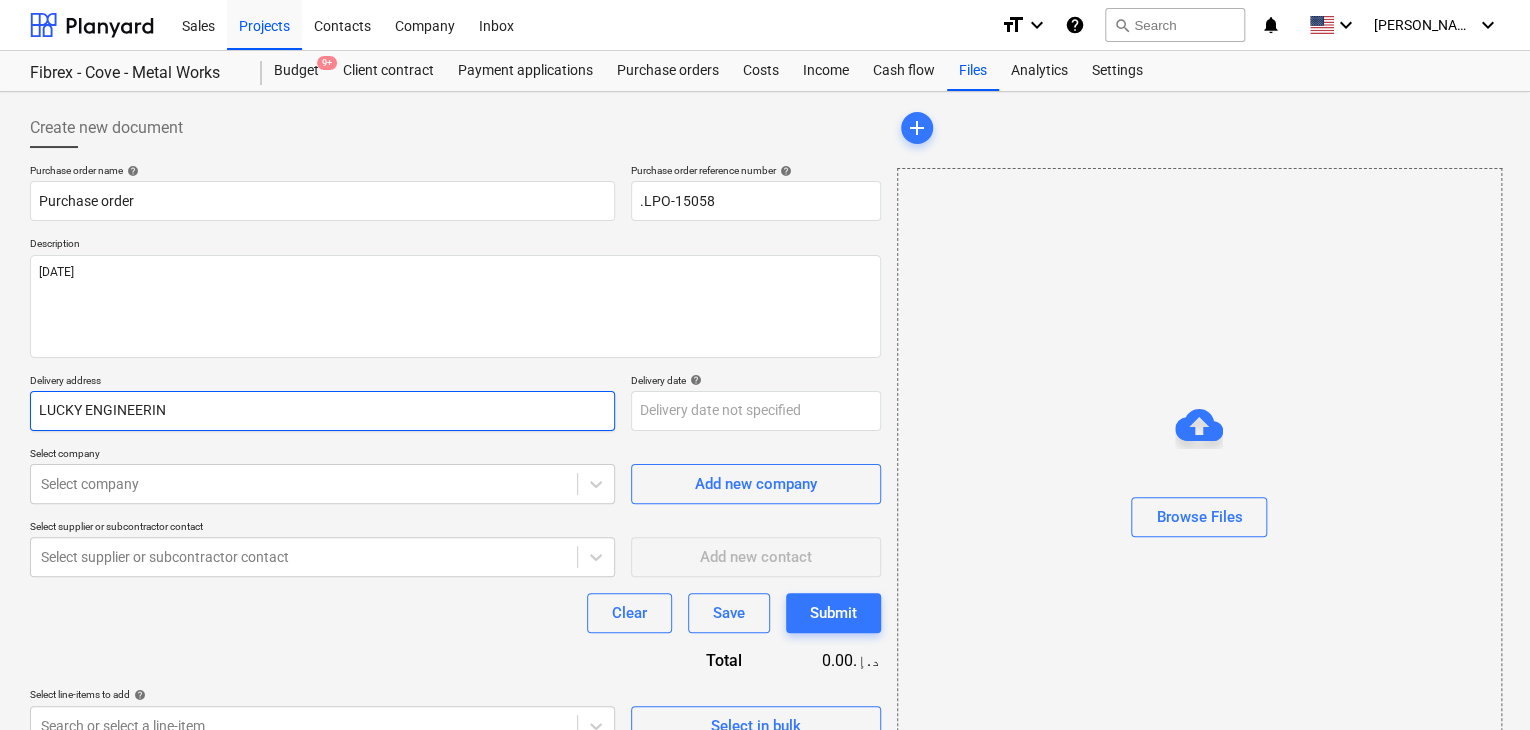 type on "x" 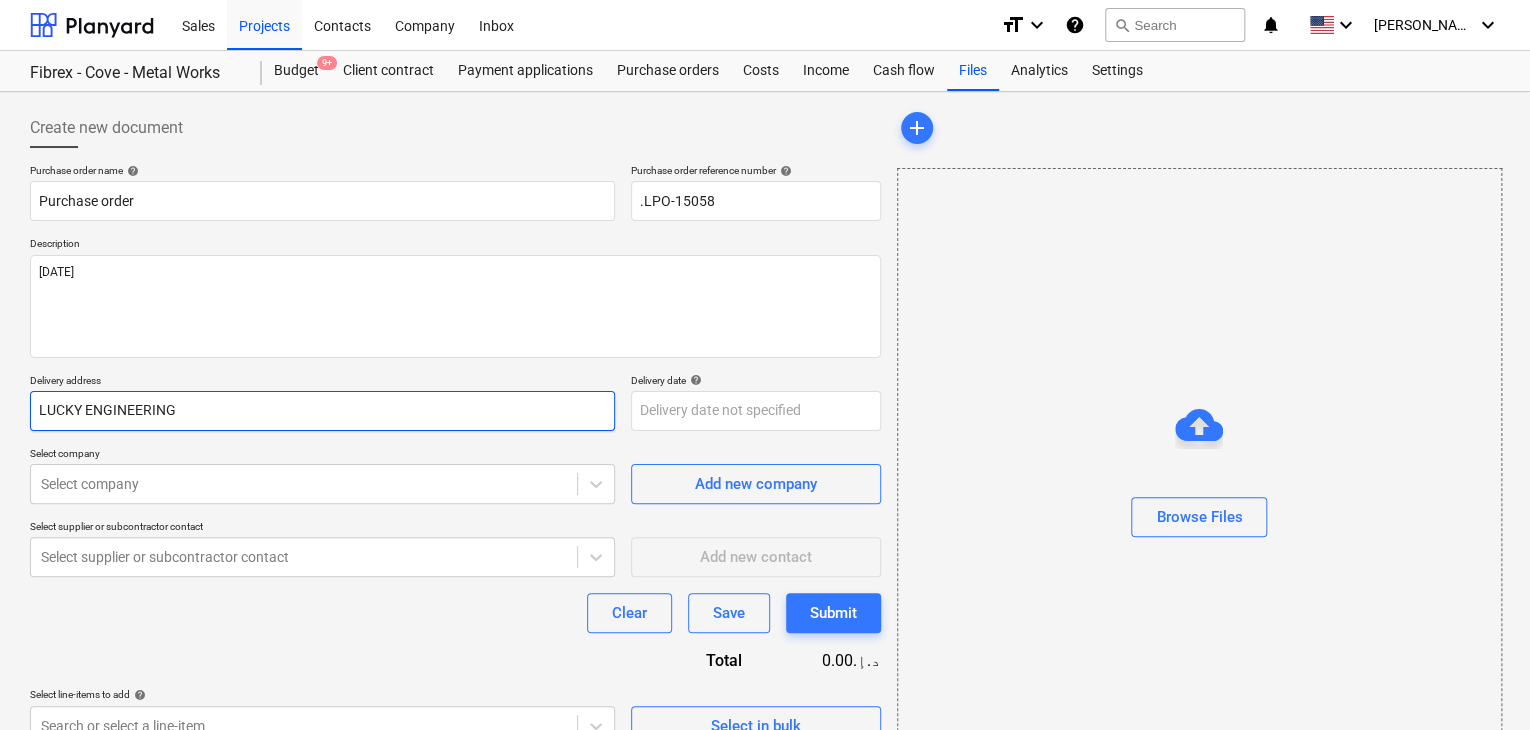 type on "x" 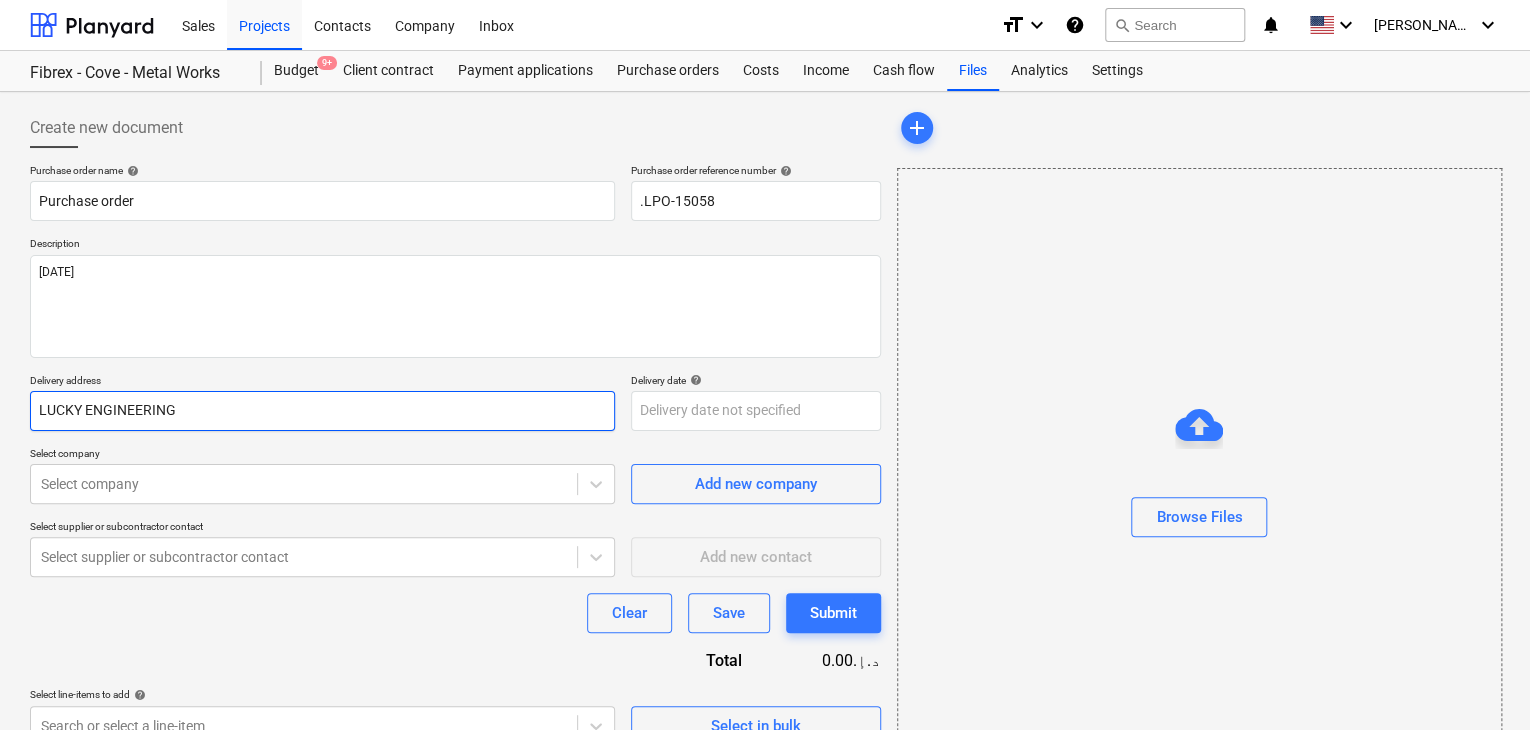 type on "LUCKY ENGINEERING" 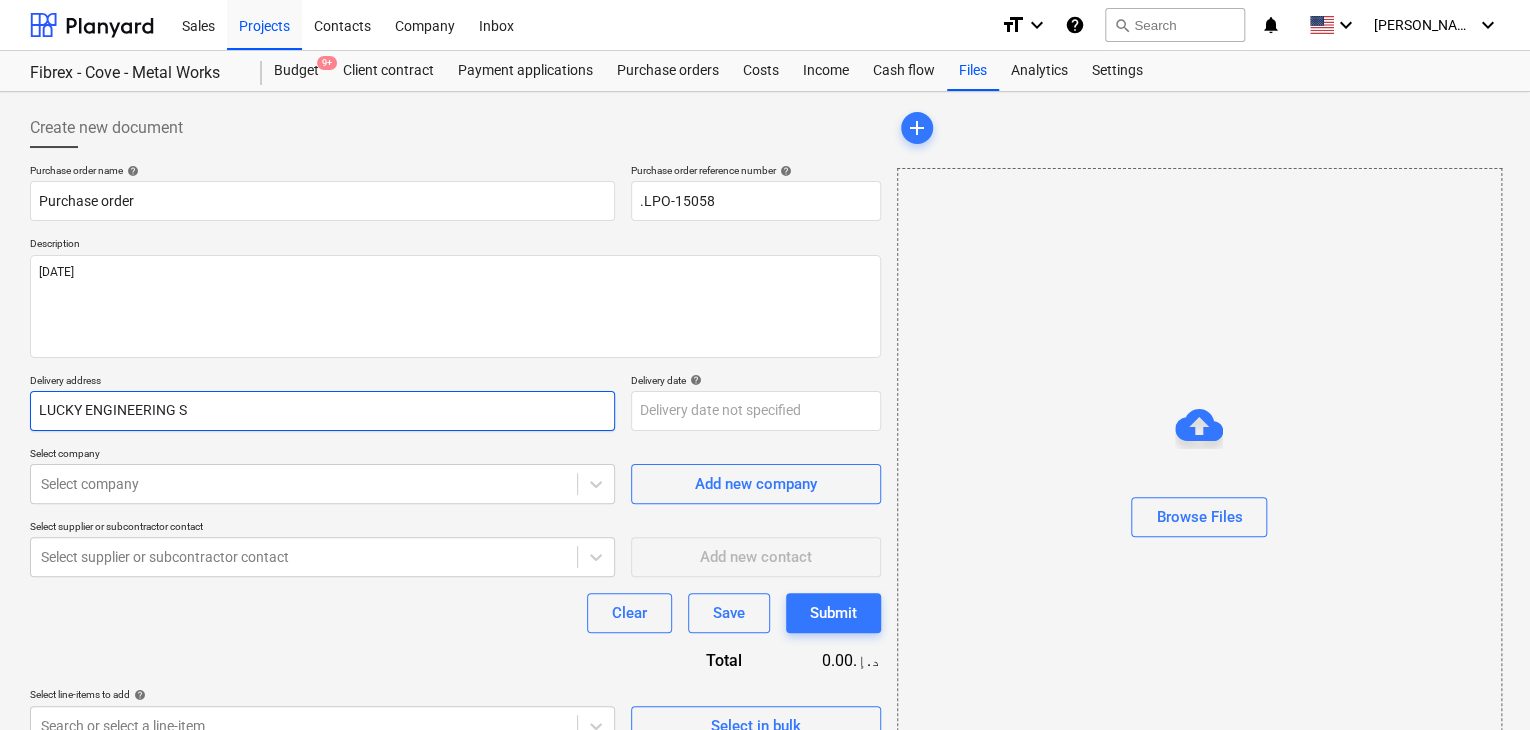 type on "x" 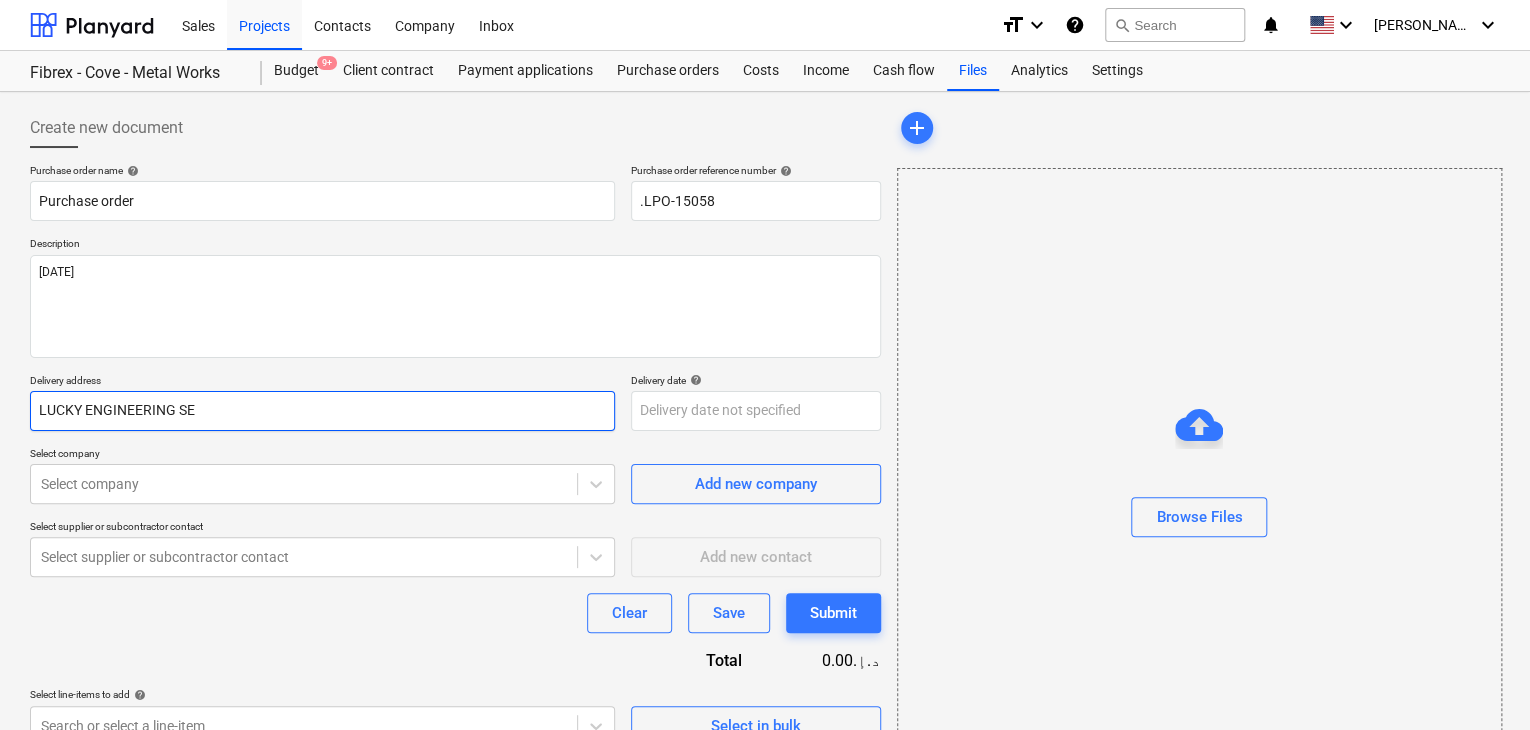 type on "x" 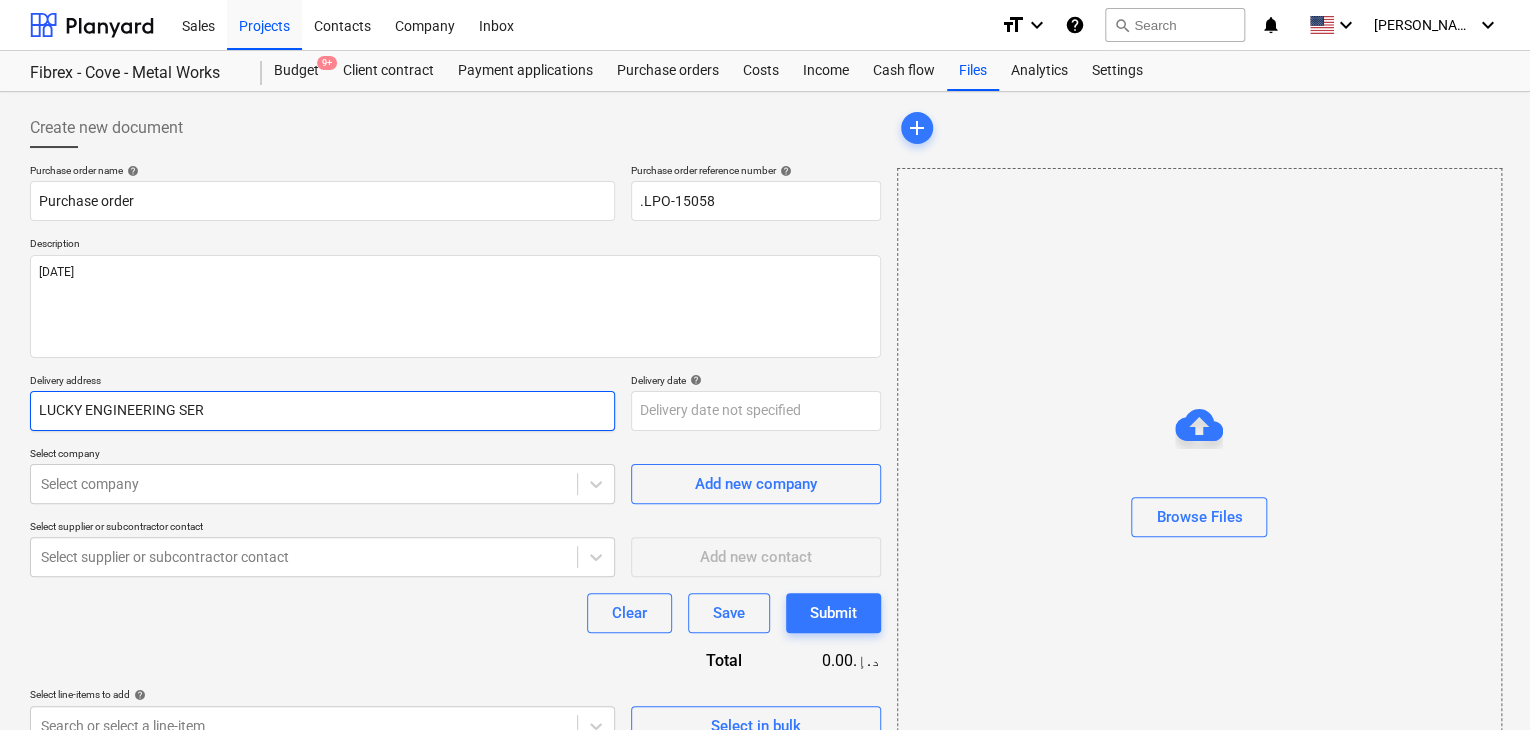 type on "x" 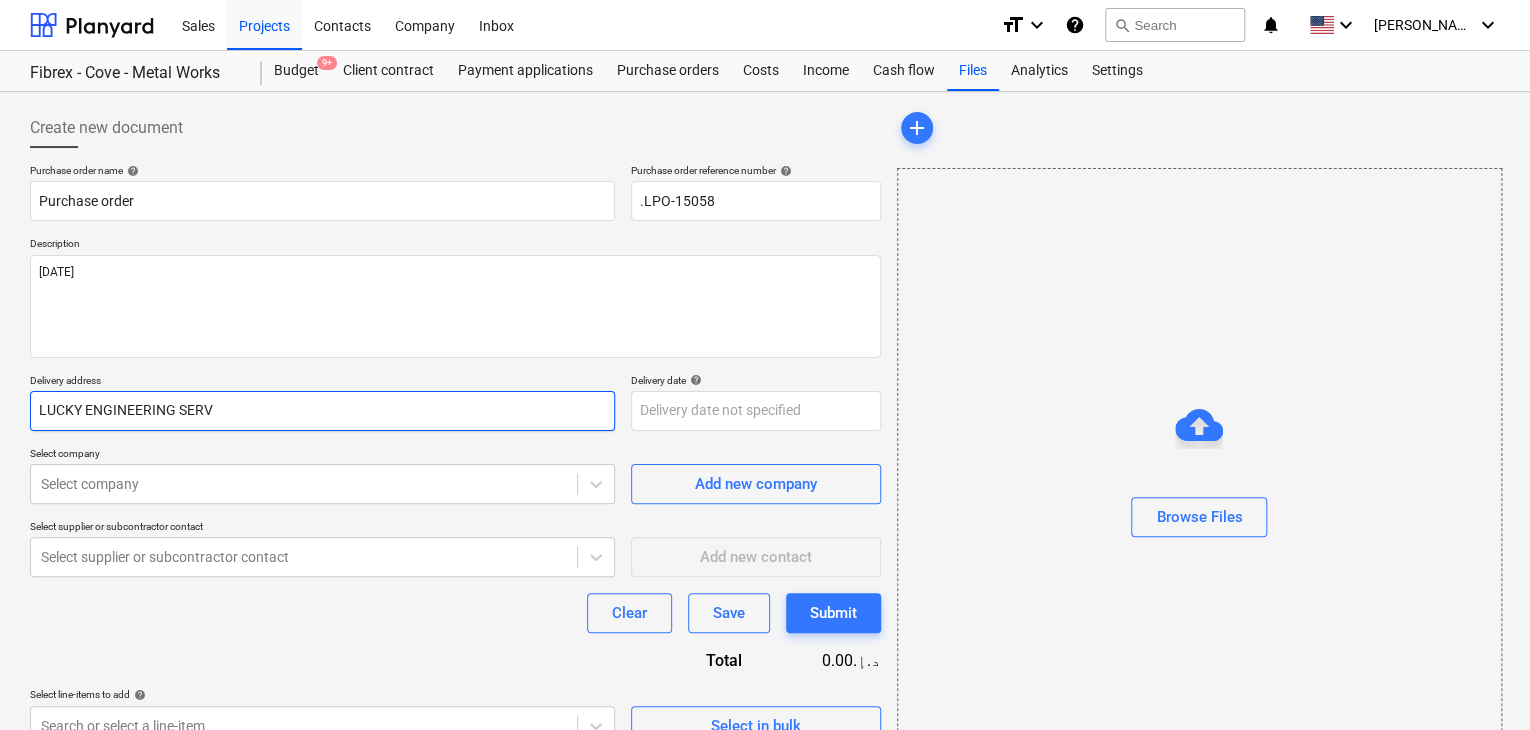 type on "x" 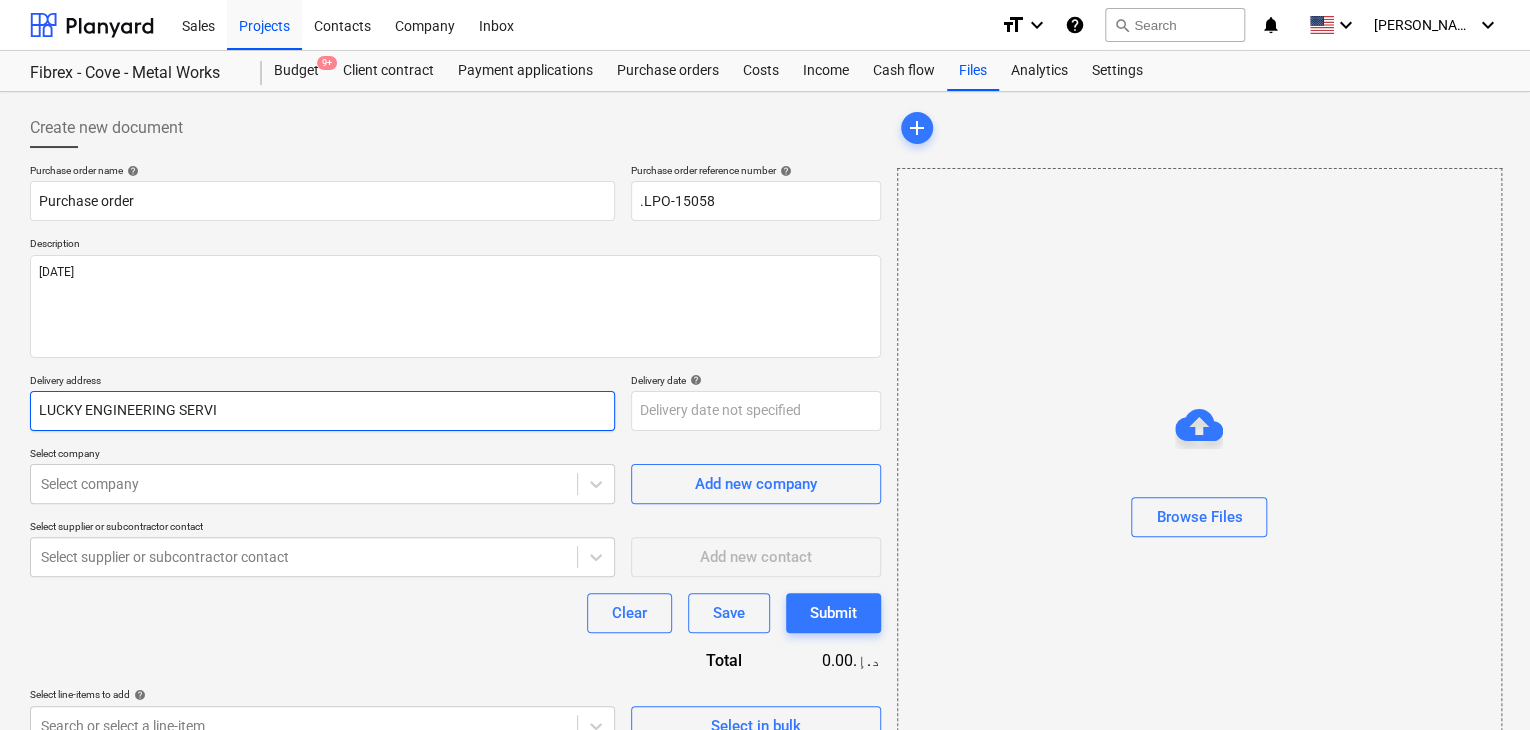 type on "x" 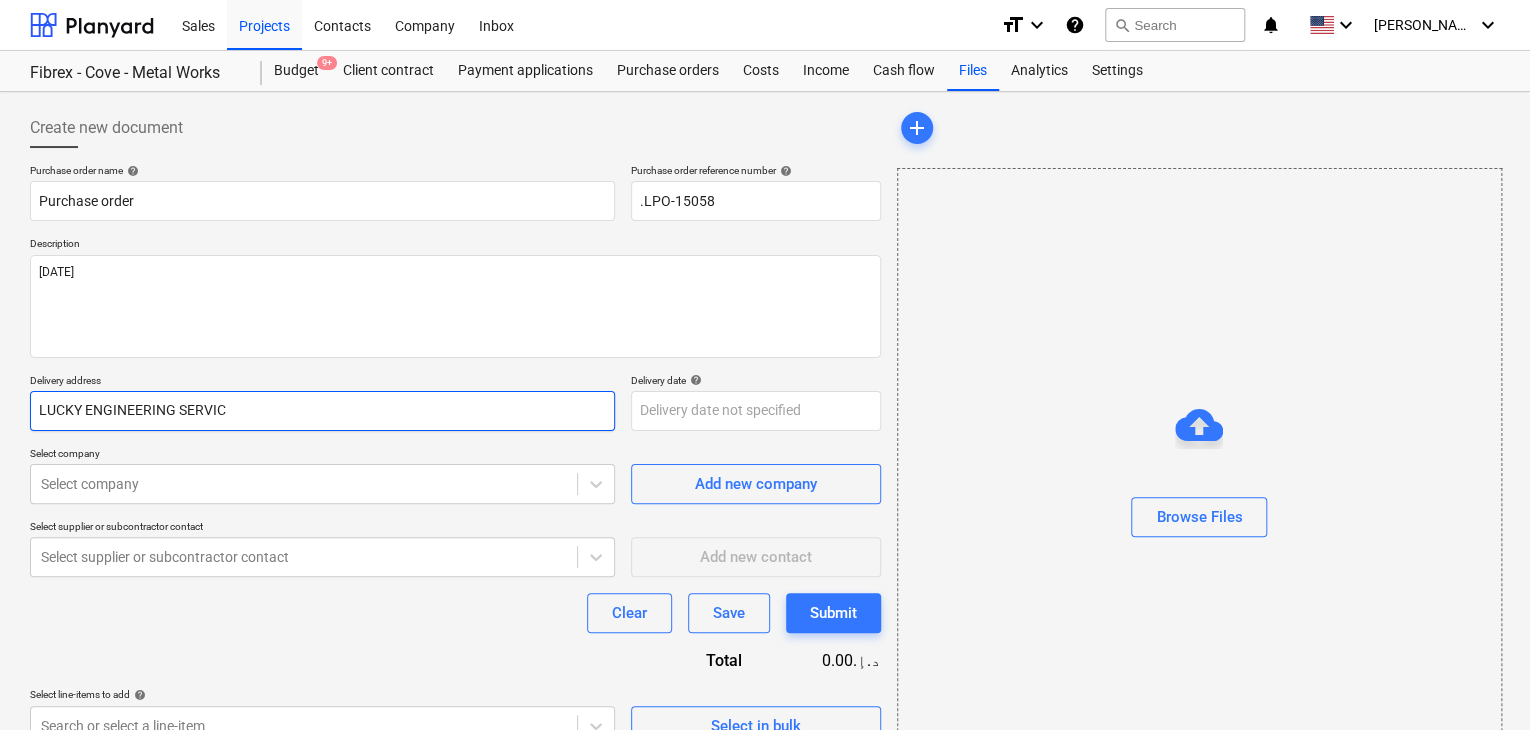 type on "x" 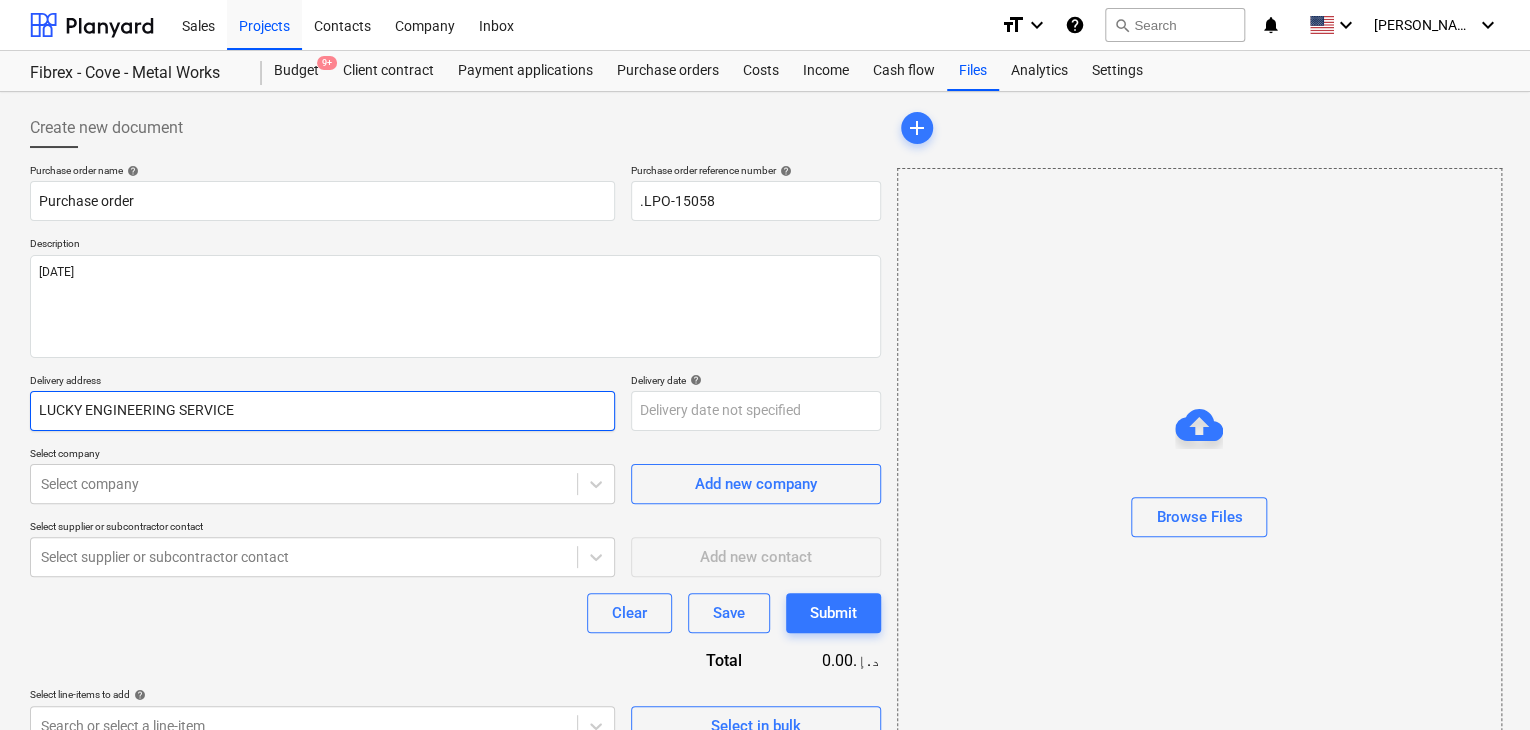 type on "x" 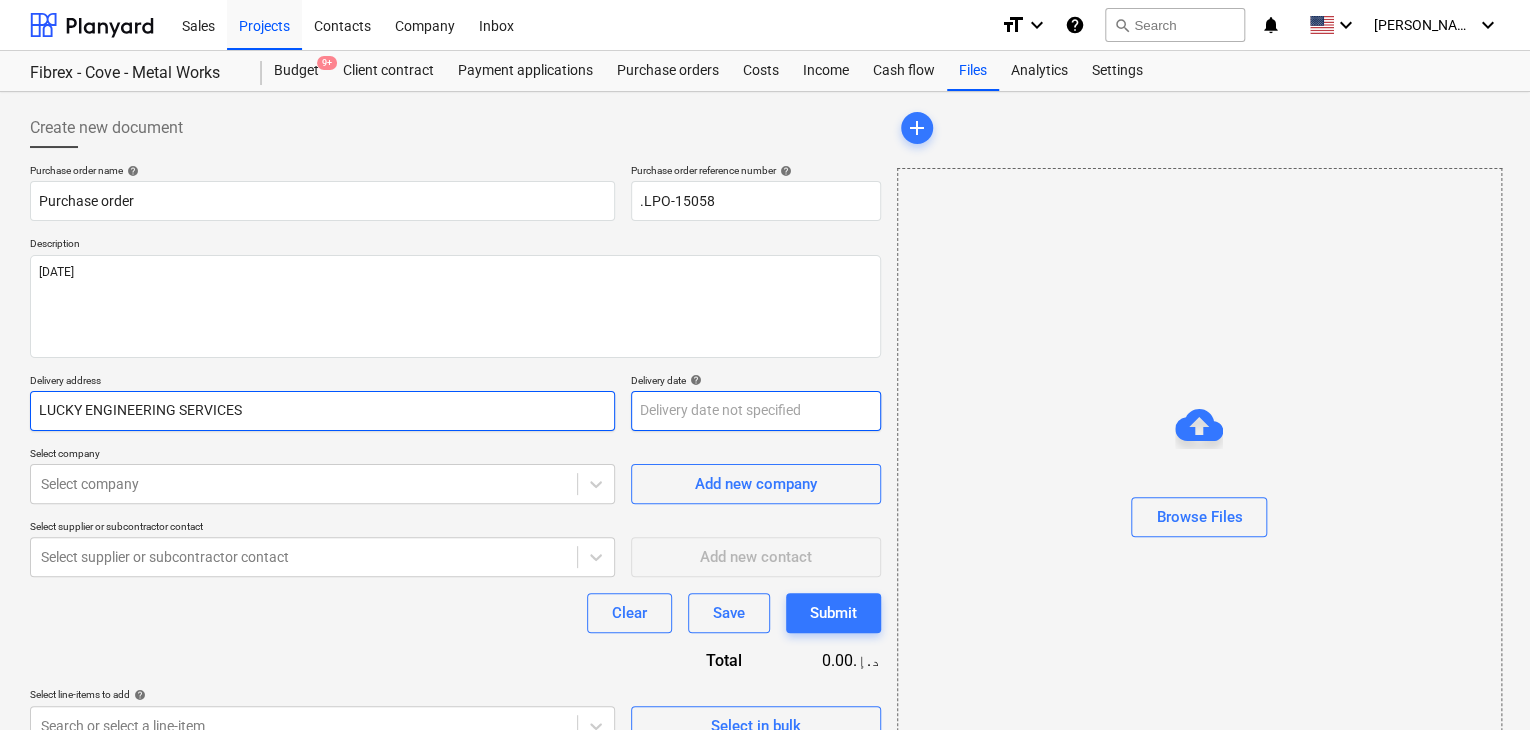 type on "LUCKY ENGINEERING SERVICES" 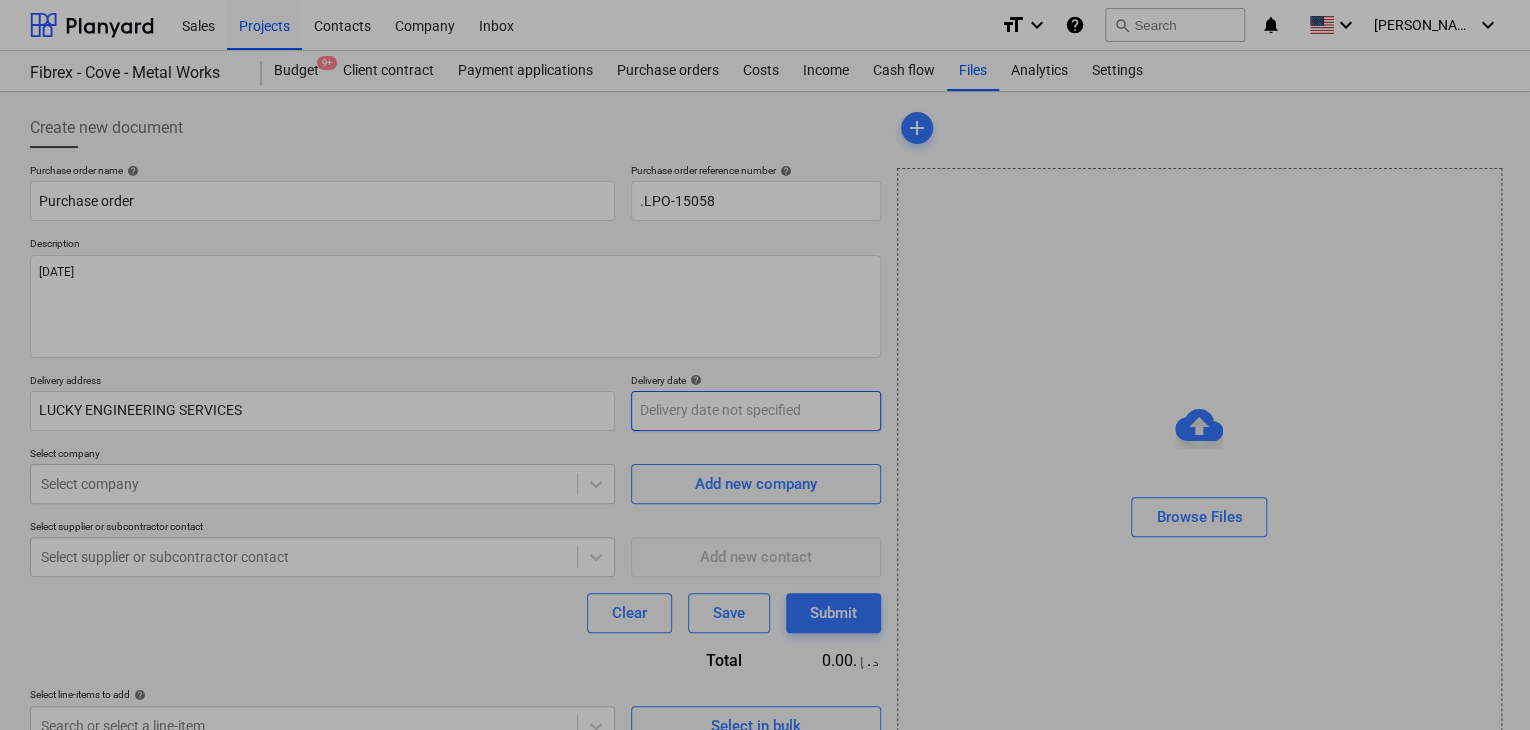 click on "Sales Projects Contacts Company Inbox format_size keyboard_arrow_down help search Search notifications 0 keyboard_arrow_down [PERSON_NAME] keyboard_arrow_down Fibrex - Cove - Metal Works Budget 9+ Client contract Payment applications Purchase orders Costs Income Cash flow Files Analytics Settings Create new document Purchase order name help Purchase order Purchase order reference number help .LPO-15058 Description [DATE] Delivery address LUCKY ENGINEERING SERVICES Delivery date help Press the down arrow key to interact with the calendar and
select a date. Press the question mark key to get the keyboard shortcuts for changing dates. Select company Select company Add new company Select supplier or subcontractor contact Select supplier or subcontractor contact Add new contact Clear Save Submit Total 0.00د.إ.‏ Select line-items to add help Search or select a line-item Select in bulk add Browse Files Getting notes failed Getting notes failed Project fetching failed Project fetching failed
x" at bounding box center (765, 365) 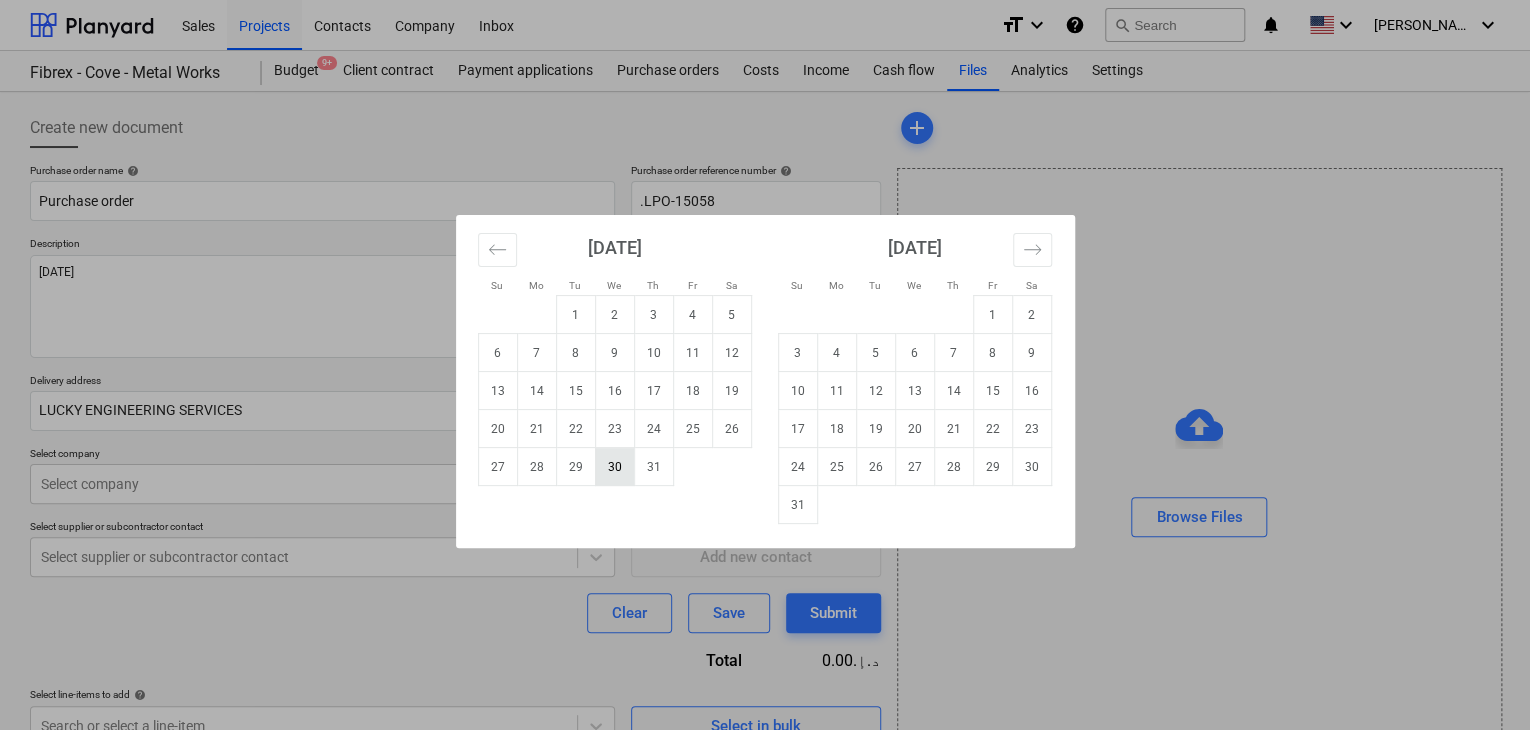 click on "30" at bounding box center [614, 467] 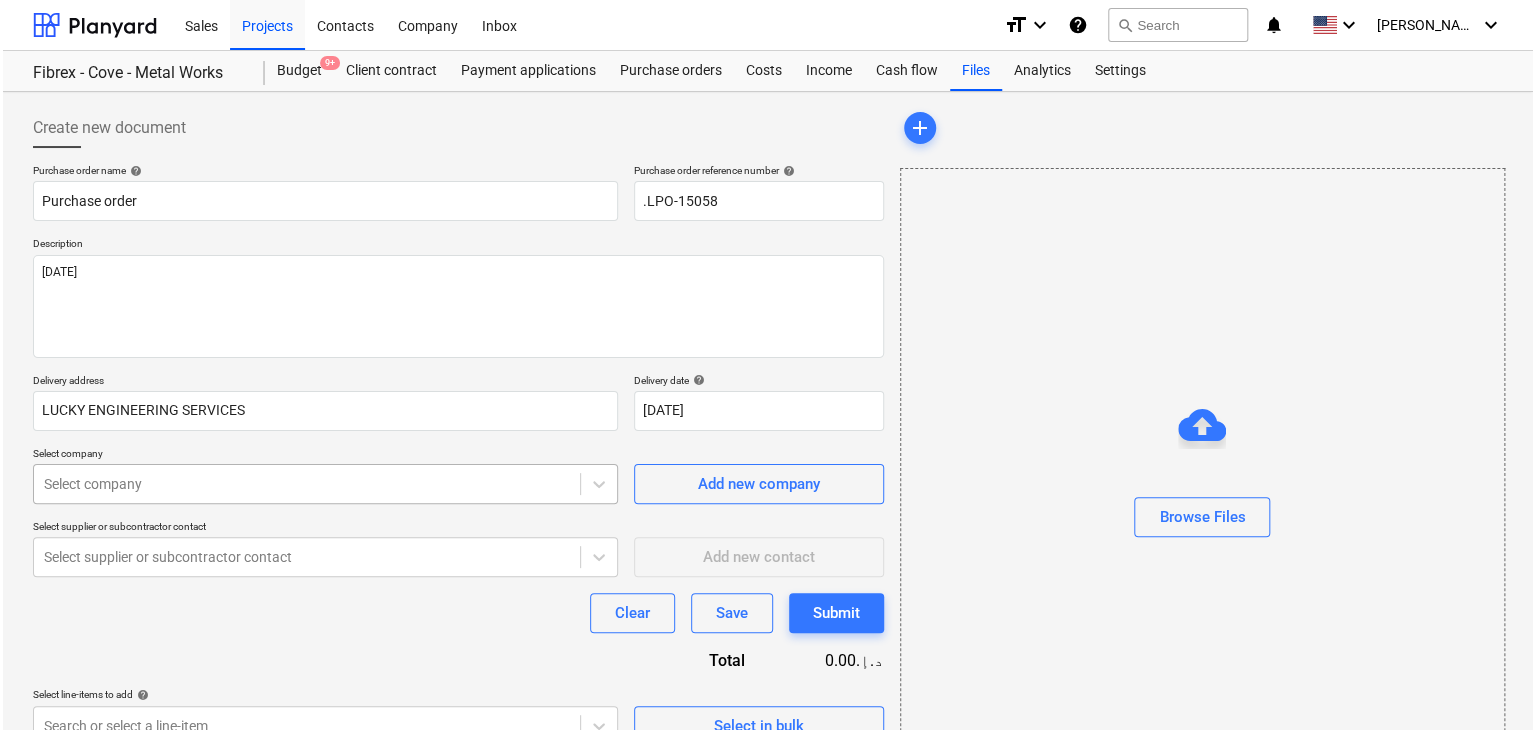 scroll, scrollTop: 71, scrollLeft: 0, axis: vertical 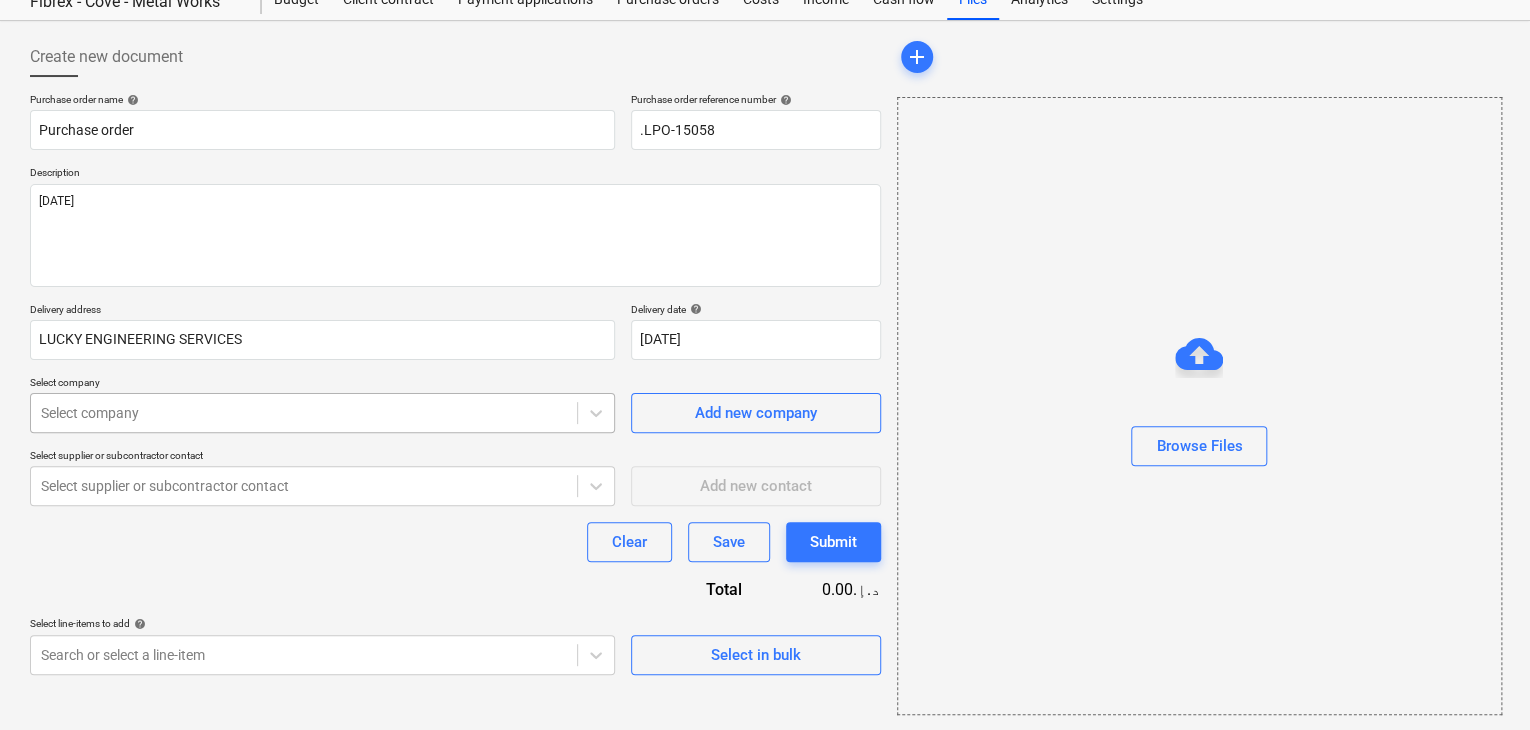 click on "Sales Projects Contacts Company Inbox format_size keyboard_arrow_down help search Search notifications 0 keyboard_arrow_down [PERSON_NAME] keyboard_arrow_down Fibrex - Cove - Metal Works Budget 9+ Client contract Payment applications Purchase orders Costs Income Cash flow Files Analytics Settings Create new document Purchase order name help Purchase order Purchase order reference number help .LPO-15058 Description [DATE] Delivery address LUCKY ENGINEERING SERVICES Delivery date help [DATE] [DATE] Press the down arrow key to interact with the calendar and
select a date. Press the question mark key to get the keyboard shortcuts for changing dates. Select company Select company Add new company Select supplier or subcontractor contact Select supplier or subcontractor contact Add new contact Clear Save Submit Total 0.00د.إ.‏ Select line-items to add help Search or select a line-item Select in bulk add Browse Files Getting notes failed Getting notes failed Project fetching failed
x" at bounding box center (765, 294) 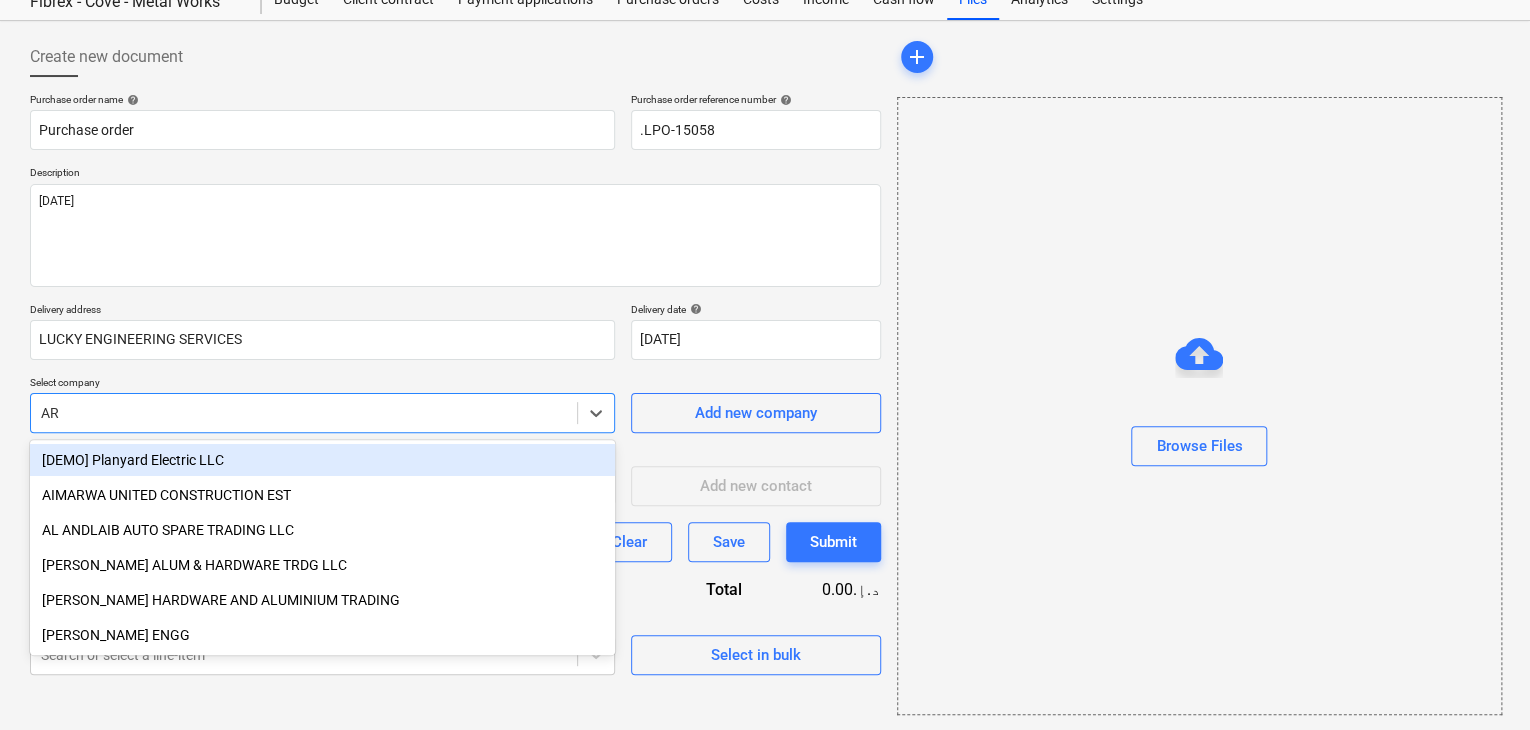 type on "ARI" 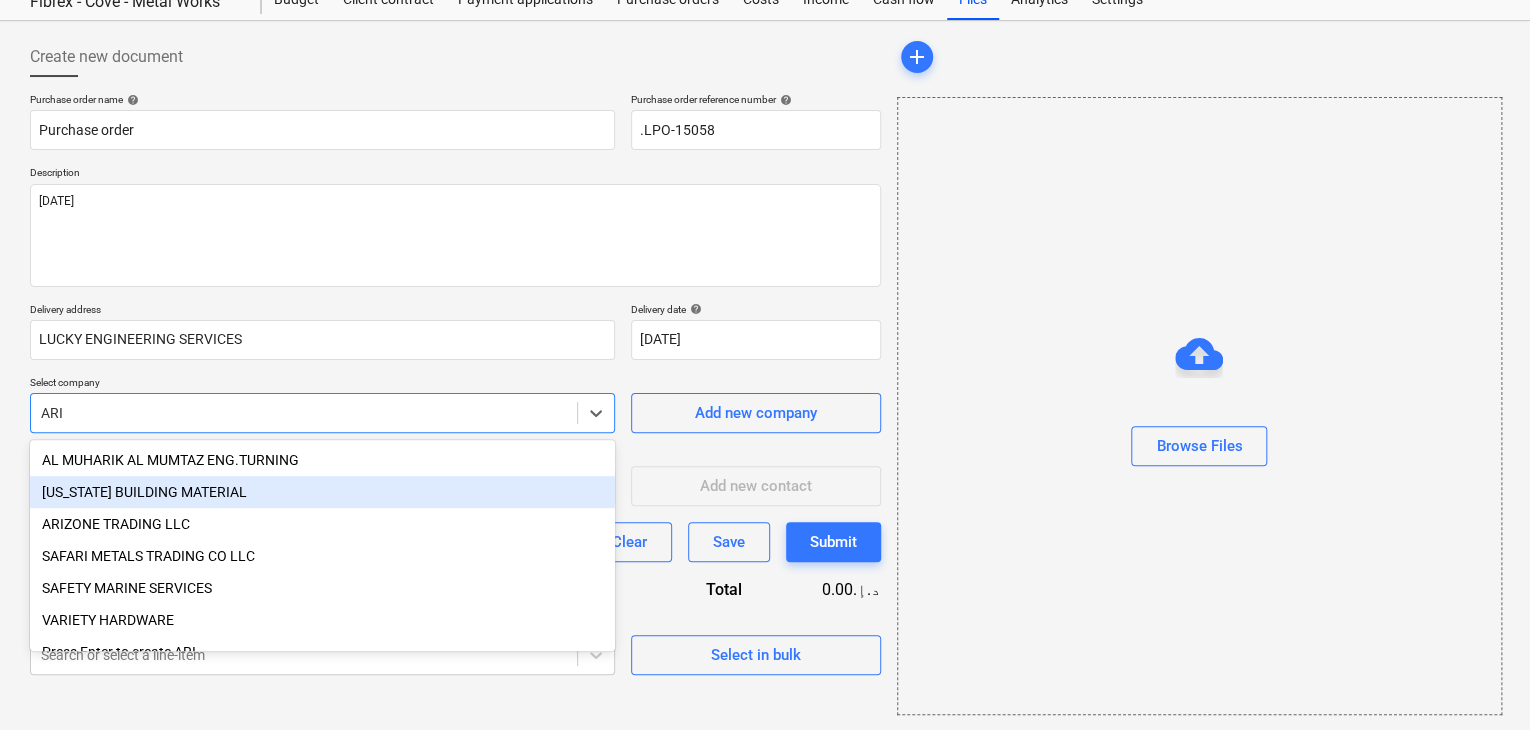 click on "[US_STATE] BUILDING MATERIAL" at bounding box center (322, 492) 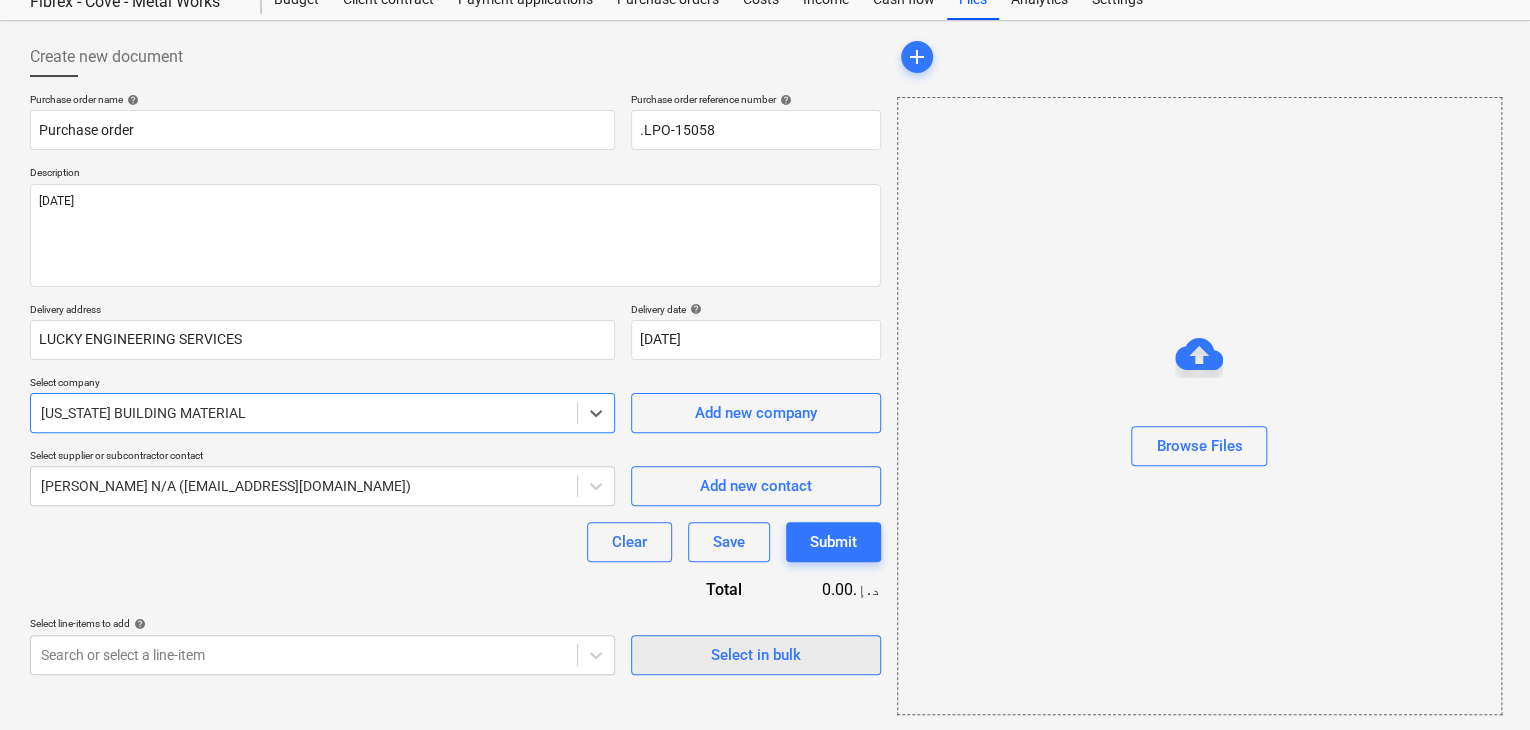 click on "Select in bulk" at bounding box center (756, 655) 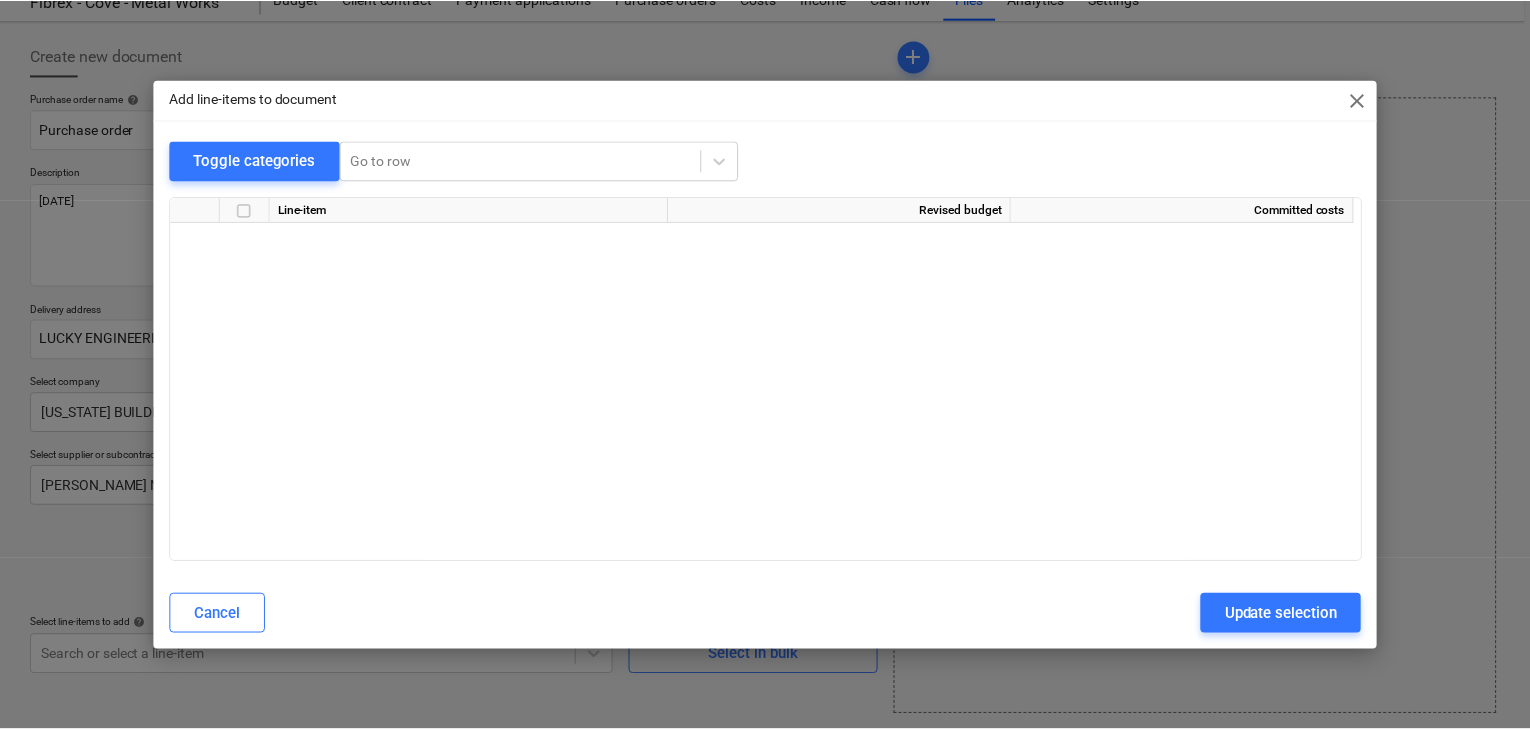 scroll, scrollTop: 19561, scrollLeft: 0, axis: vertical 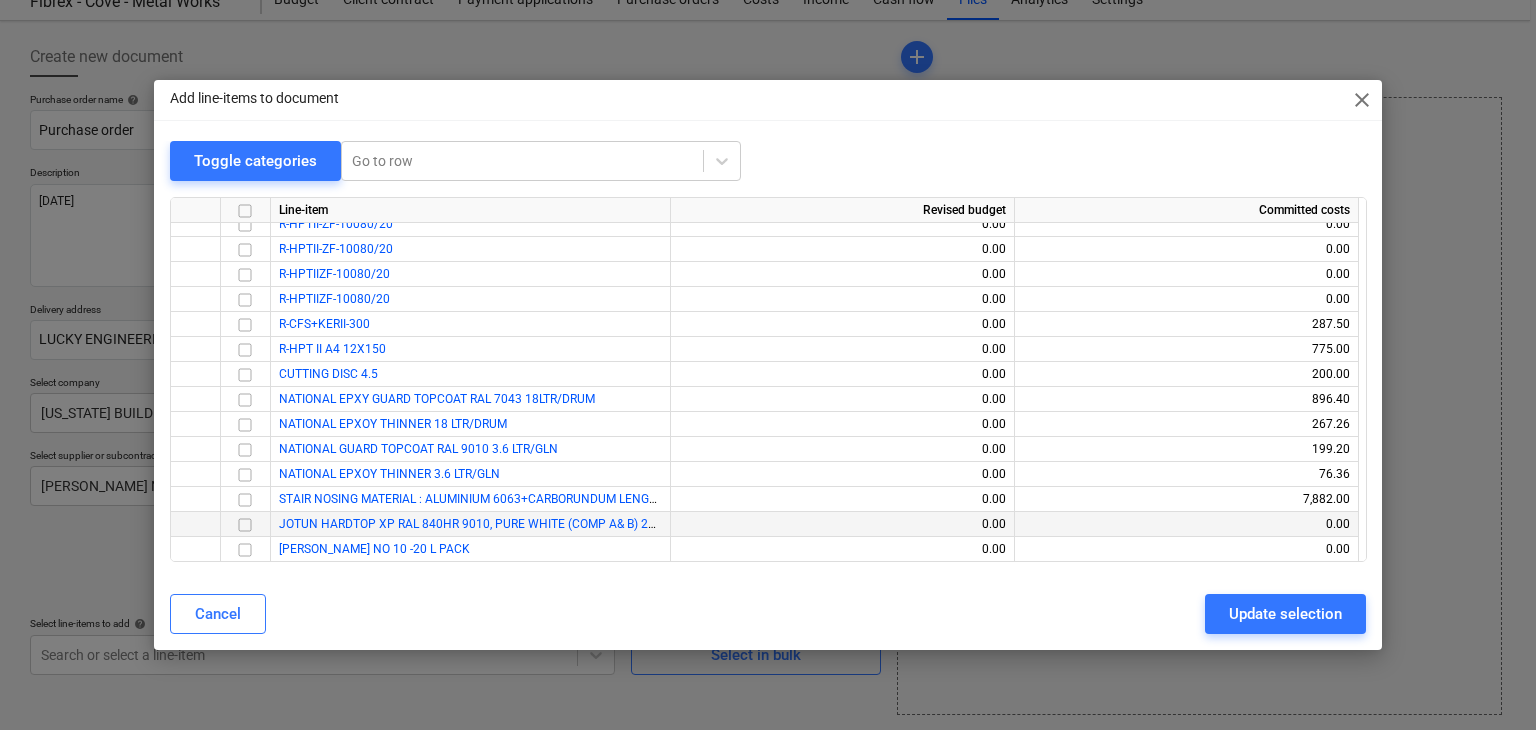 click at bounding box center [245, 525] 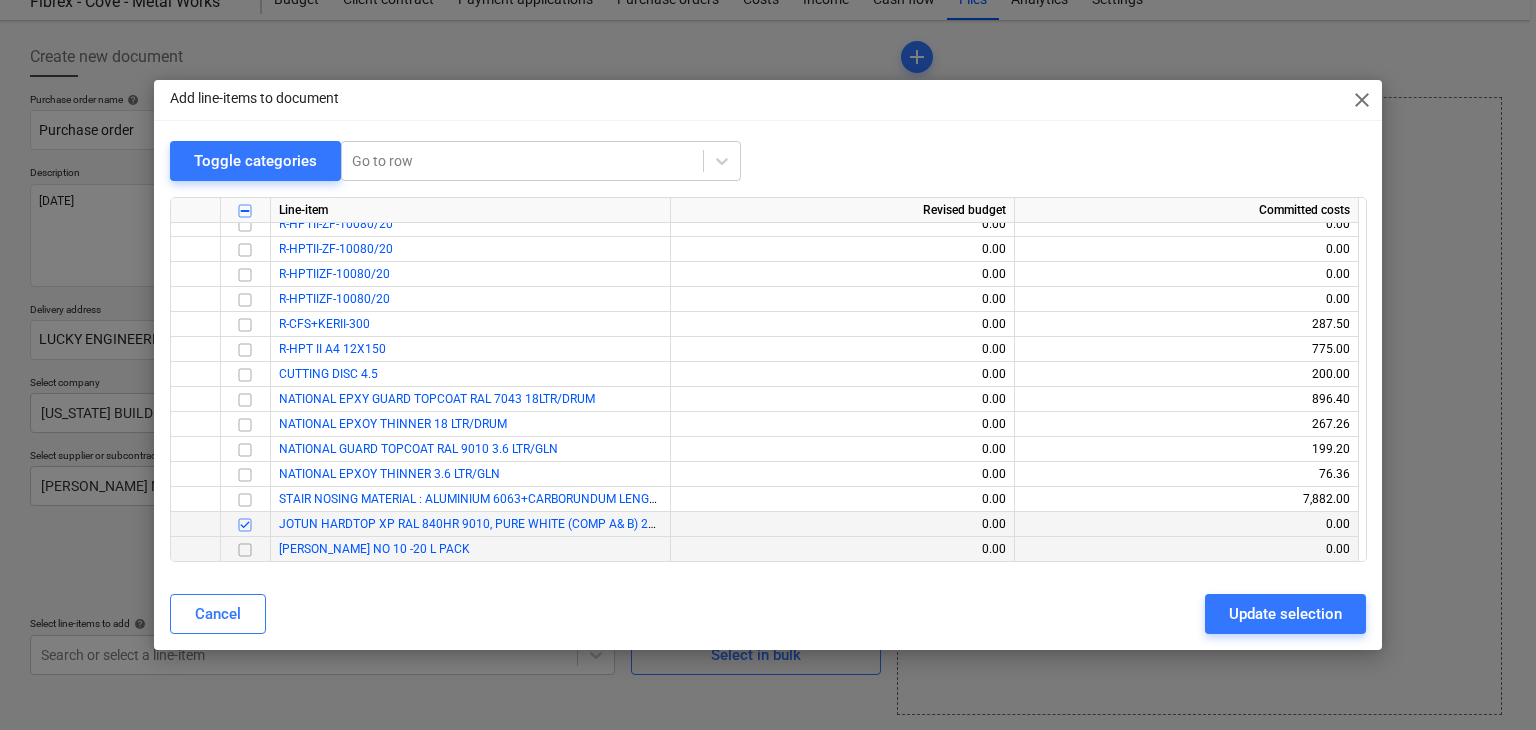 click at bounding box center (245, 550) 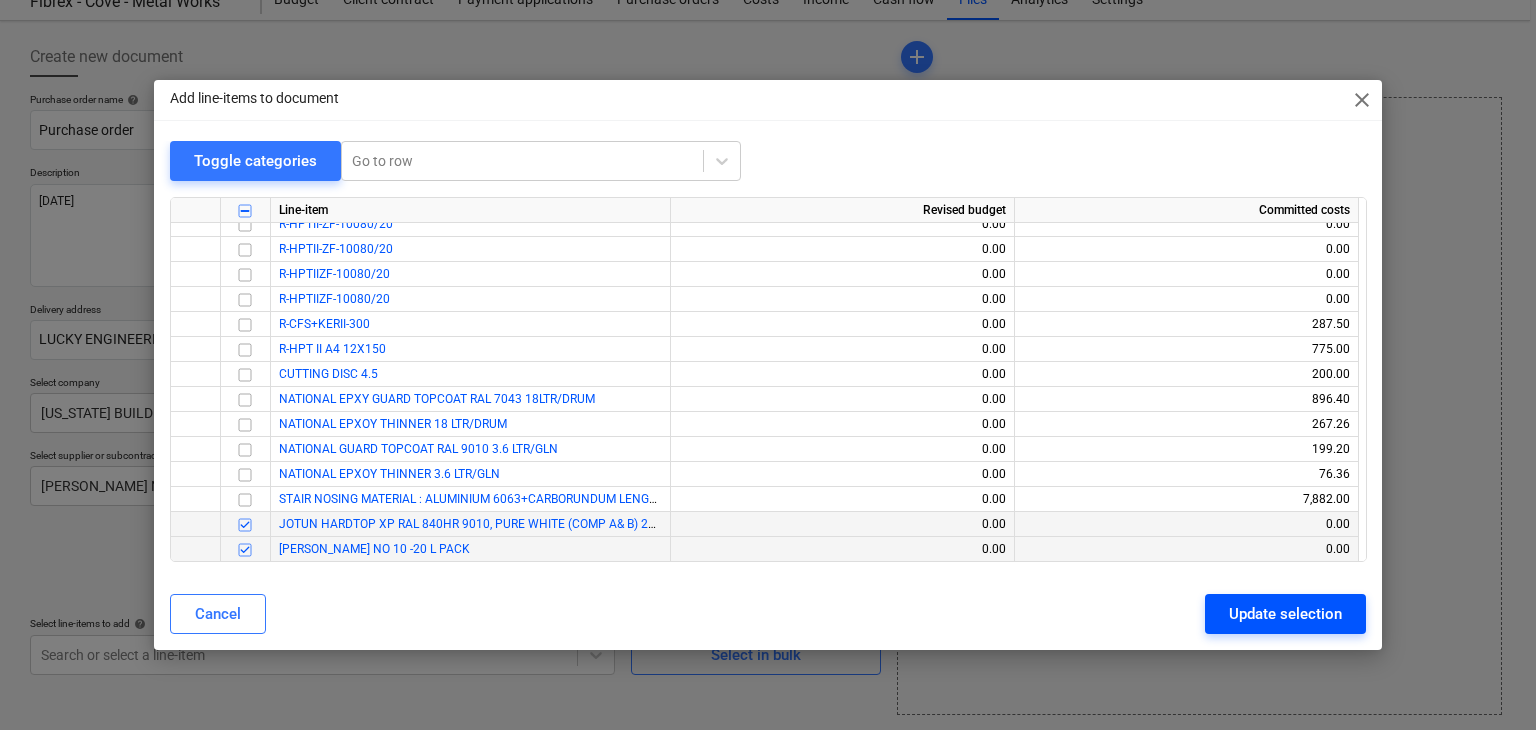 click on "Update selection" at bounding box center [1285, 614] 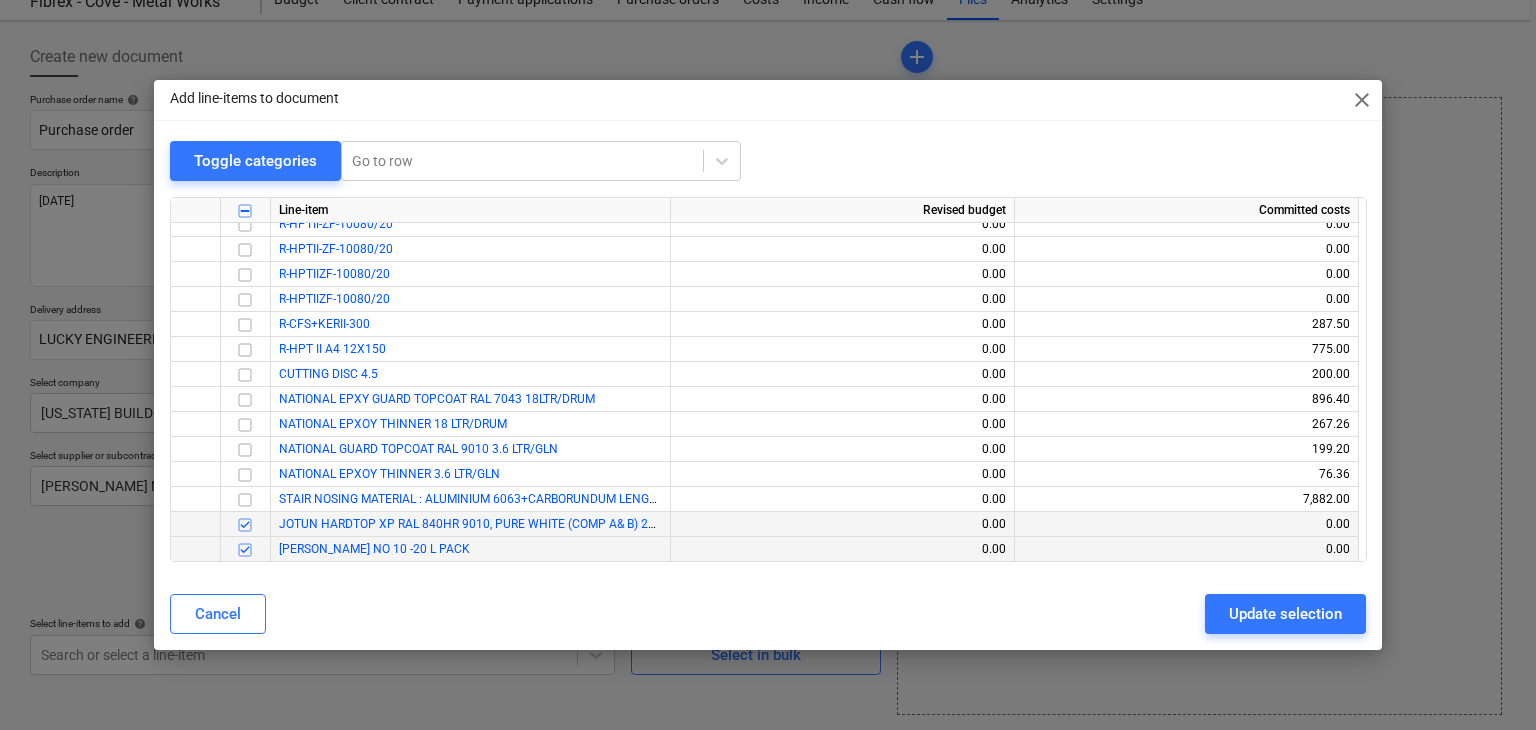 type on "x" 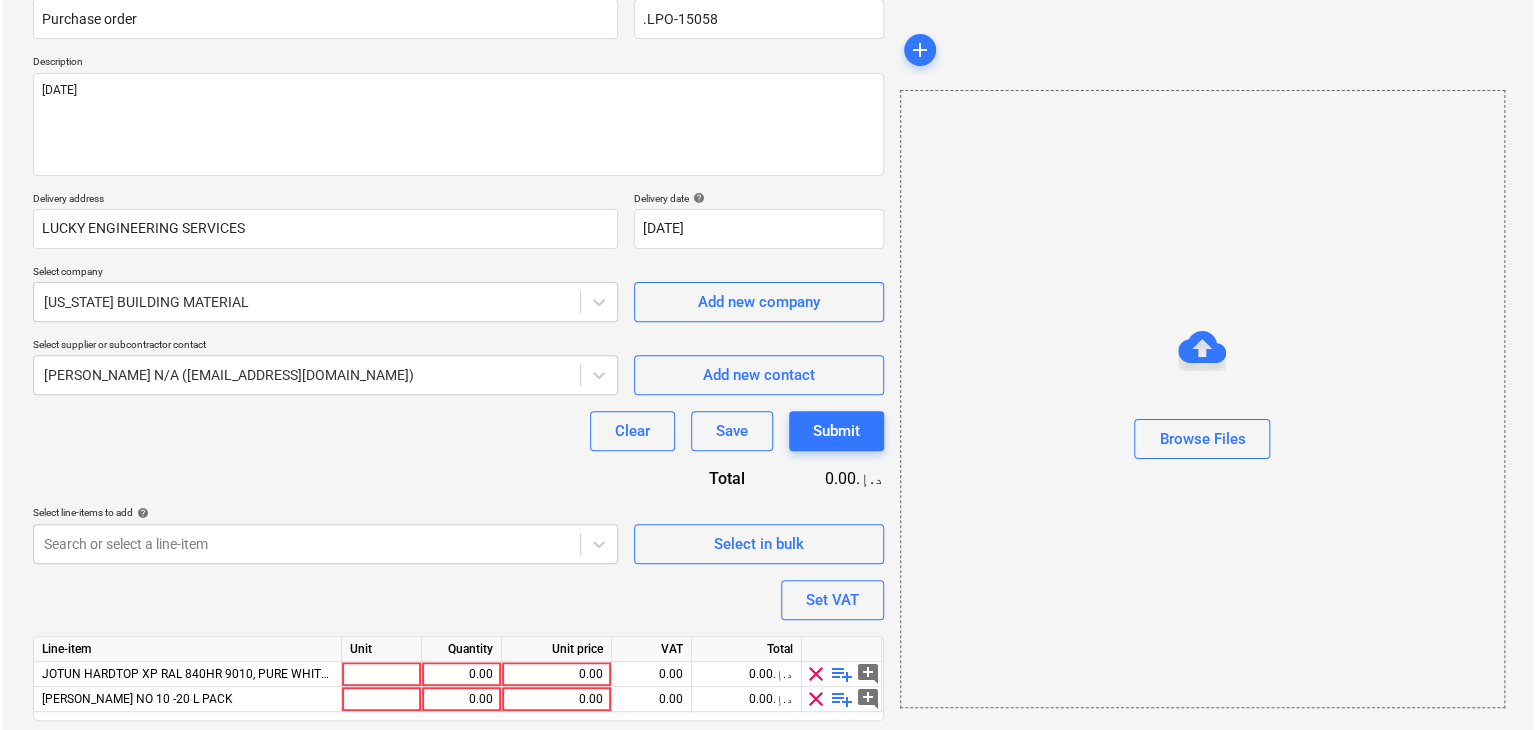 scroll, scrollTop: 244, scrollLeft: 0, axis: vertical 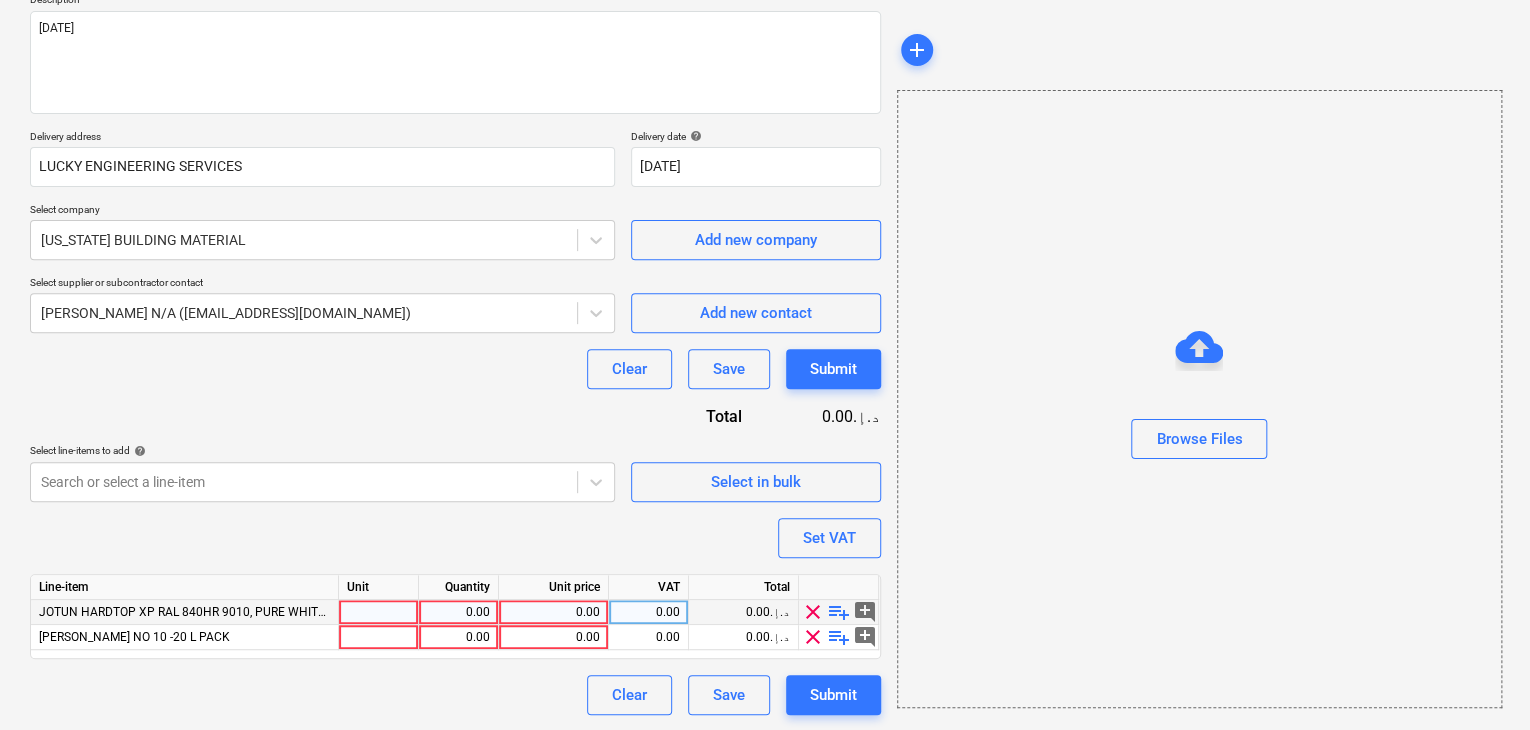 click at bounding box center [379, 612] 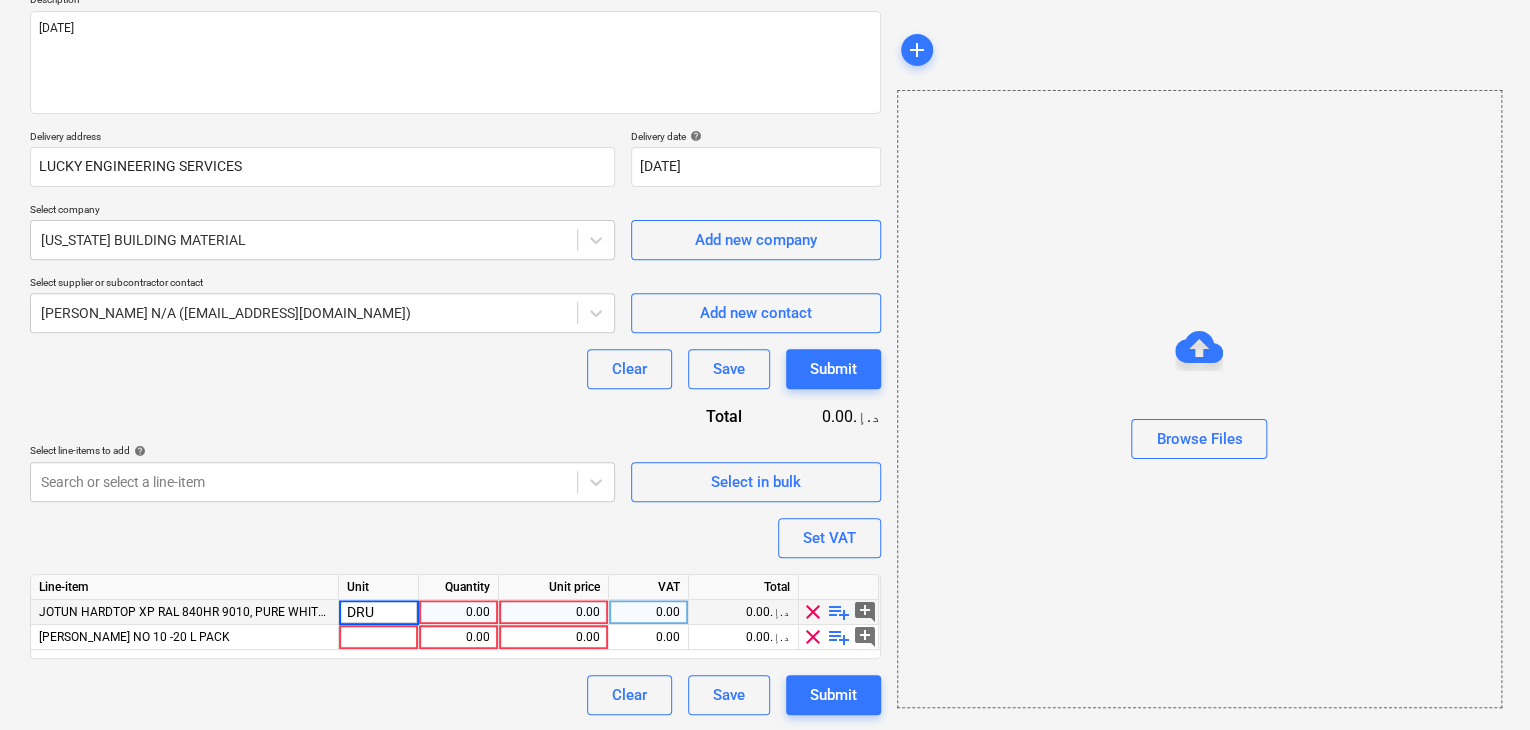 type on "DRUM" 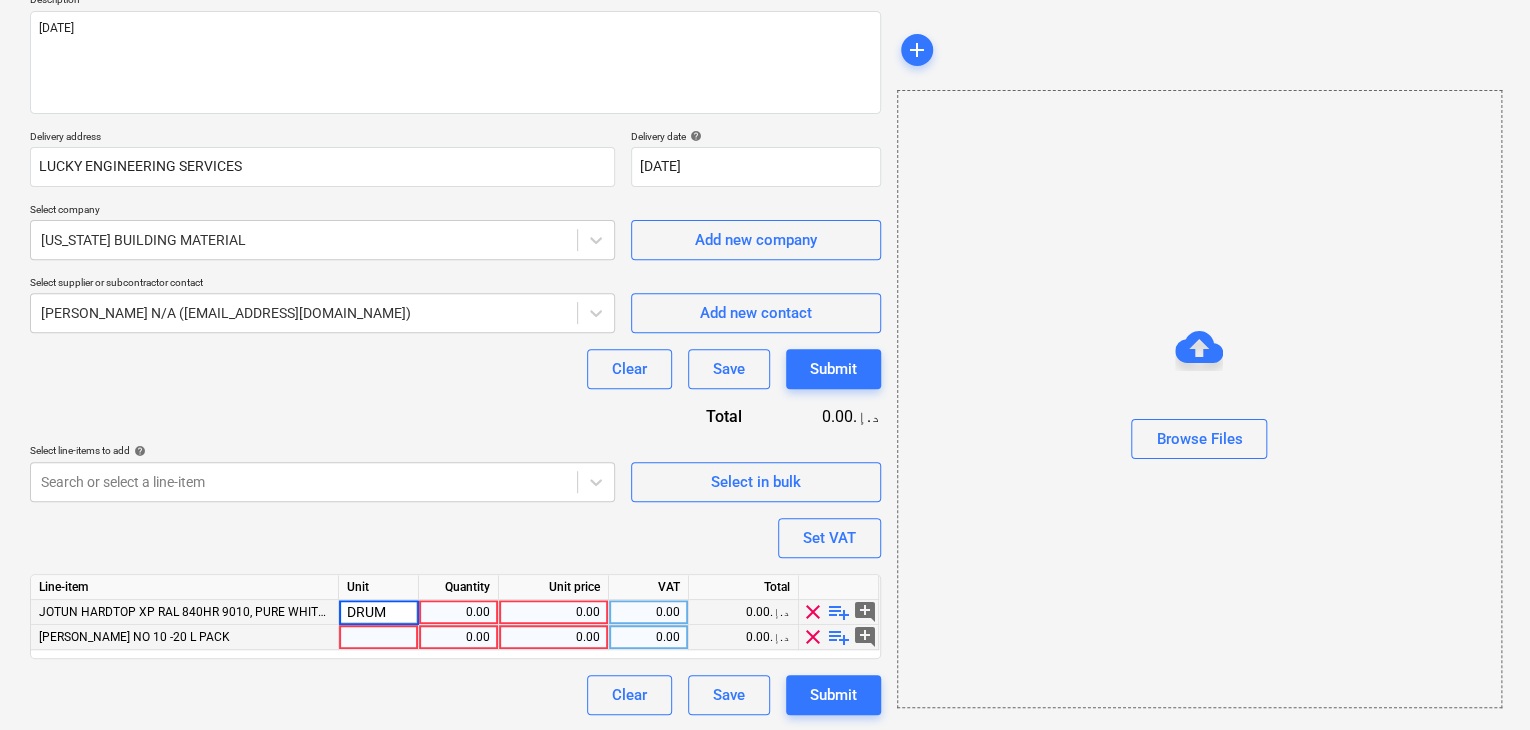 type on "x" 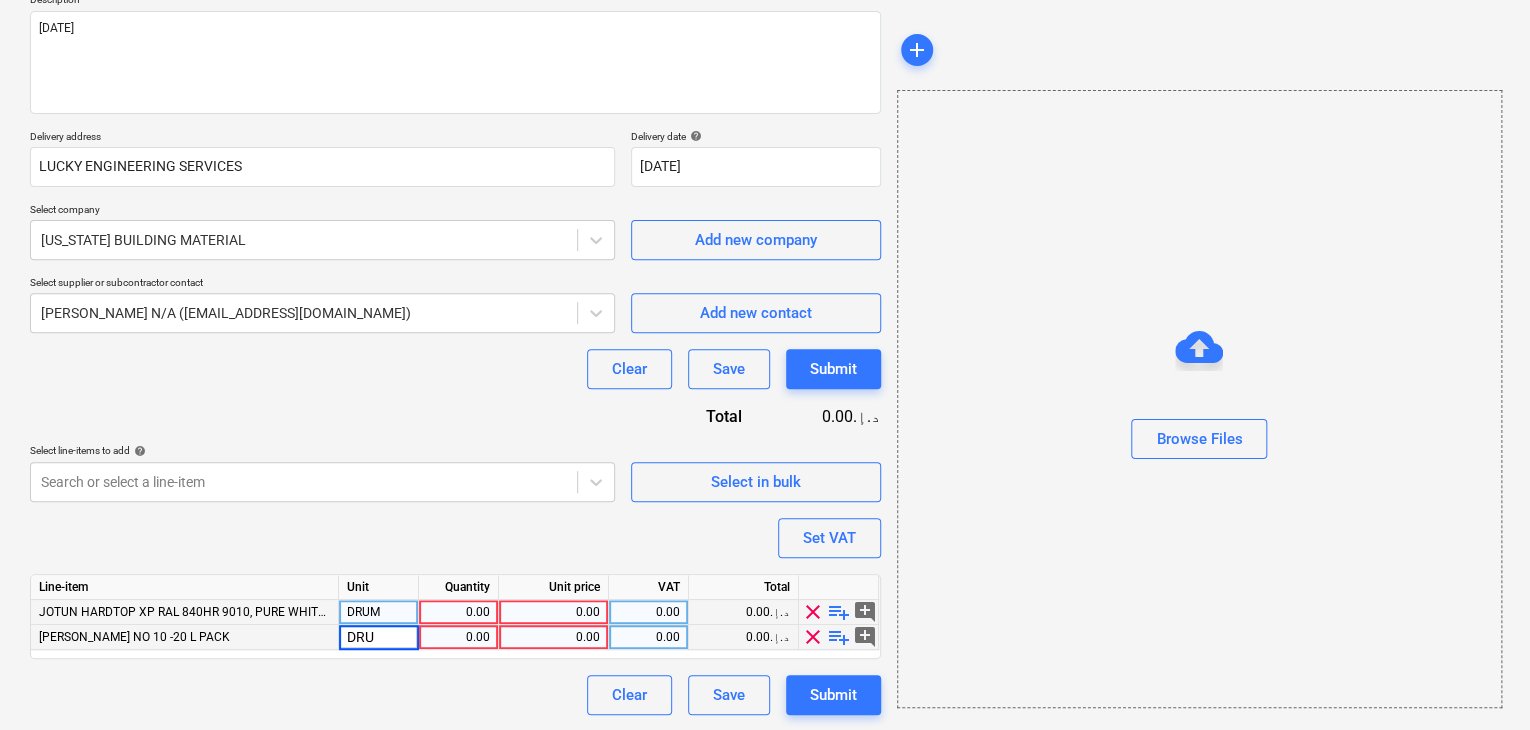type on "DRUM" 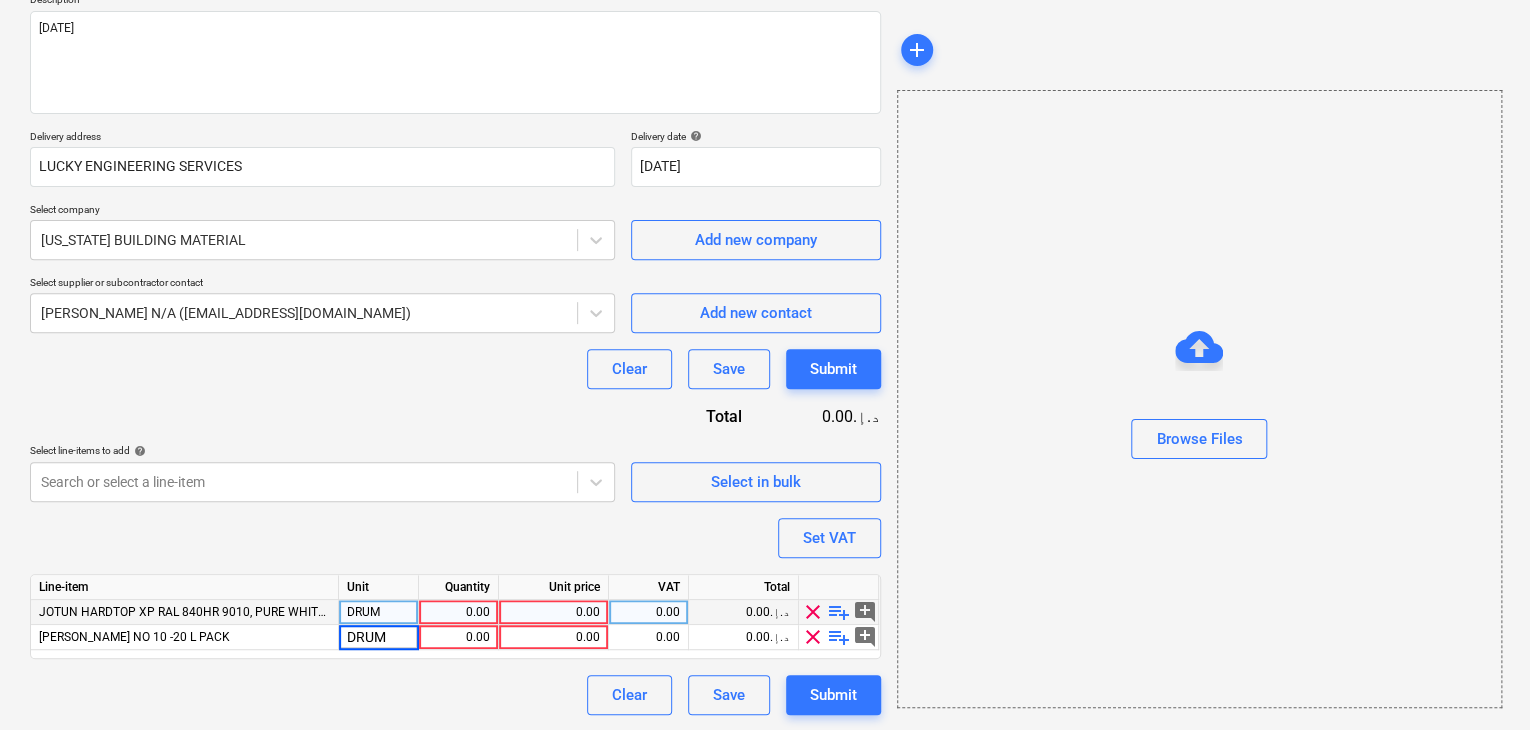 type on "x" 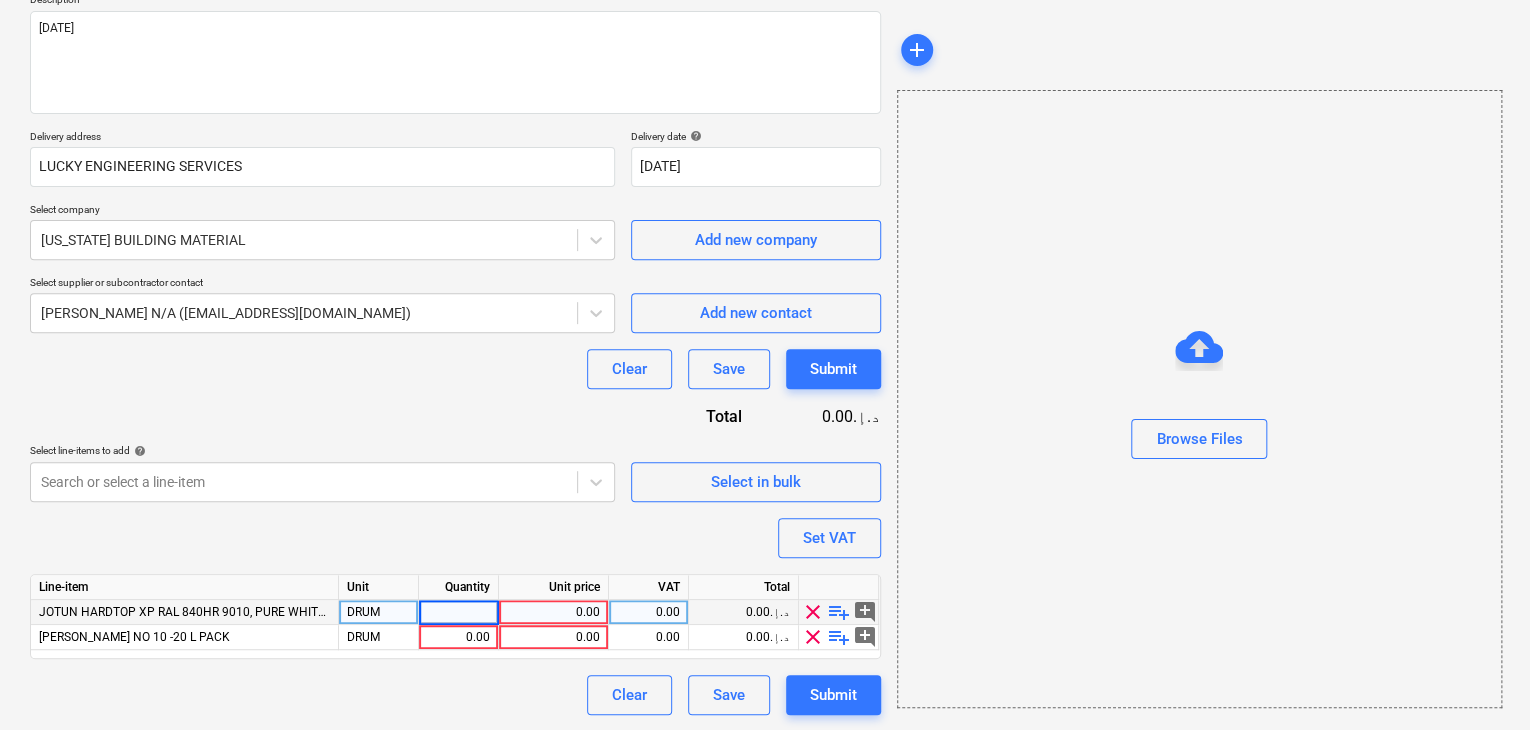 type on "1" 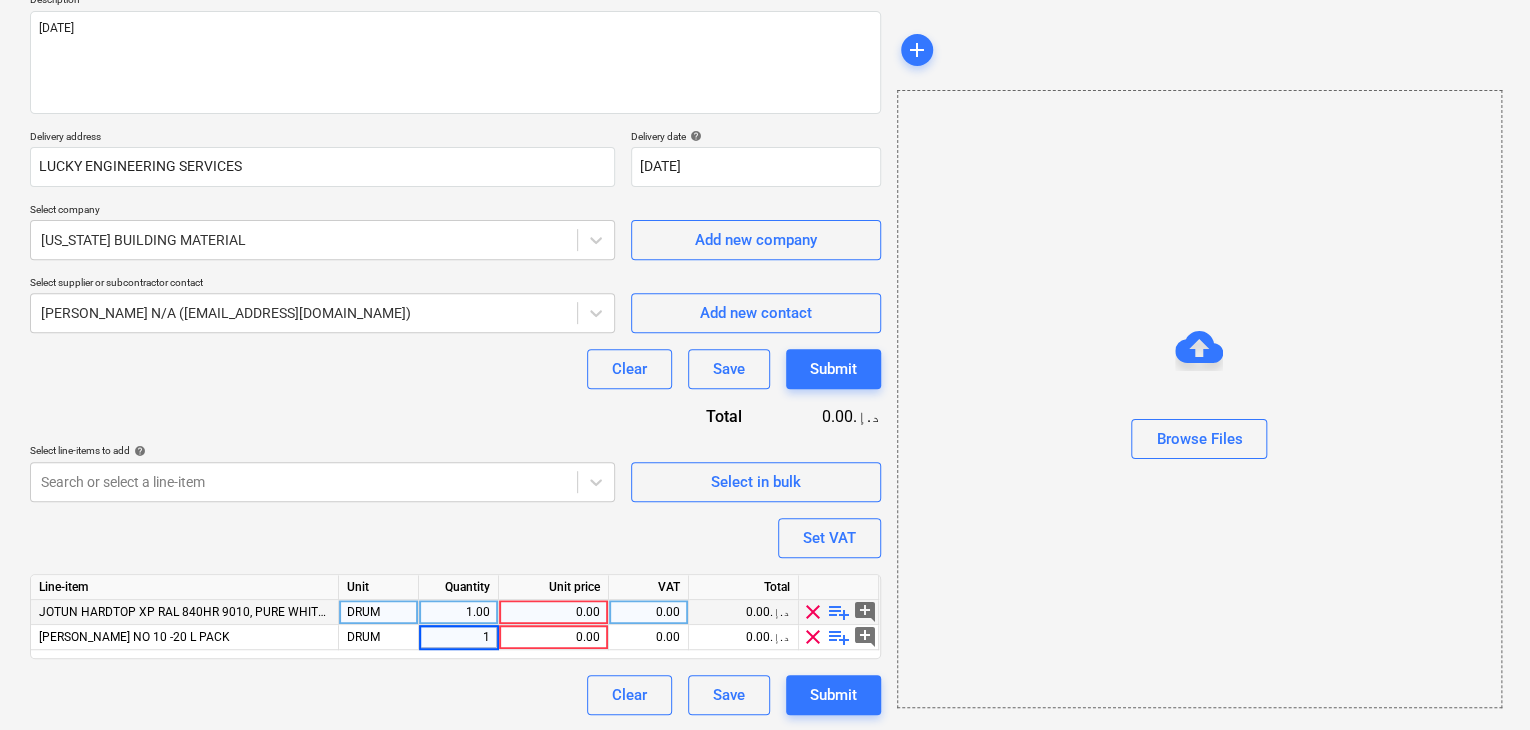 type on "x" 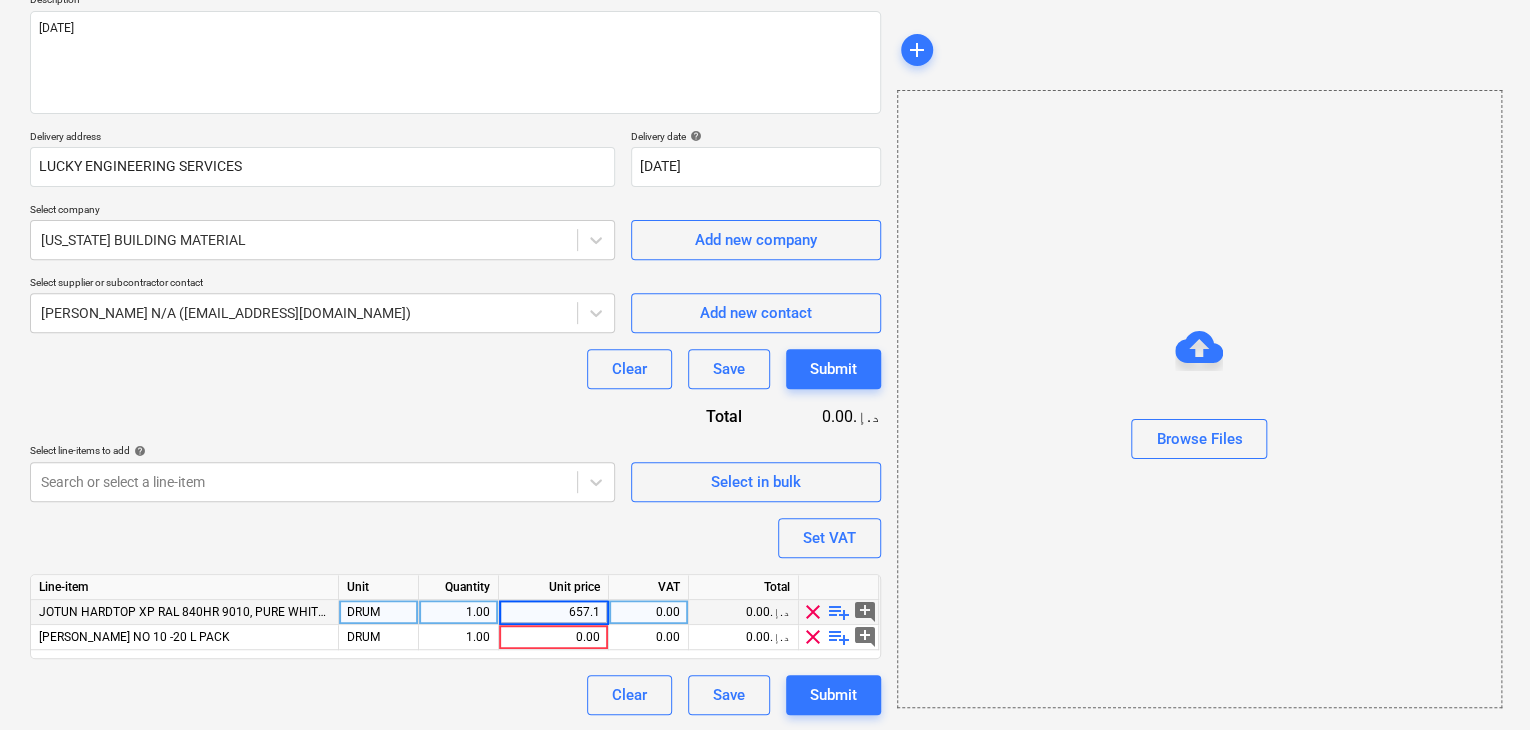 type on "657.14" 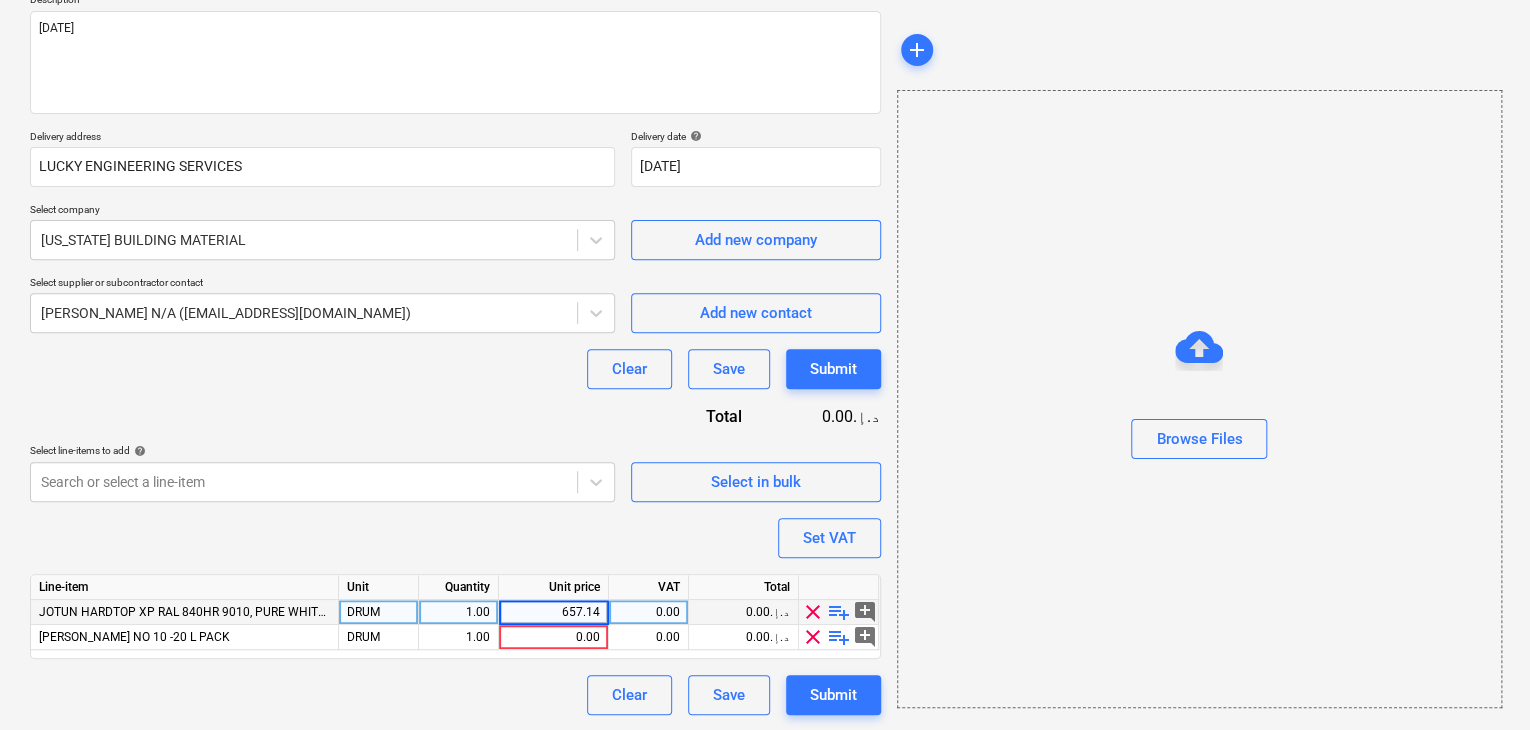 type on "x" 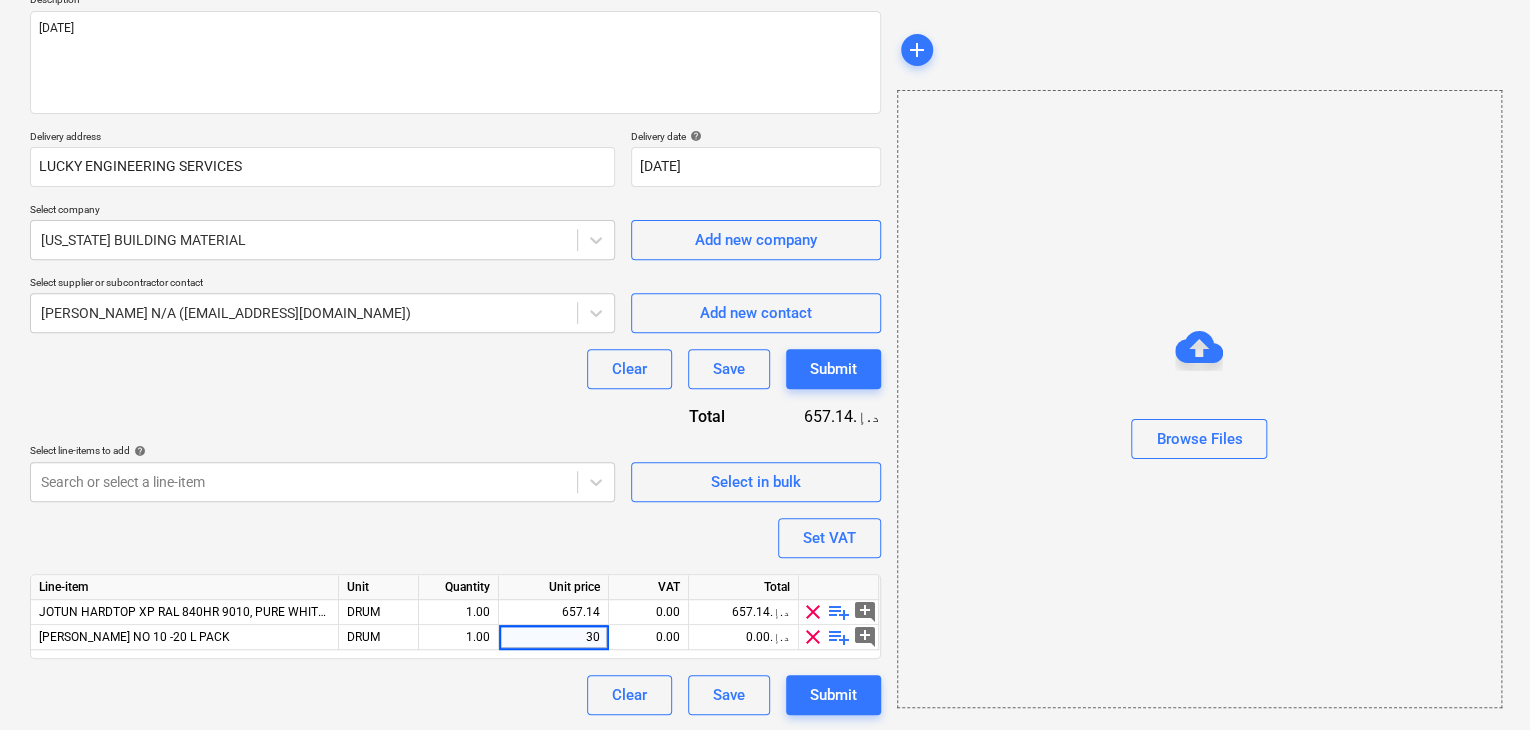 type on "300" 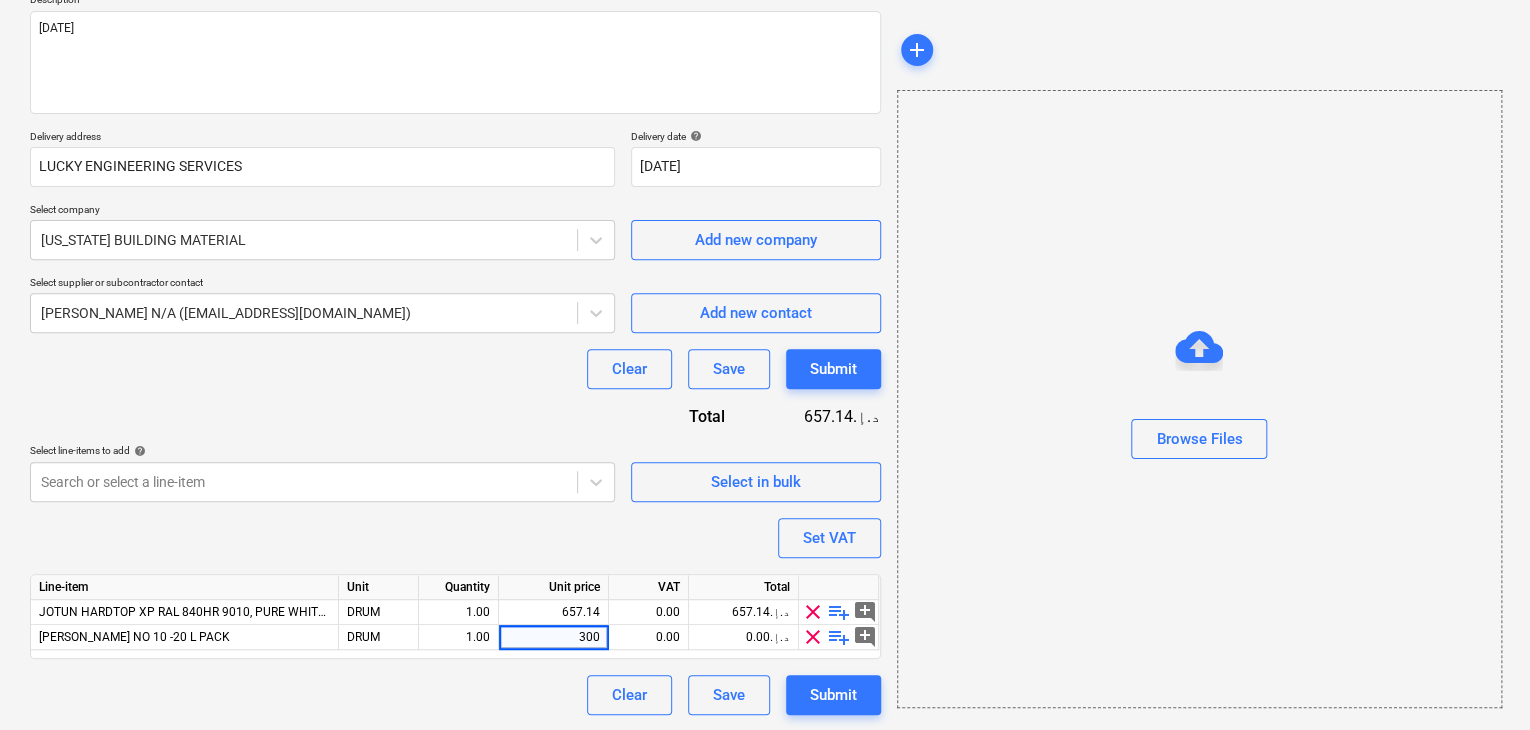 type on "x" 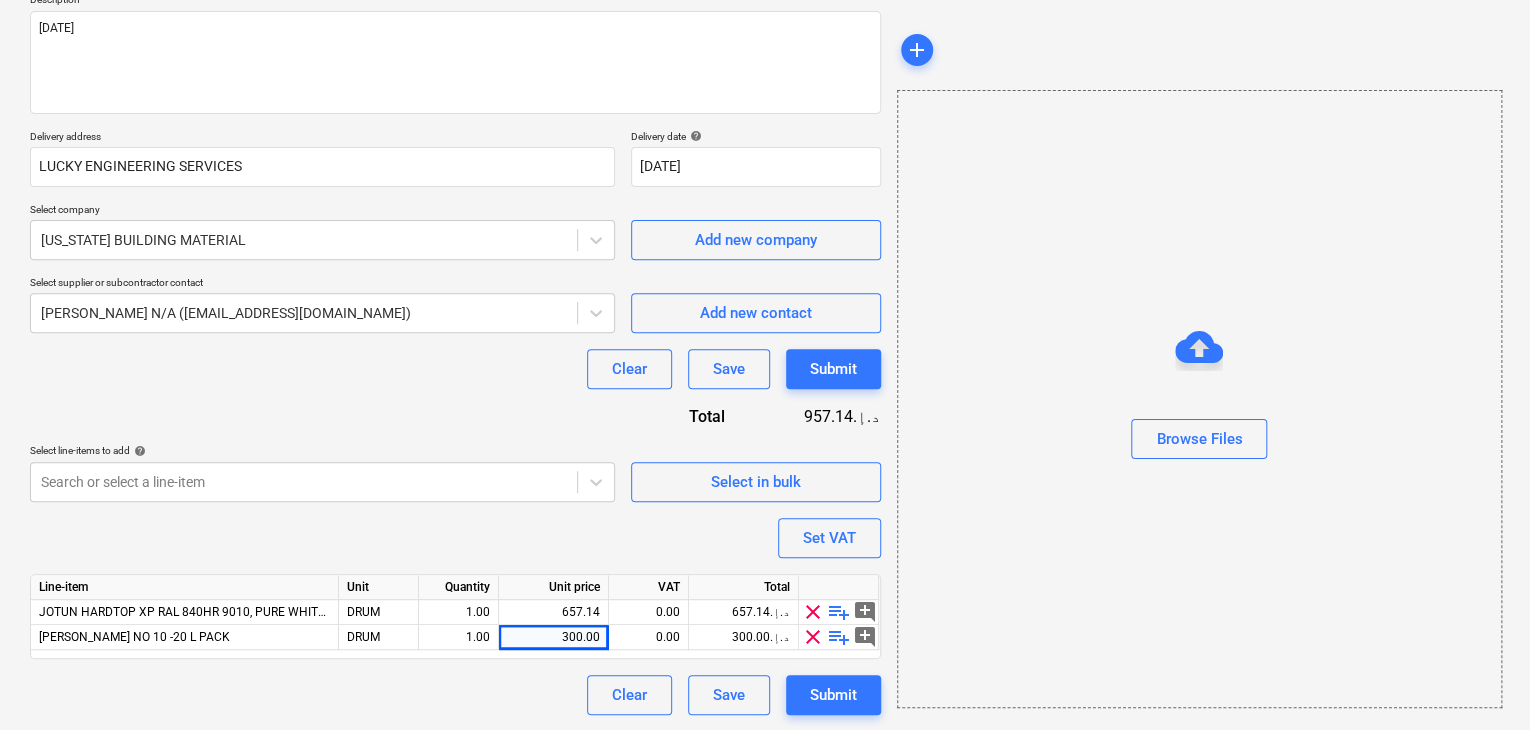 click on "Browse Files" at bounding box center [1199, 399] 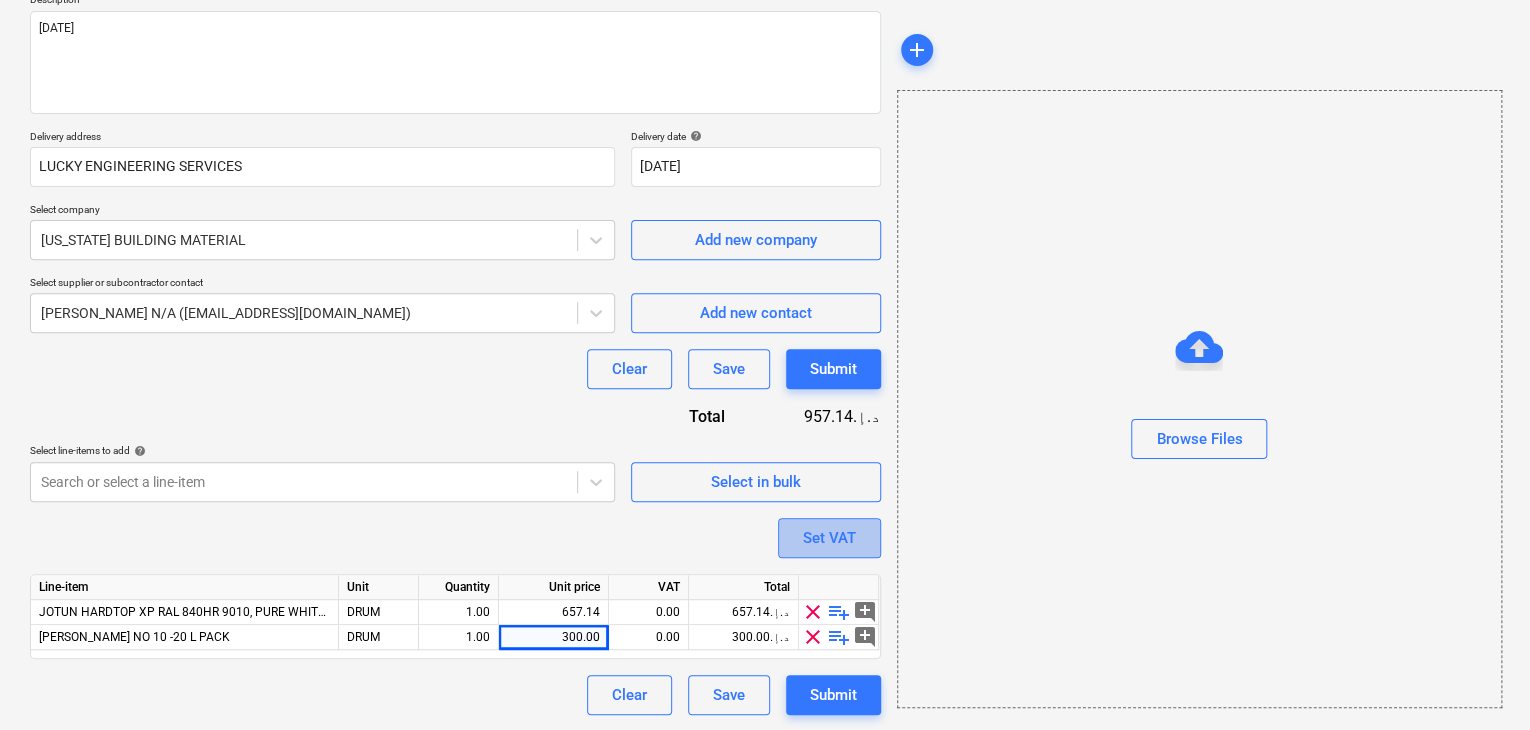 click on "Set VAT" at bounding box center (829, 538) 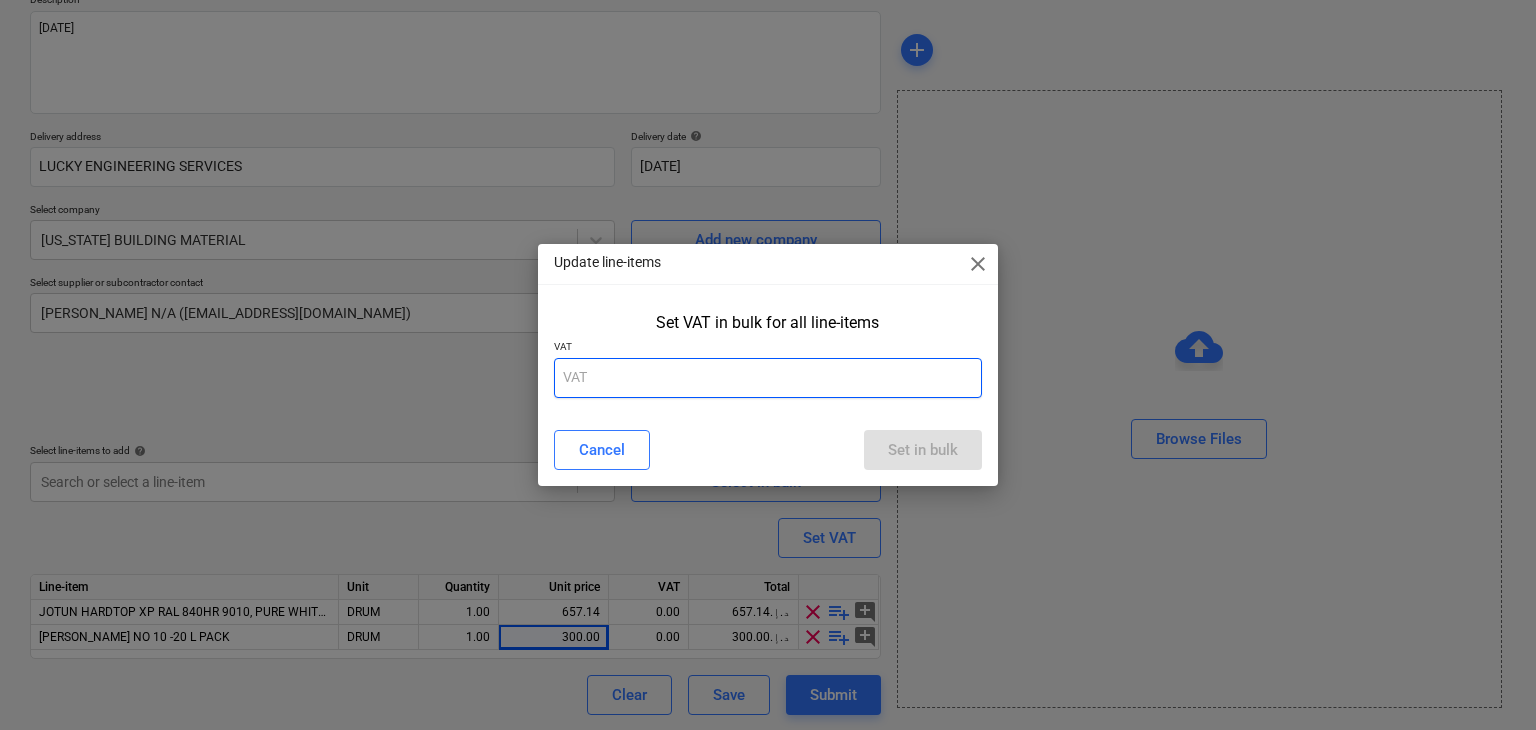 click at bounding box center [768, 378] 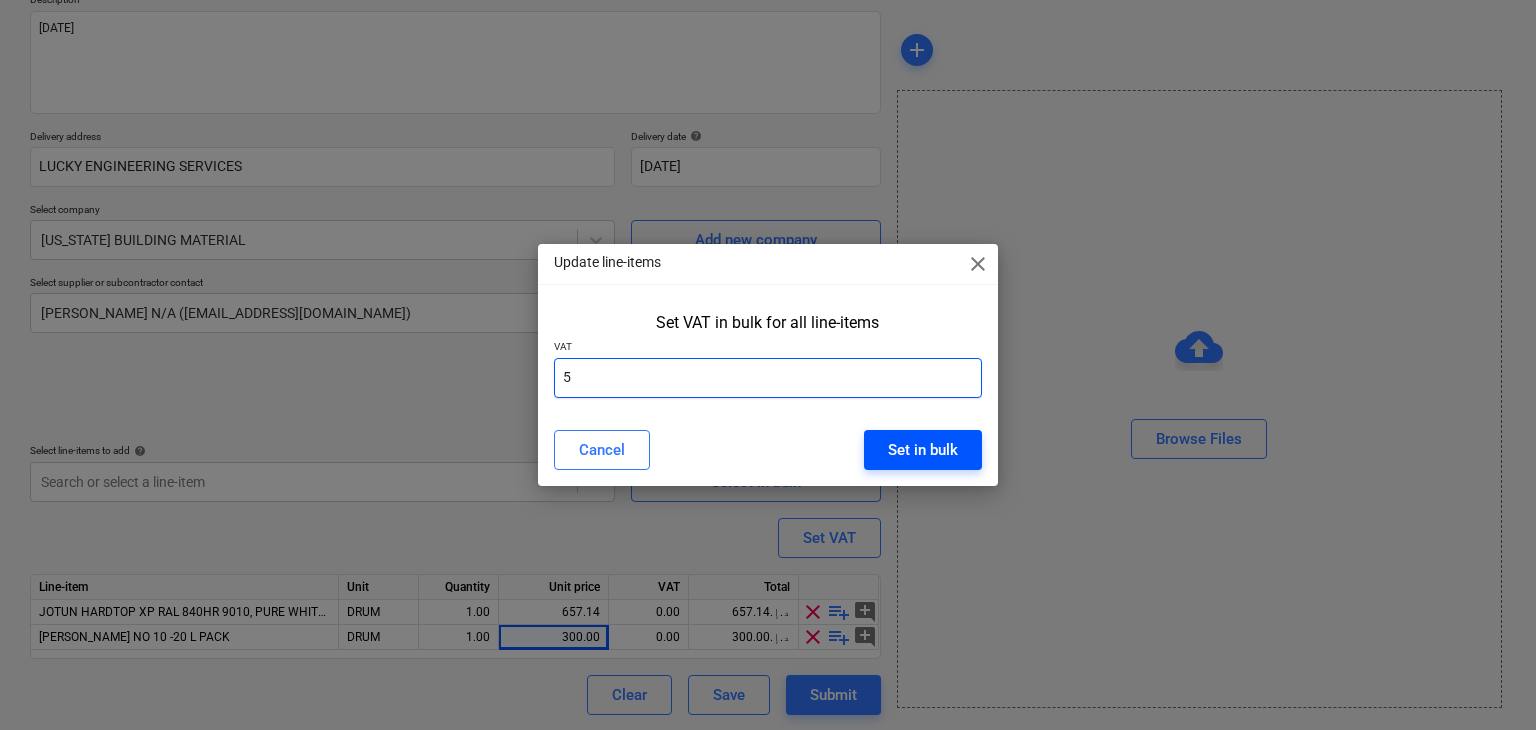 type on "5" 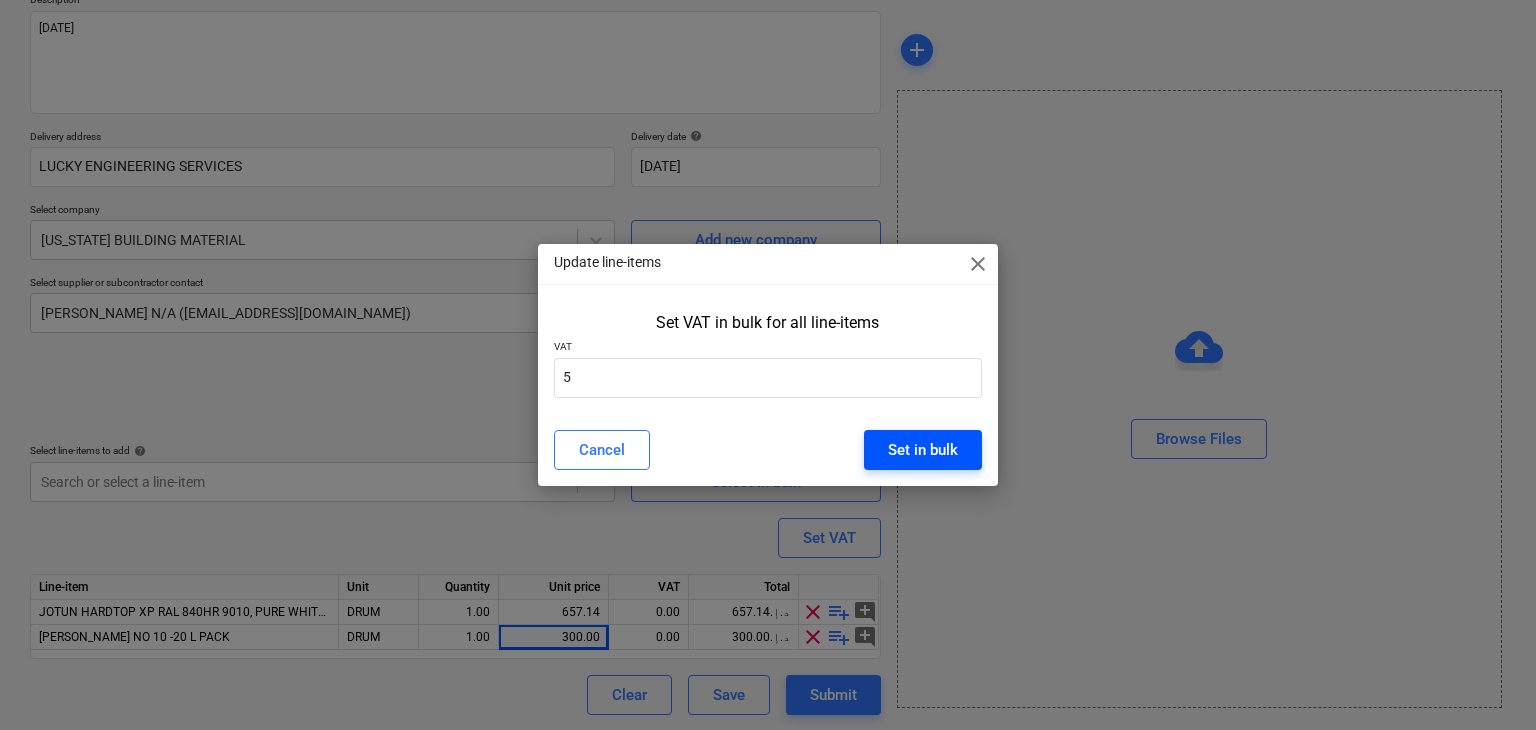 click on "Set in bulk" at bounding box center [923, 450] 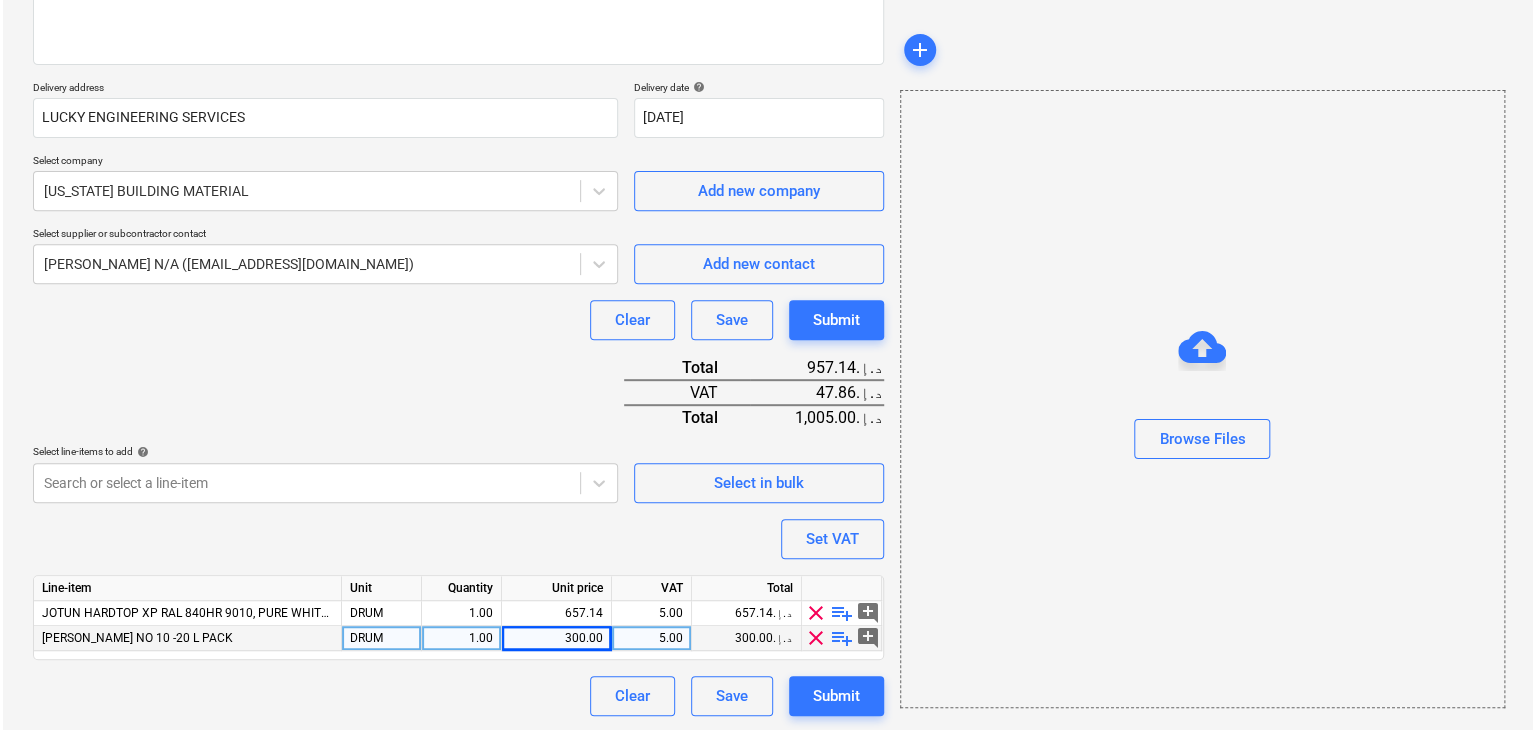 scroll, scrollTop: 294, scrollLeft: 0, axis: vertical 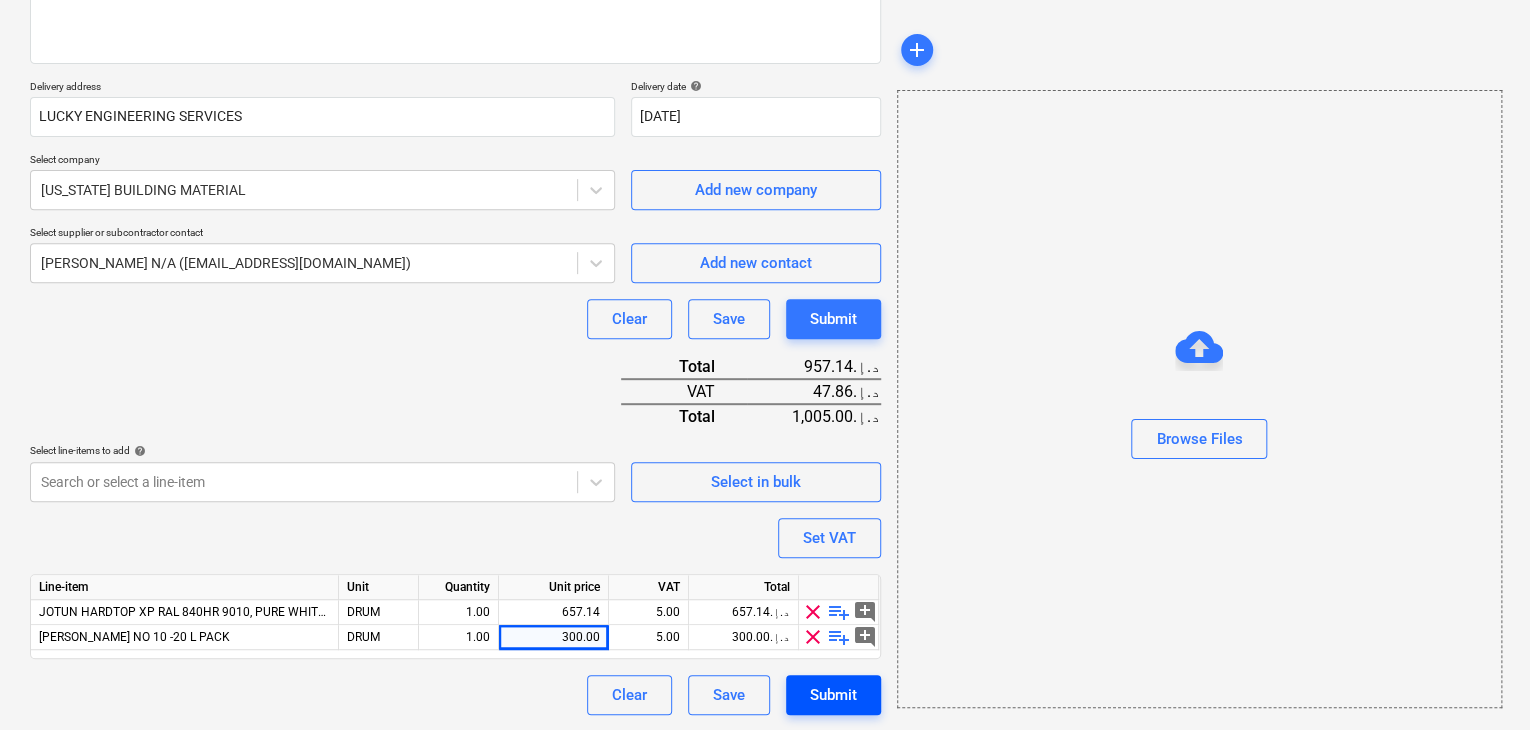 click on "Submit" at bounding box center (833, 695) 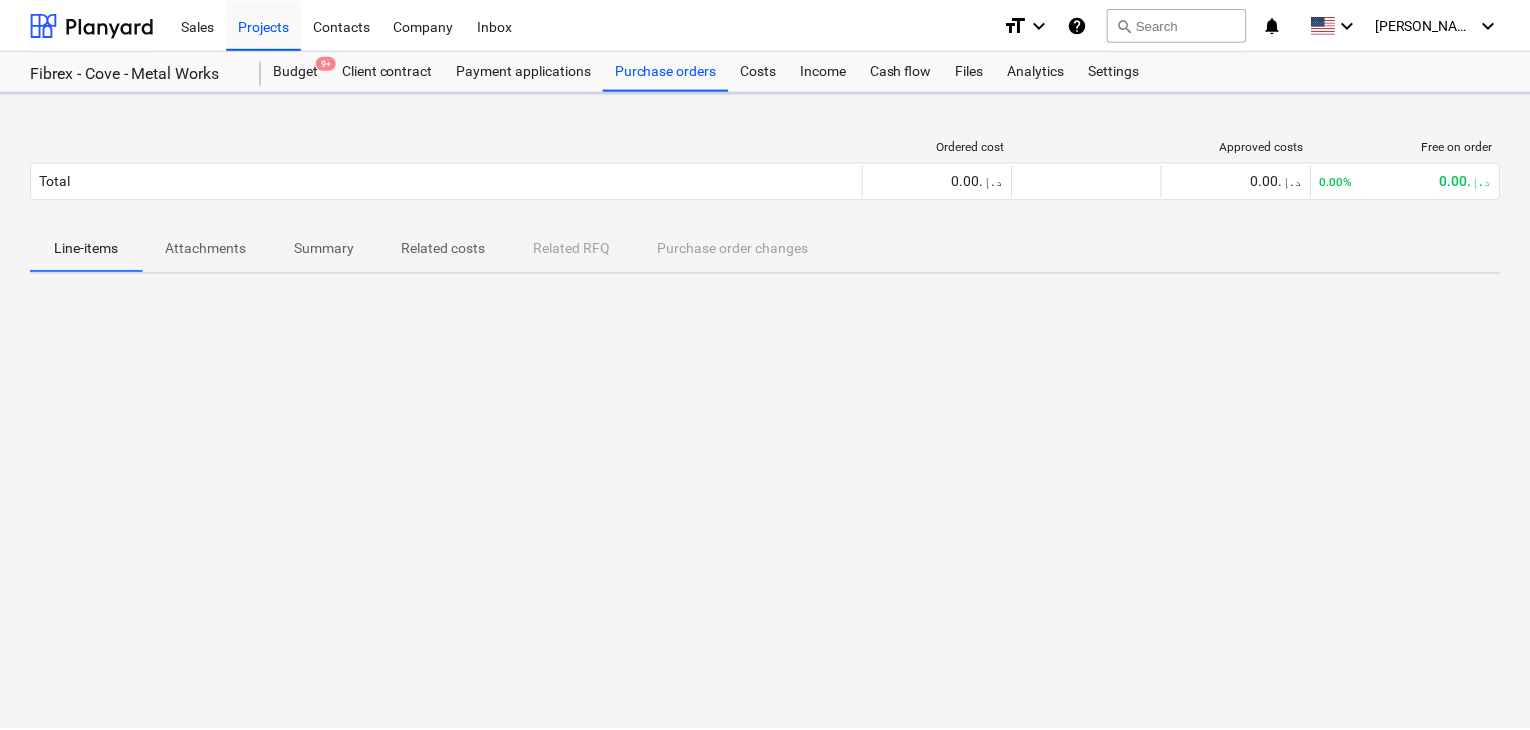 scroll, scrollTop: 0, scrollLeft: 0, axis: both 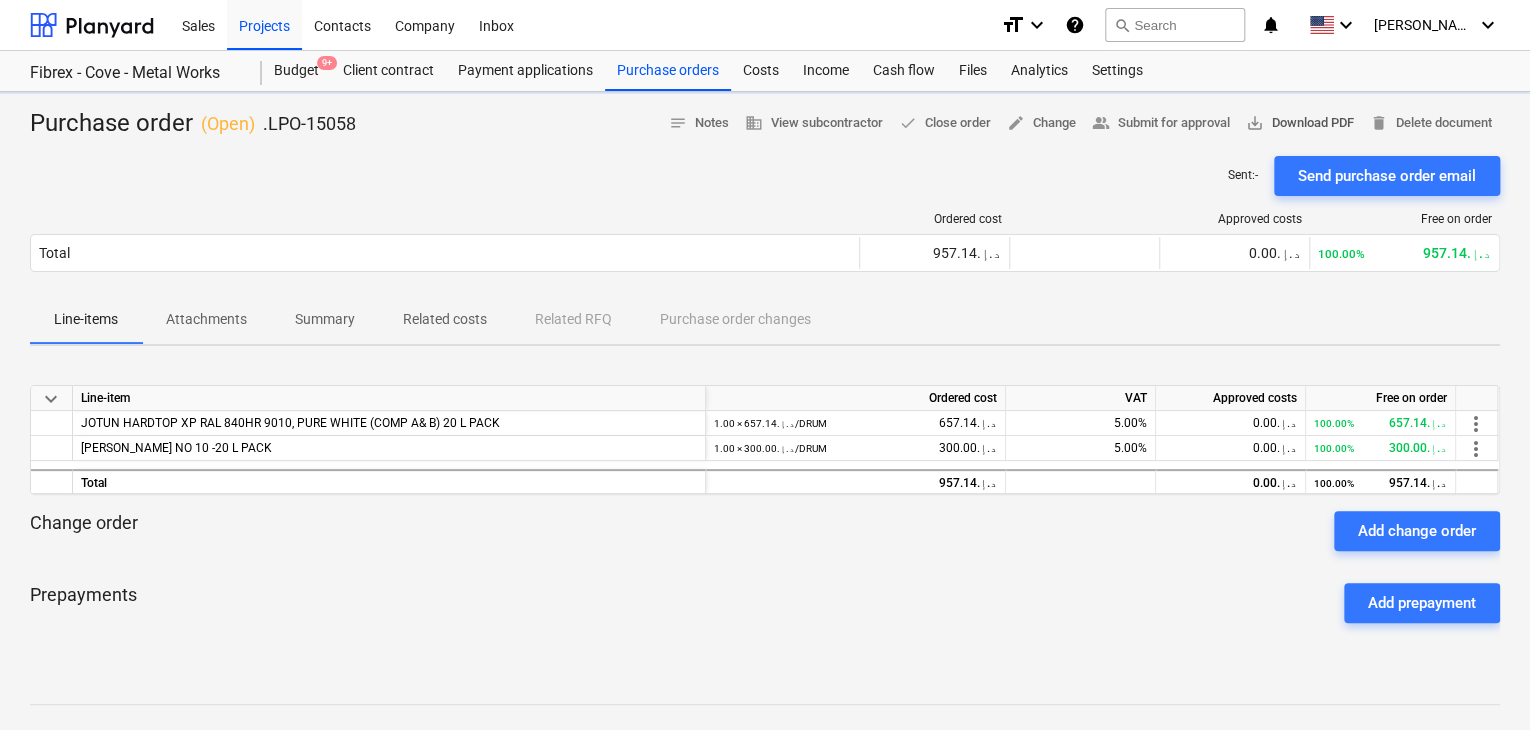 click on "save_alt Download PDF" at bounding box center [1300, 123] 